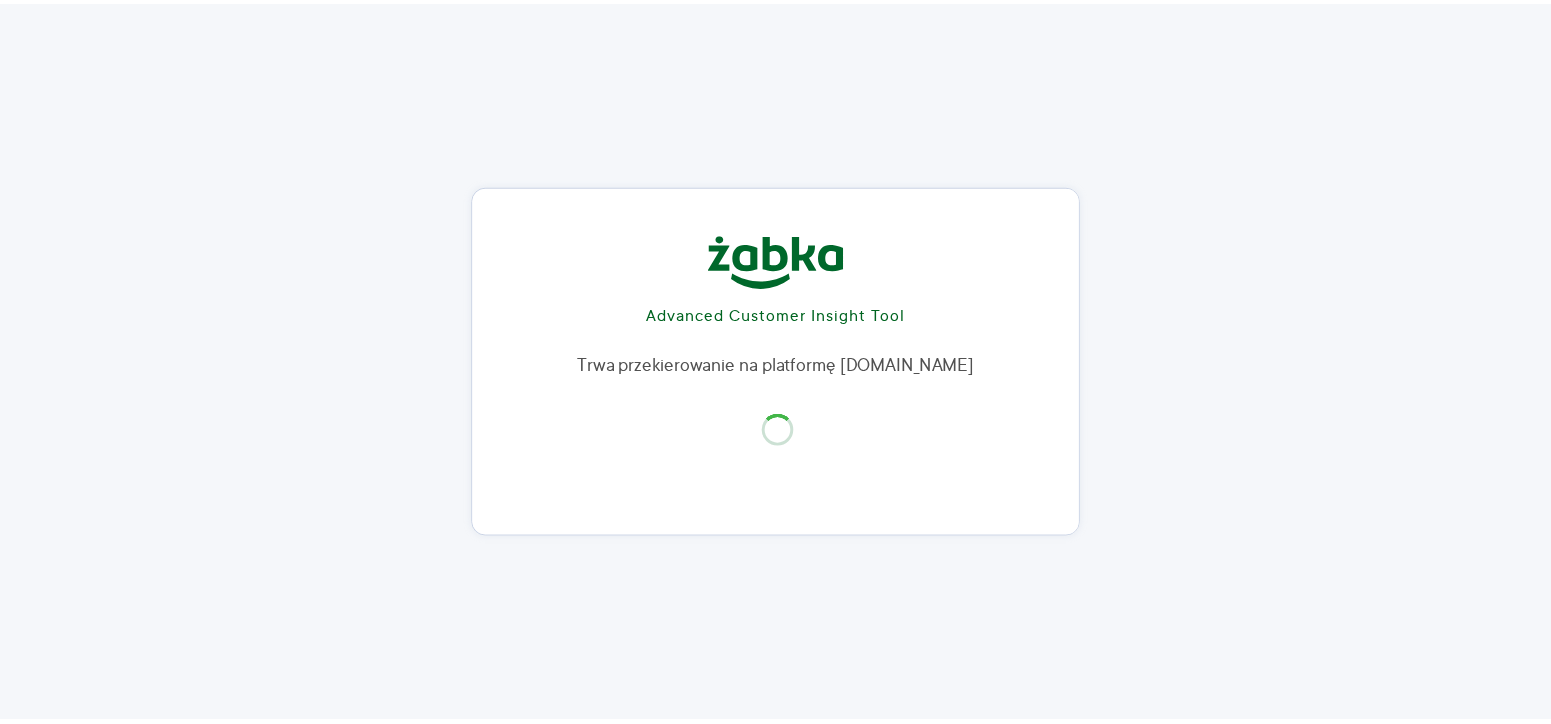 scroll, scrollTop: 0, scrollLeft: 0, axis: both 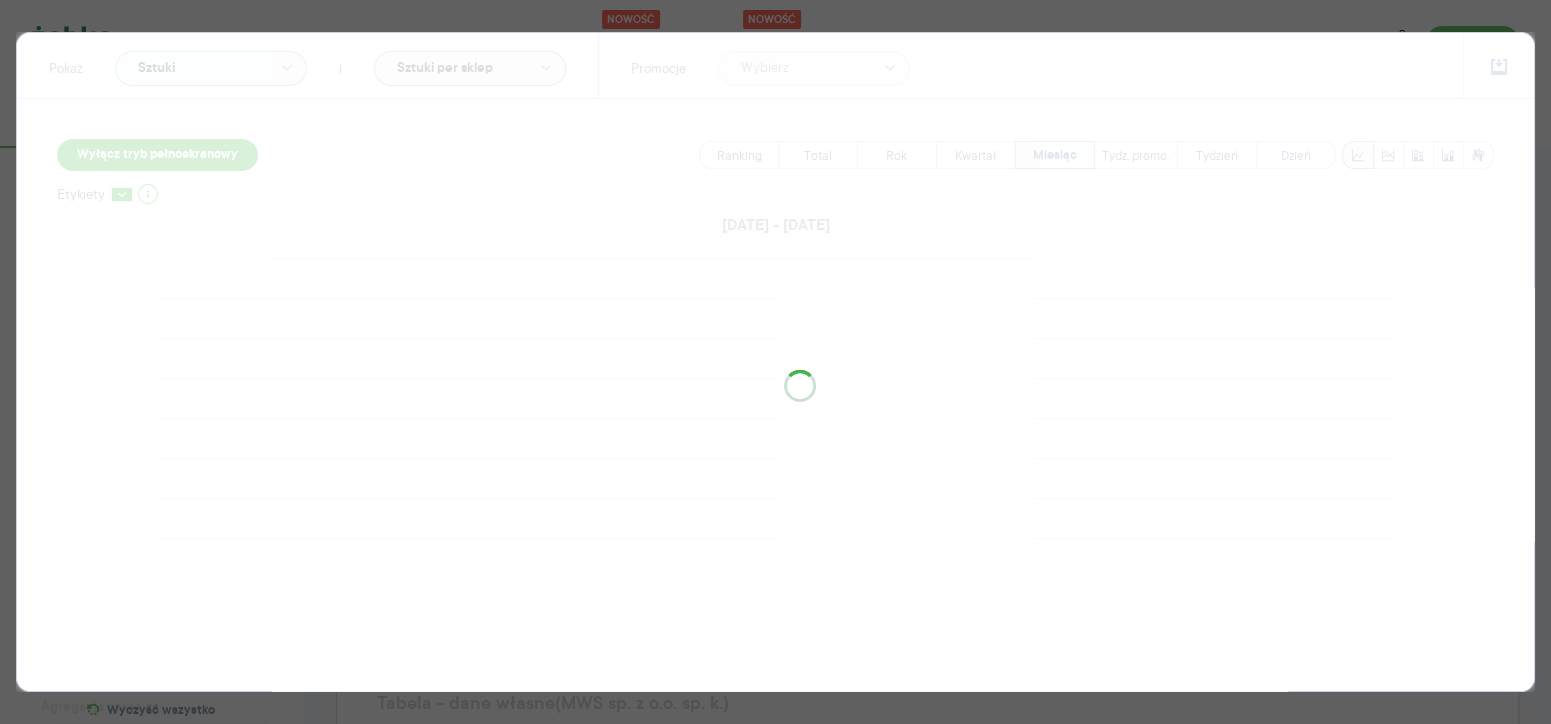 type 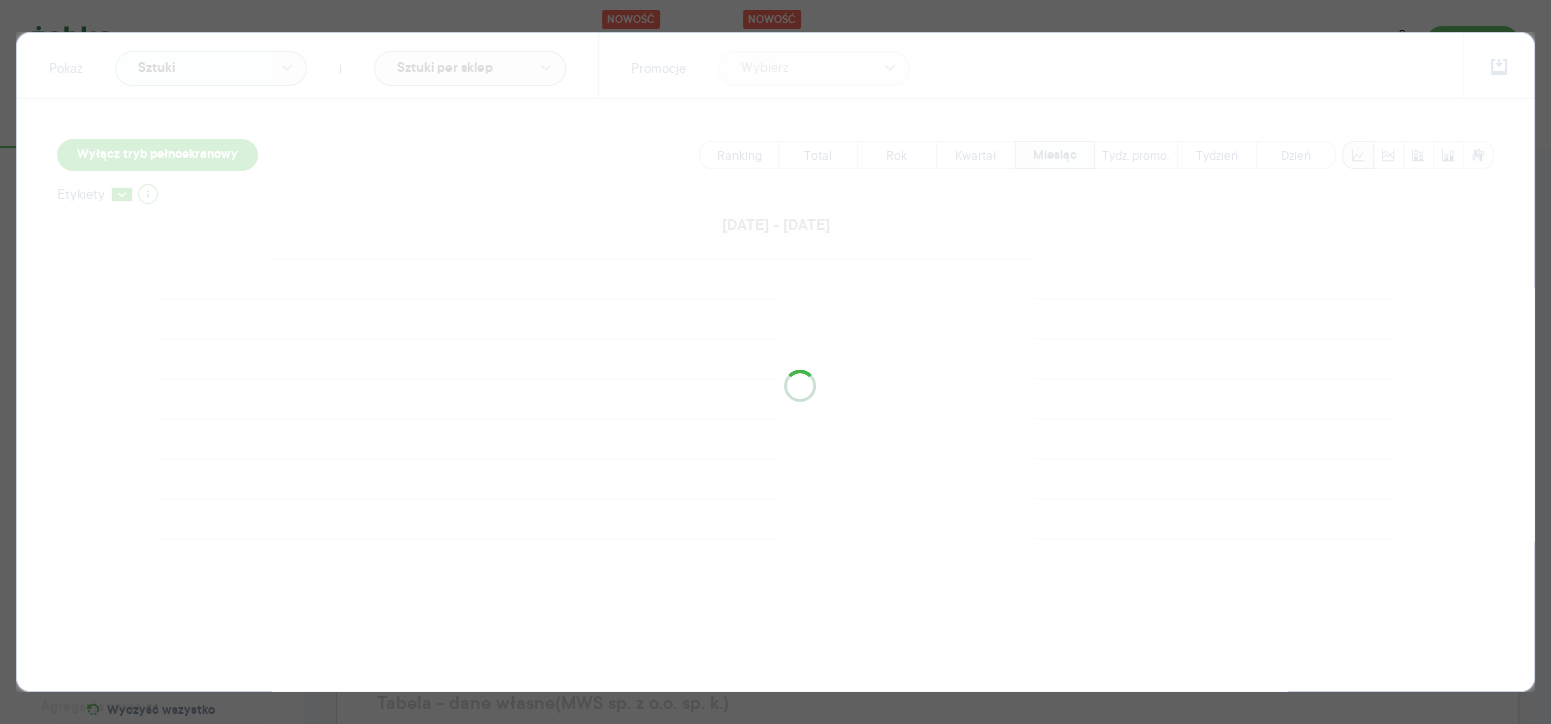 type on "Wybrano 2 z 133" 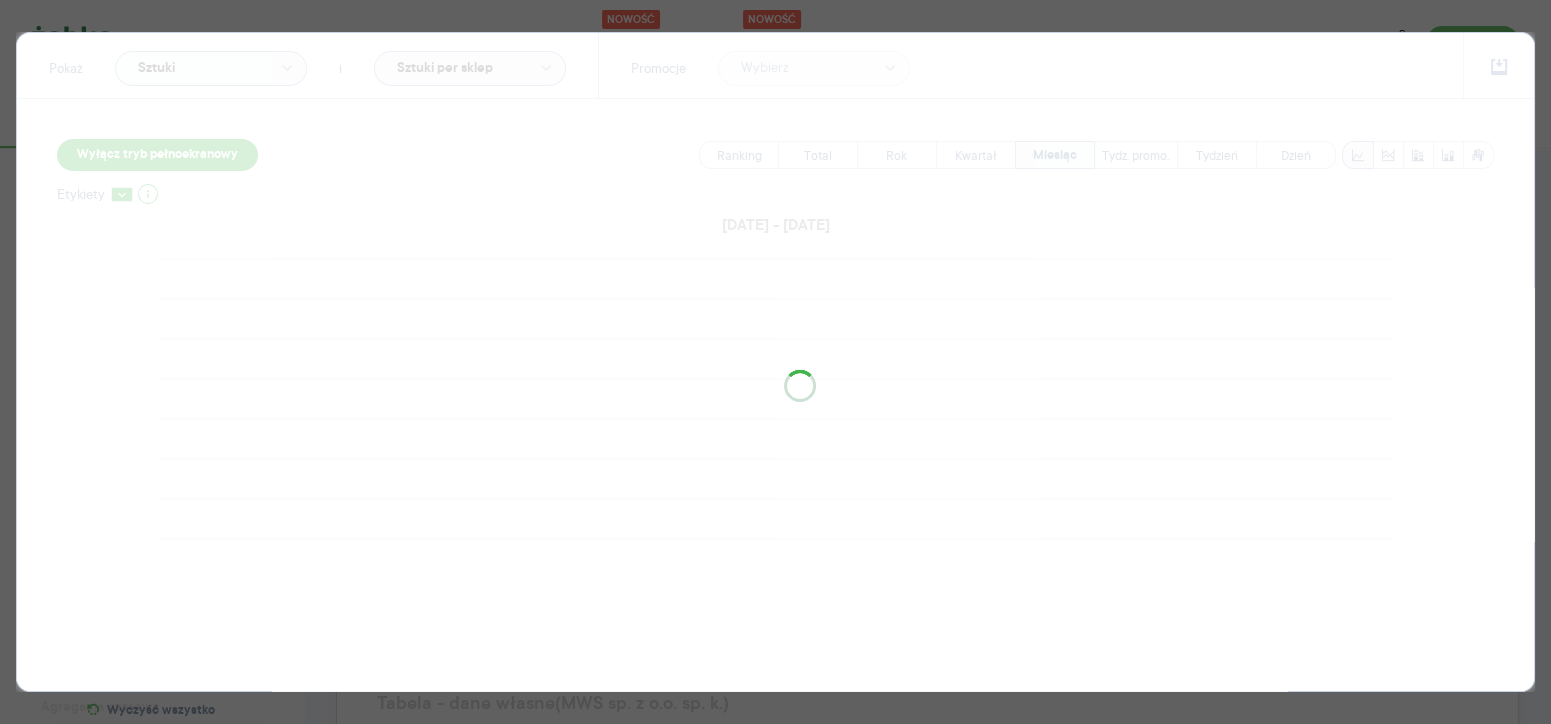 type on "HORTEX" 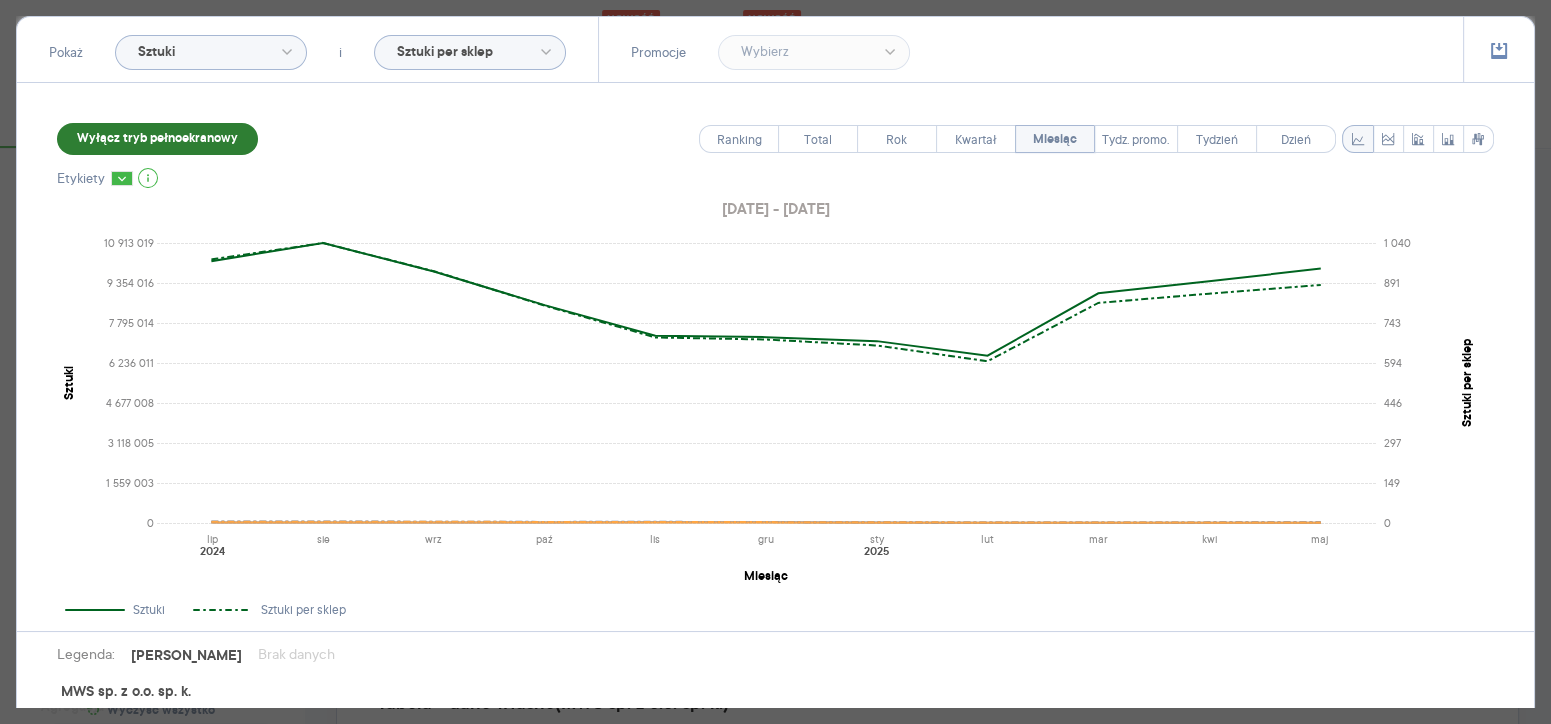 type 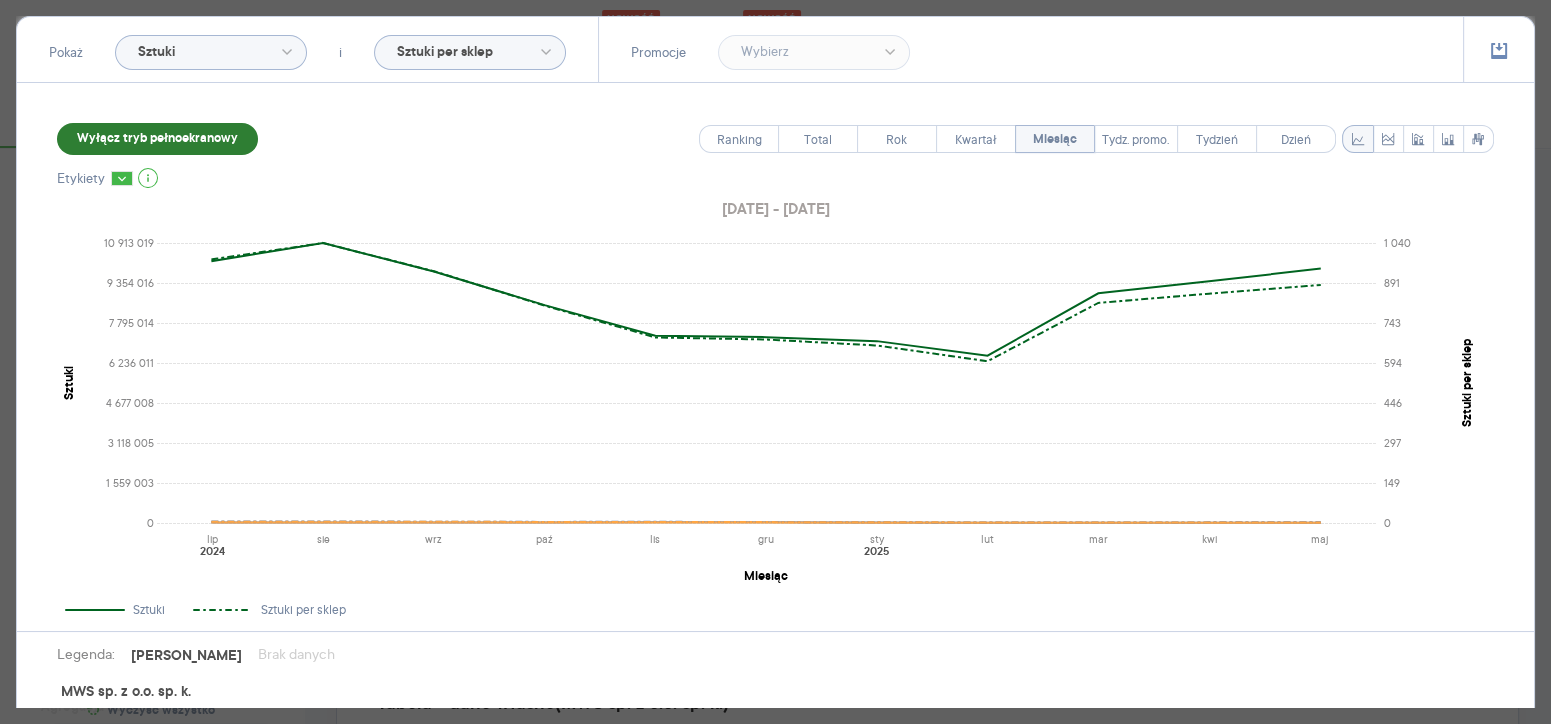 click on "Wyłącz tryb pełnoekranowy" at bounding box center (157, 139) 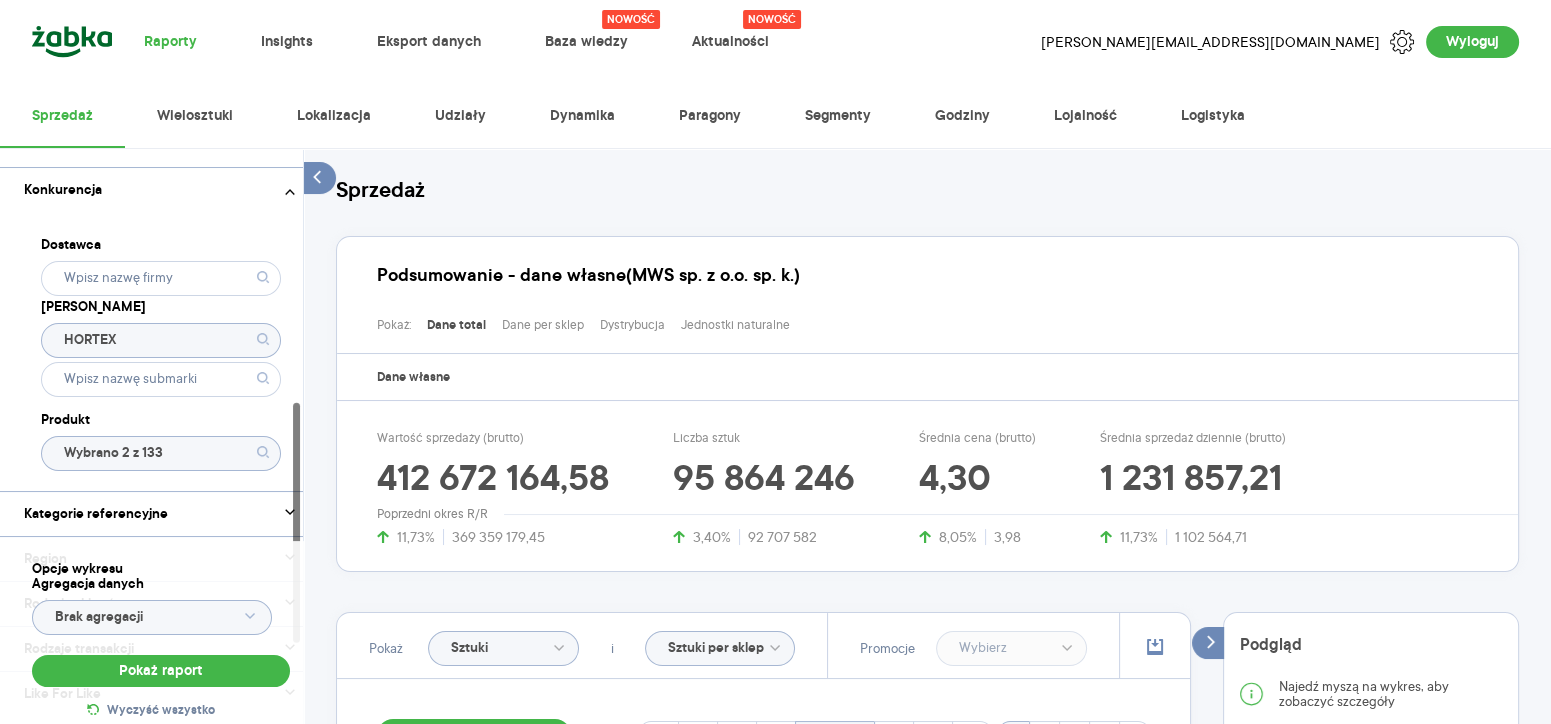 scroll, scrollTop: 805, scrollLeft: 0, axis: vertical 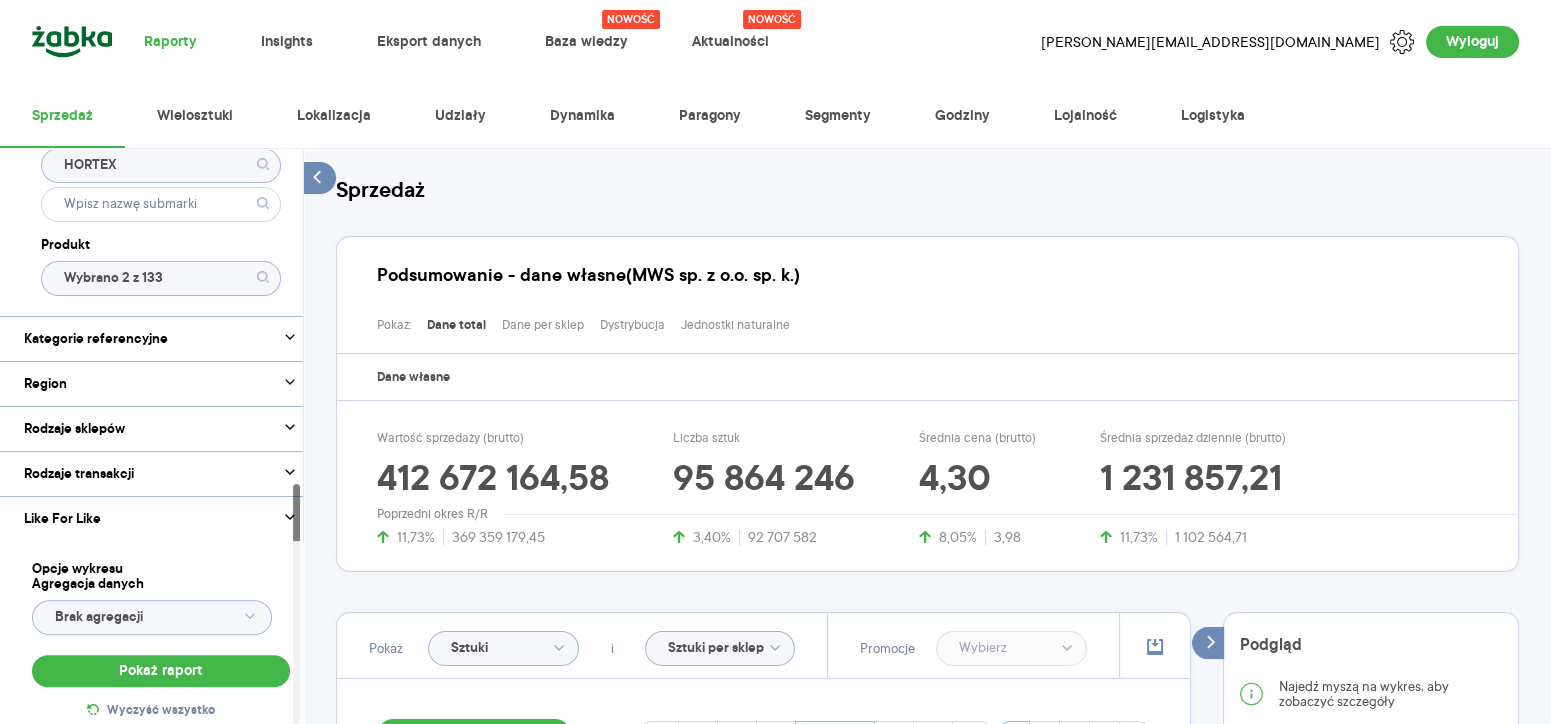 click on "Wybrano 2 z 133" 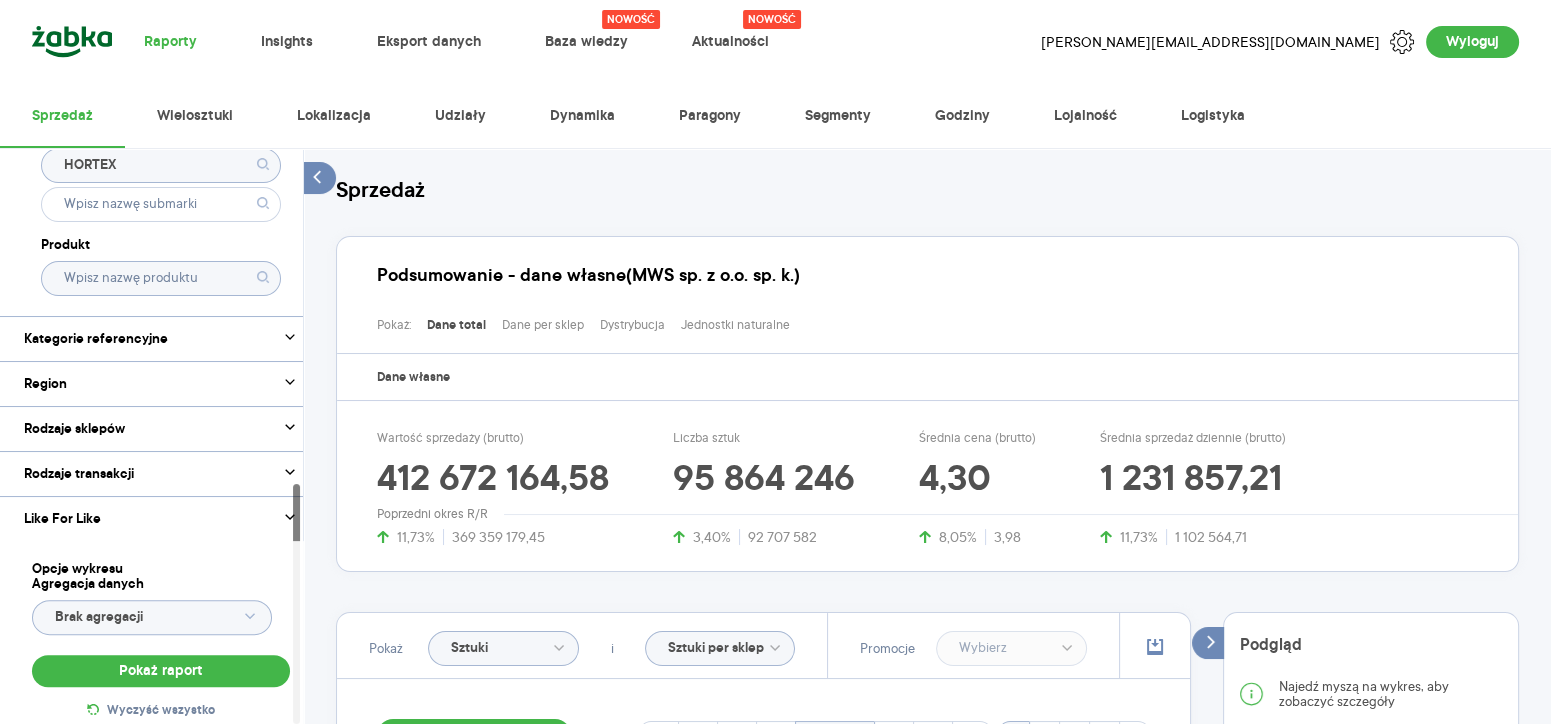 type on "Pobieranie" 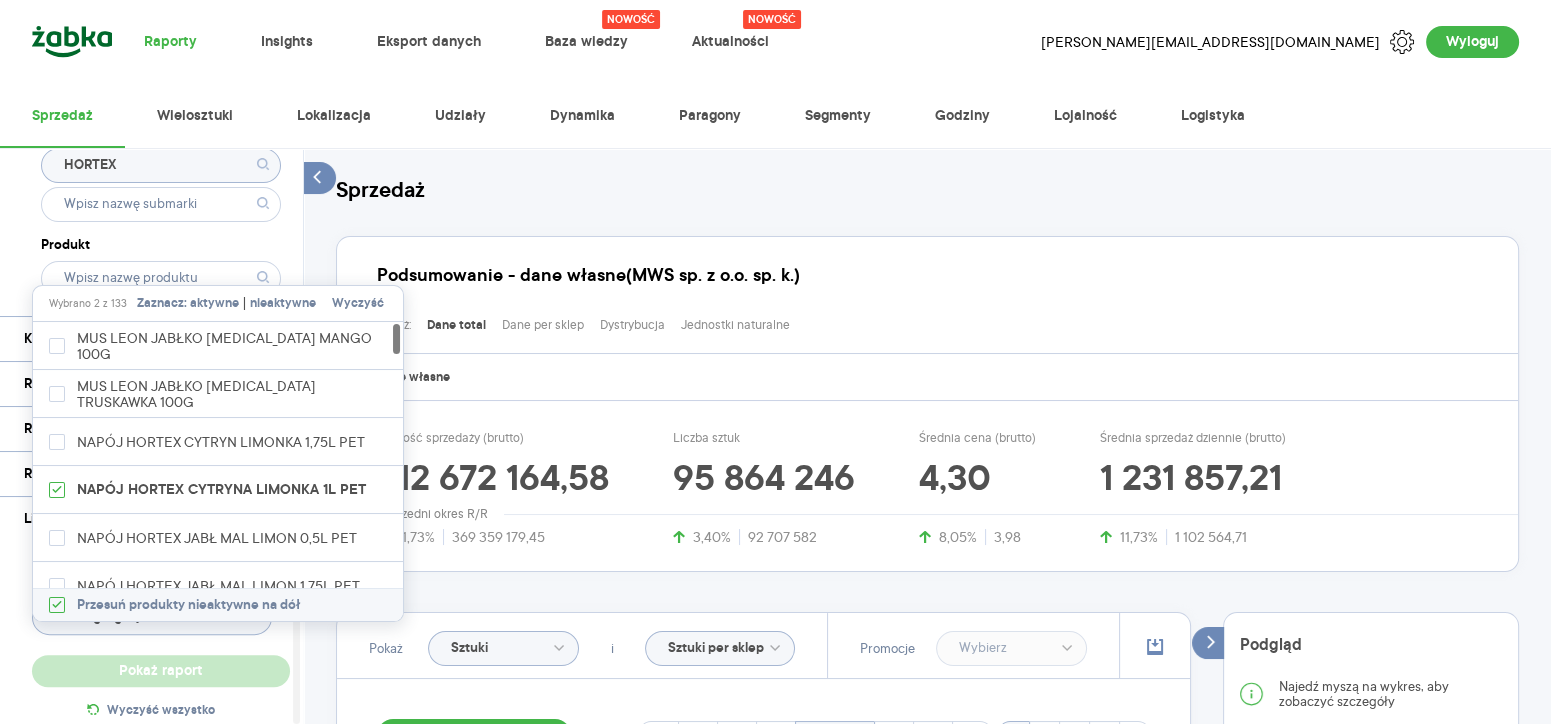 type 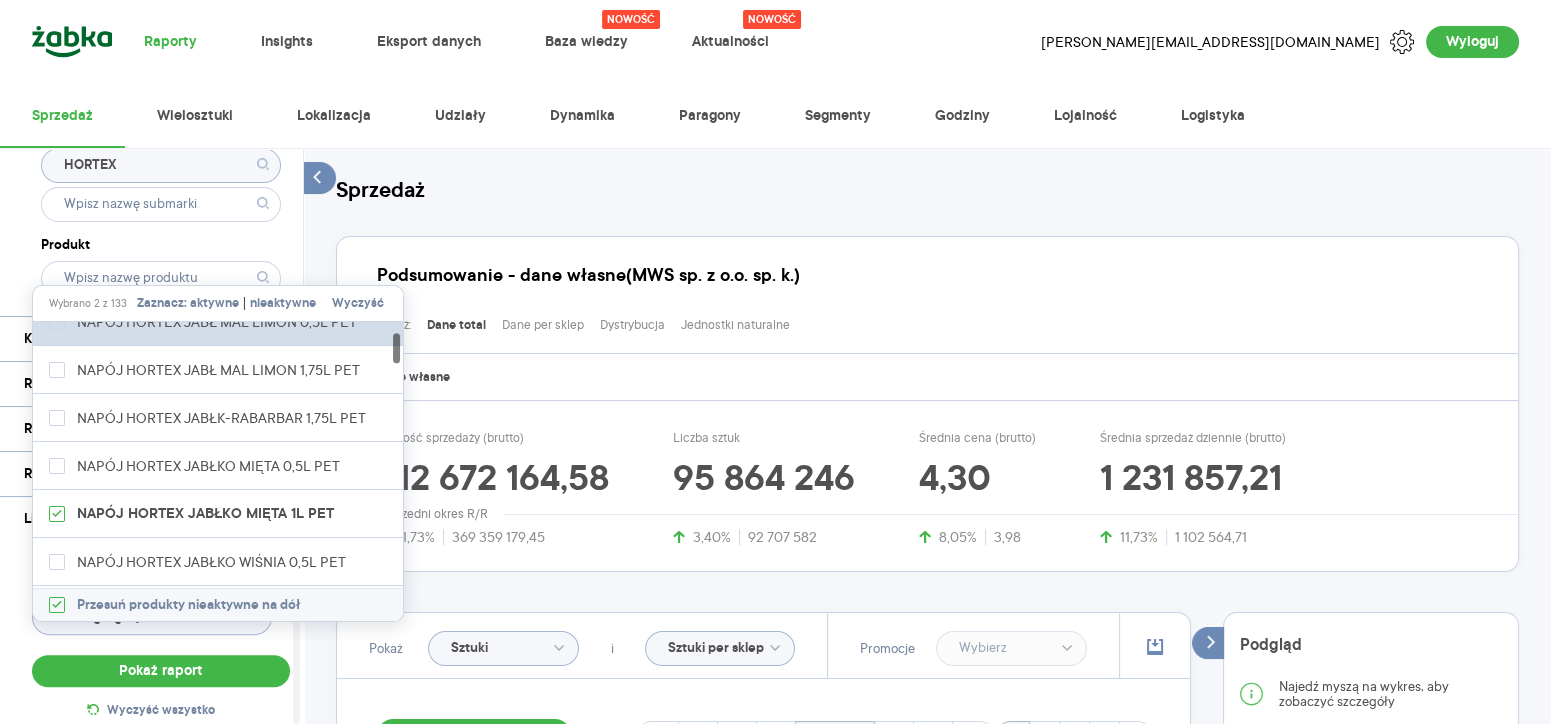 scroll, scrollTop: 244, scrollLeft: 0, axis: vertical 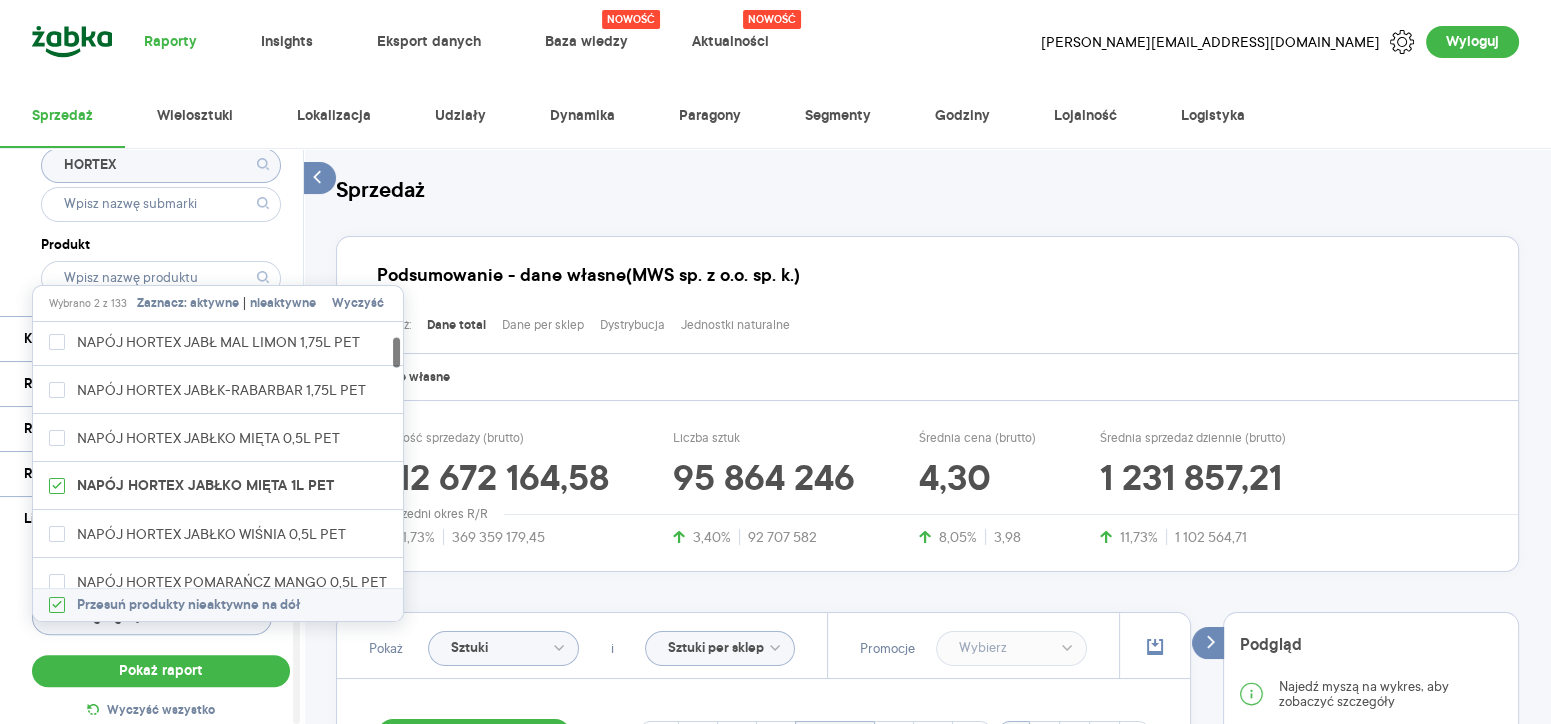 click on "Dostawca Marka HORTEX Produkt" at bounding box center [161, 176] 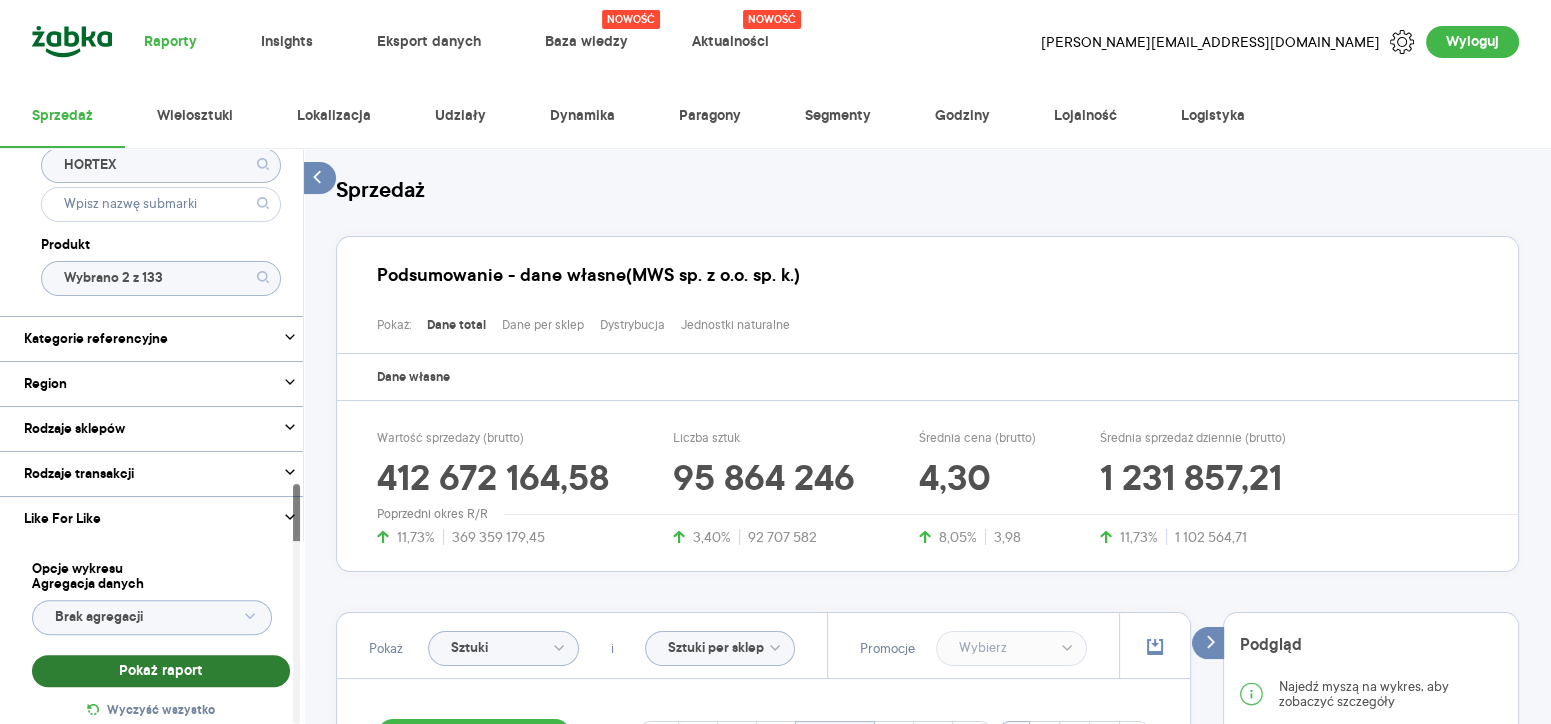 click on "Pokaż raport" at bounding box center (161, 671) 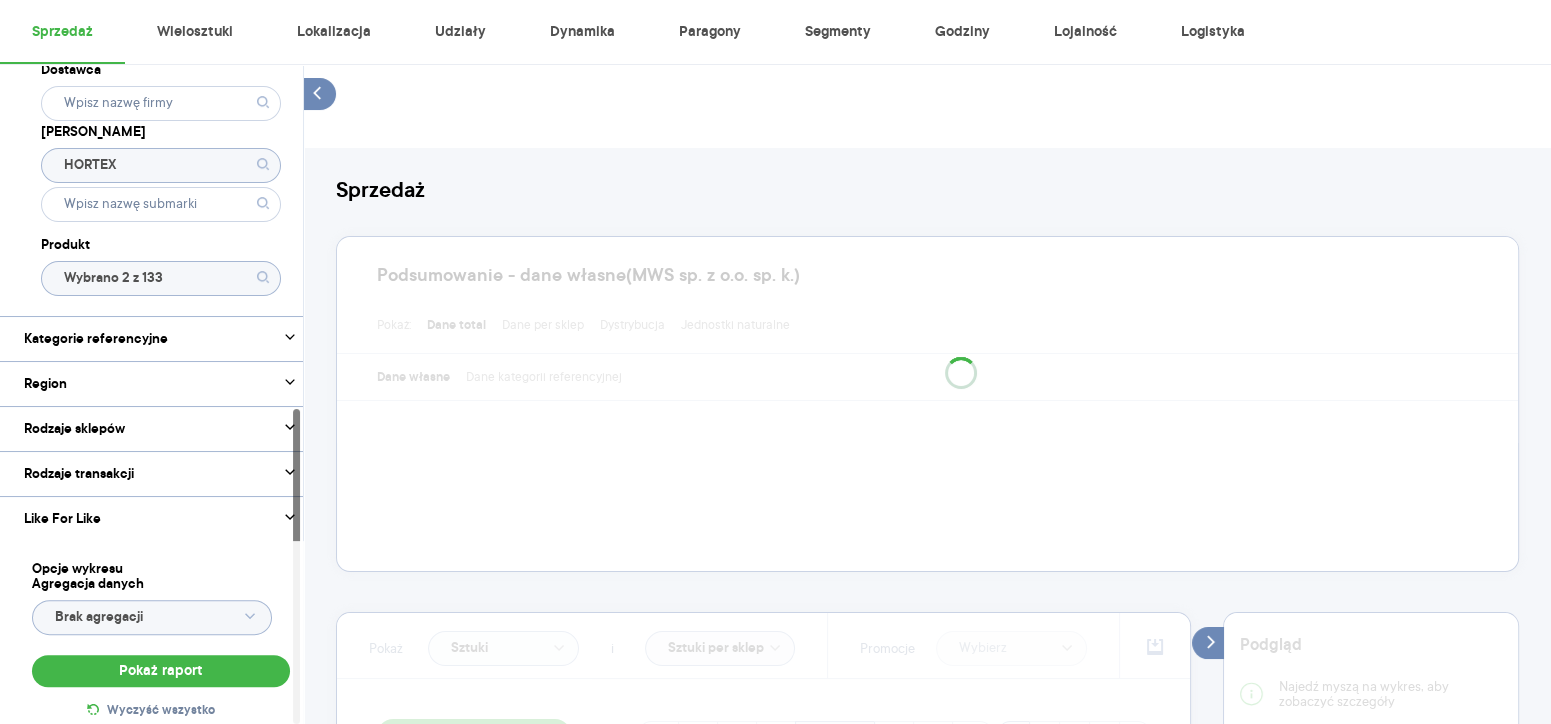 scroll, scrollTop: 502, scrollLeft: 0, axis: vertical 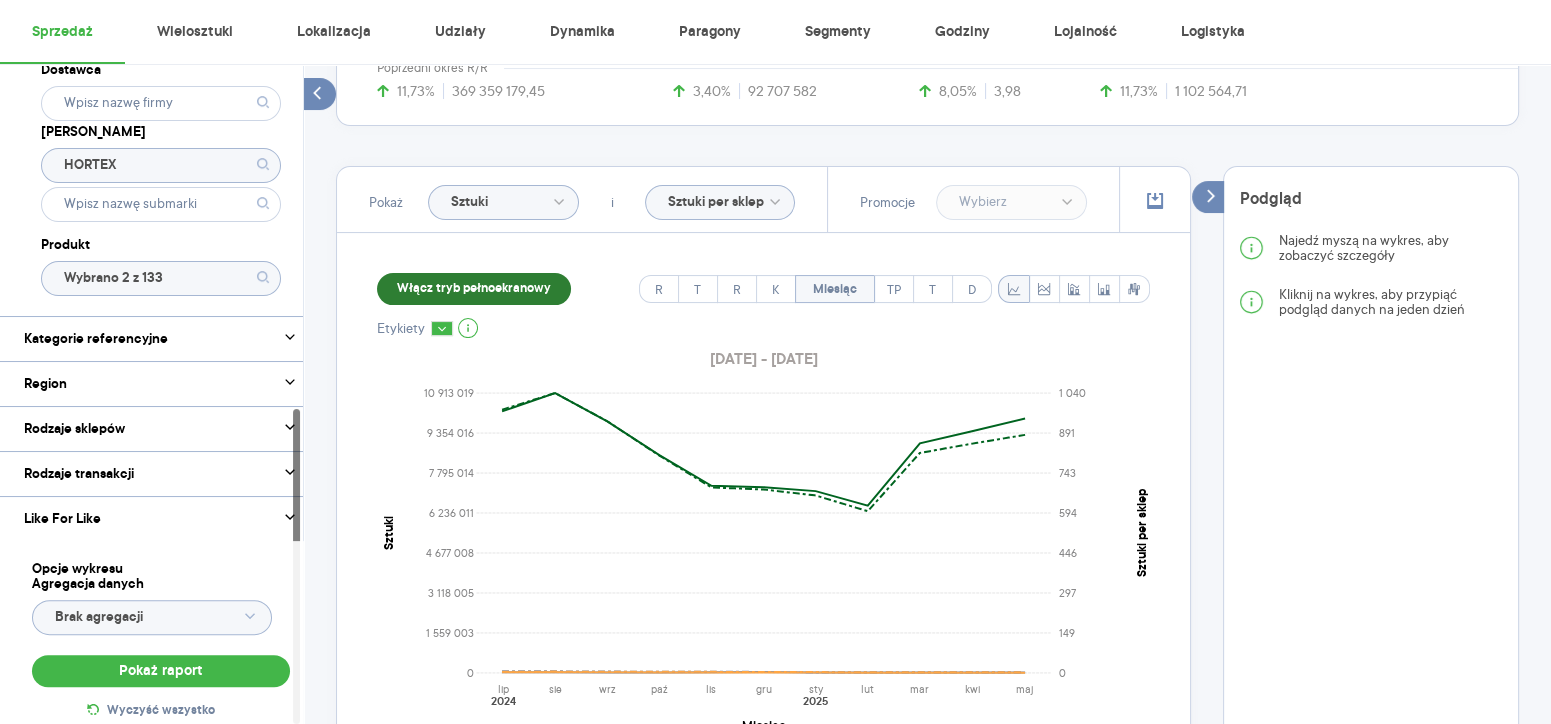 click on "Włącz tryb pełnoekranowy" at bounding box center (474, 289) 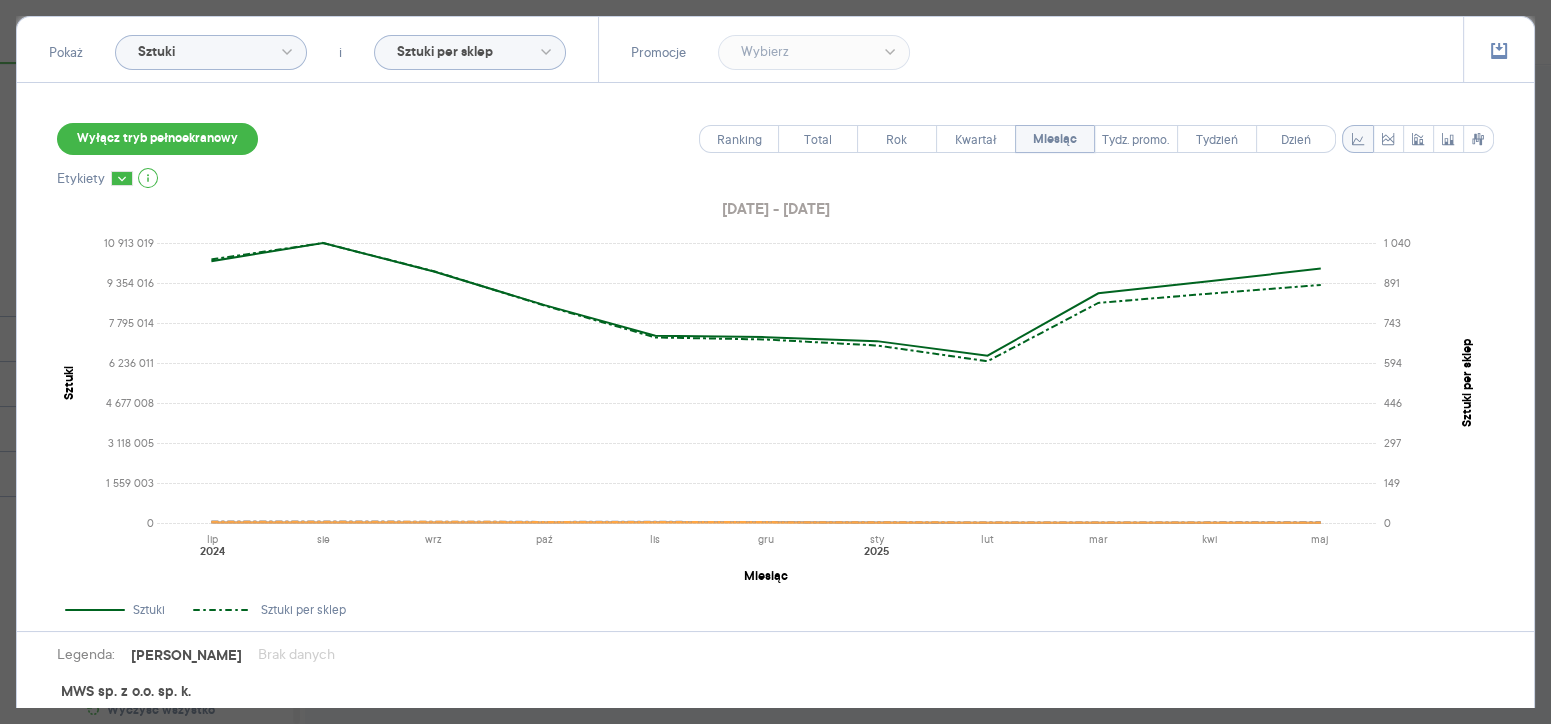 scroll, scrollTop: 218, scrollLeft: 0, axis: vertical 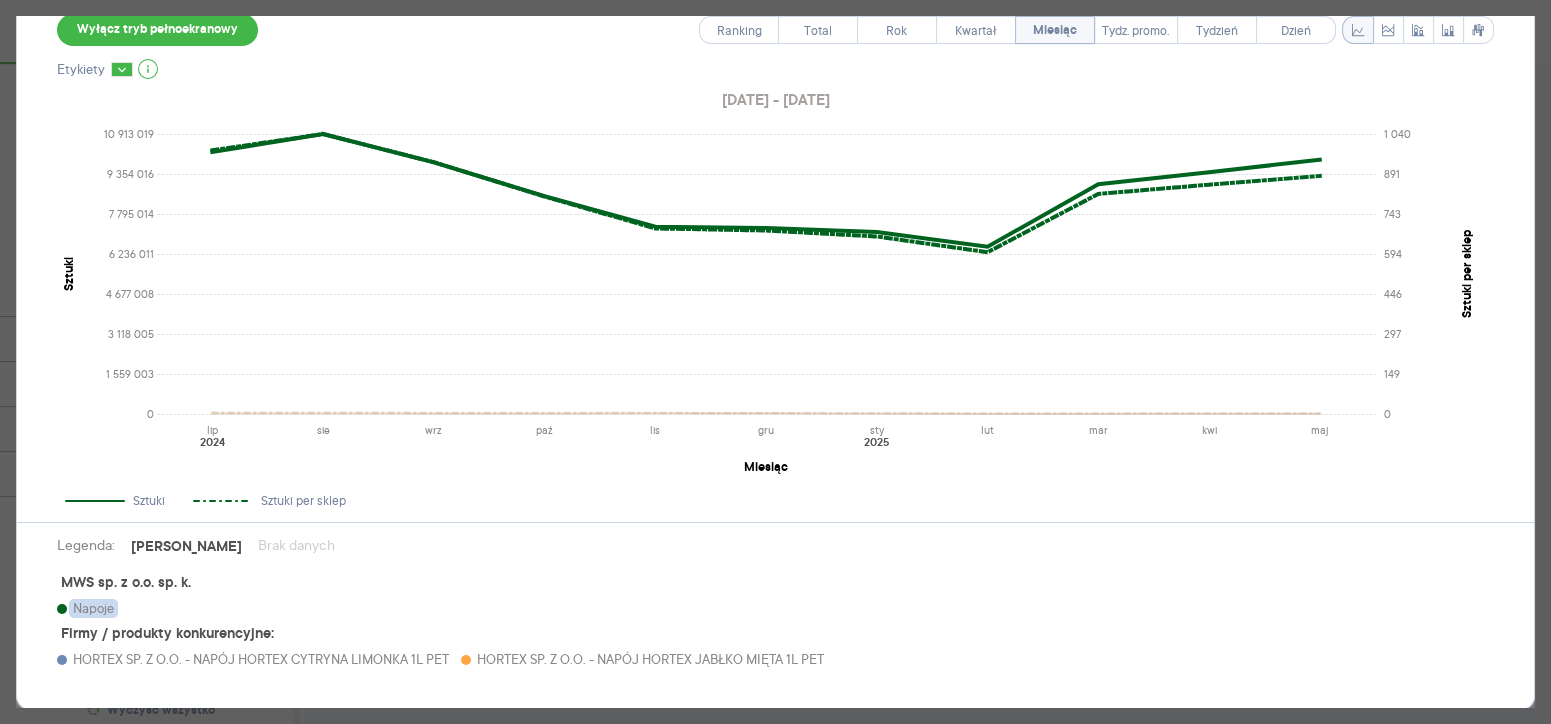 click on "Napoje" at bounding box center [93, 608] 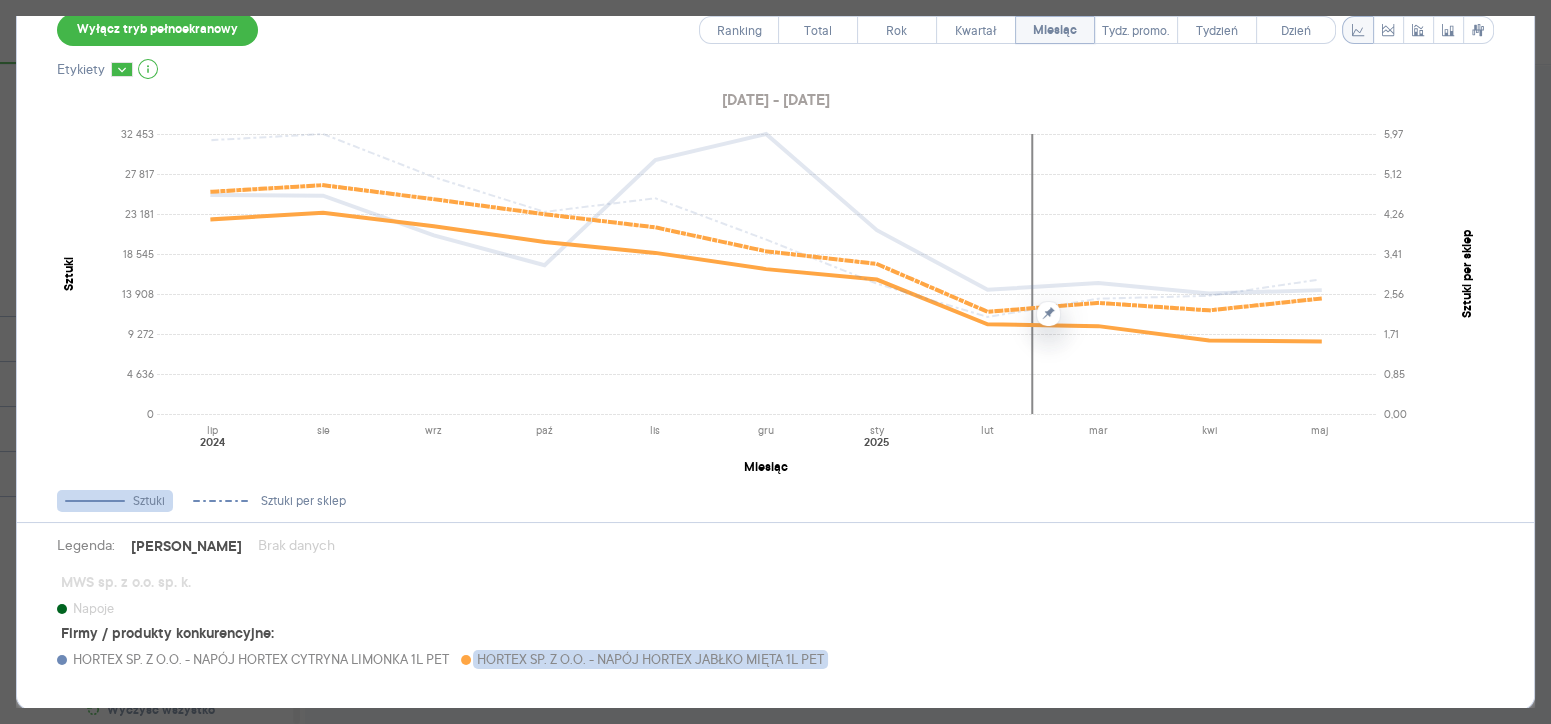 scroll, scrollTop: 151, scrollLeft: 0, axis: vertical 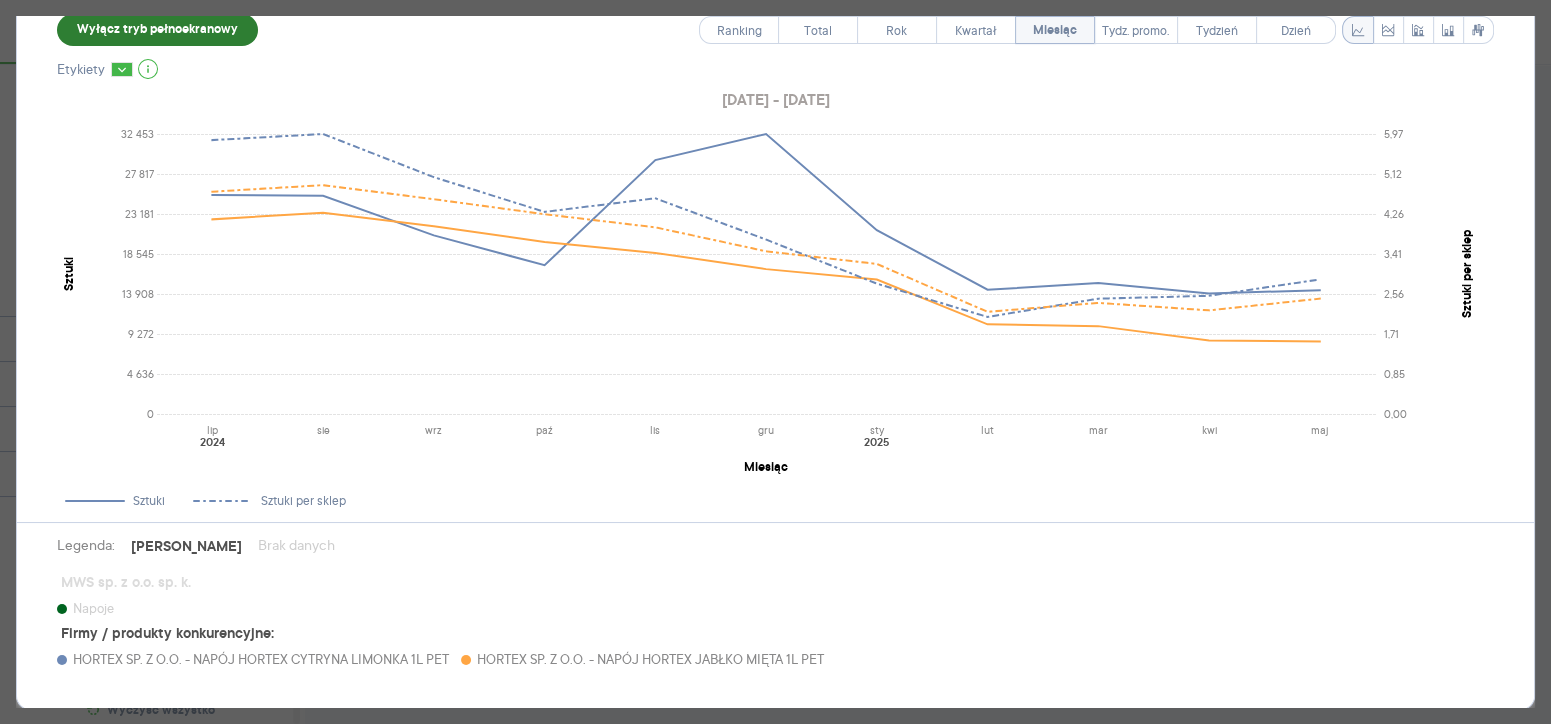 click on "Wyłącz tryb pełnoekranowy" at bounding box center (157, 30) 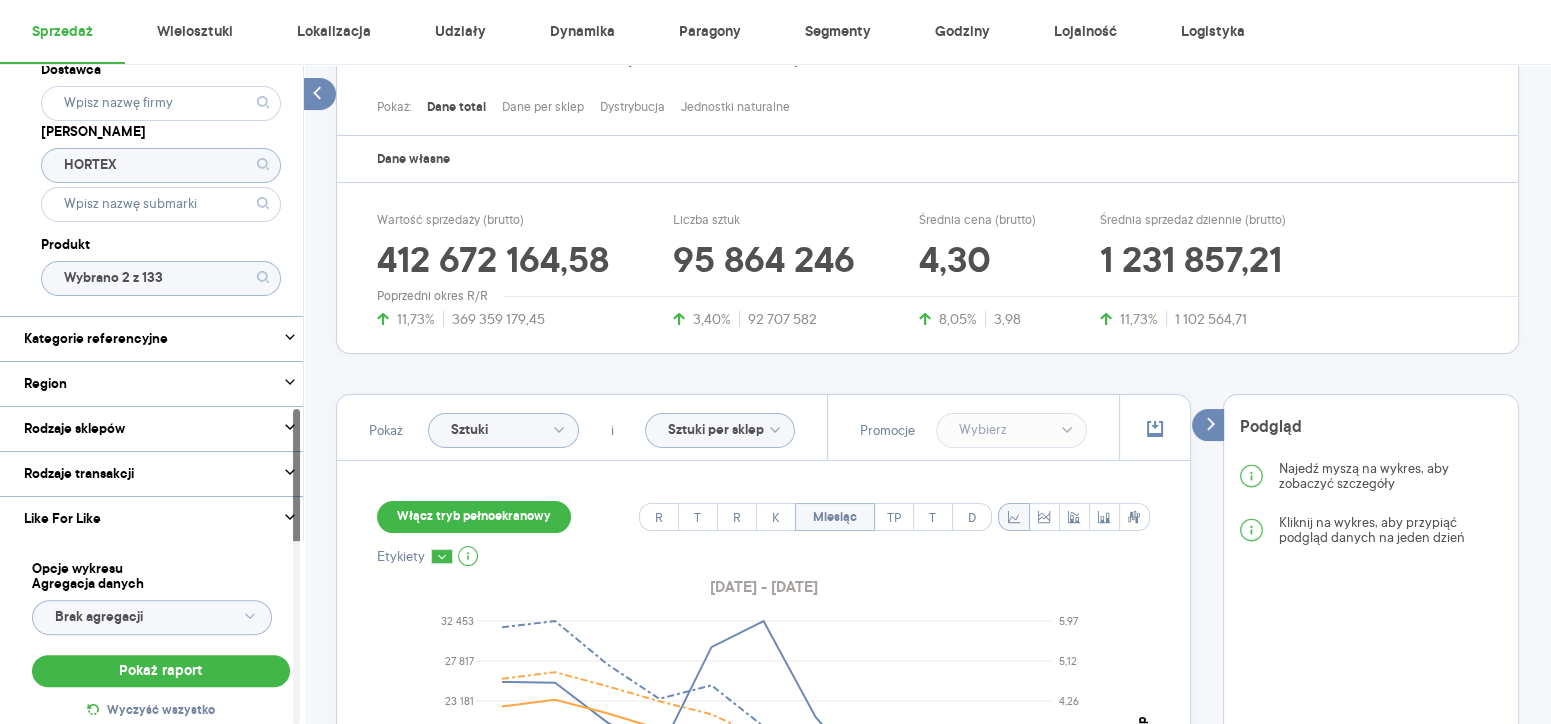 click on "Wybrano 2 z 133" 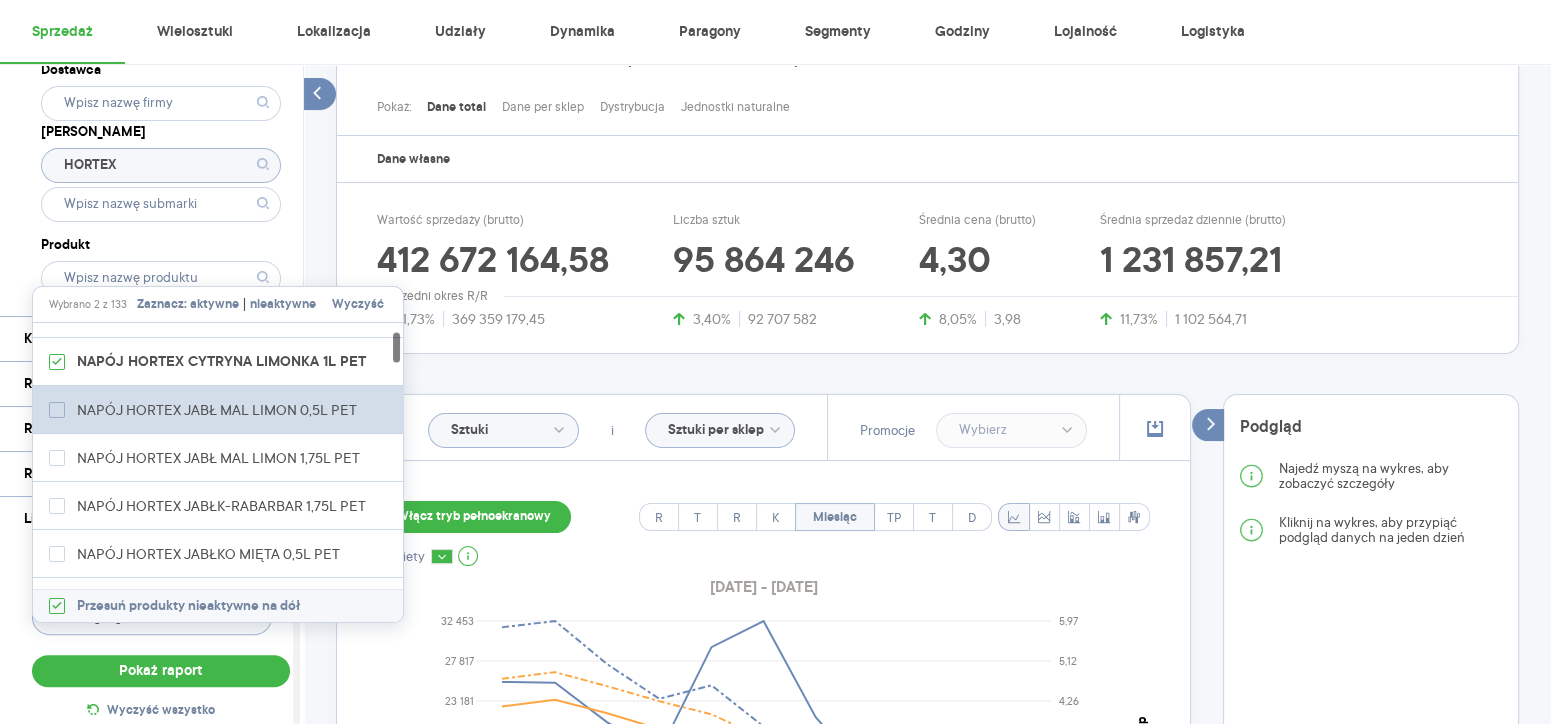 scroll, scrollTop: 131, scrollLeft: 0, axis: vertical 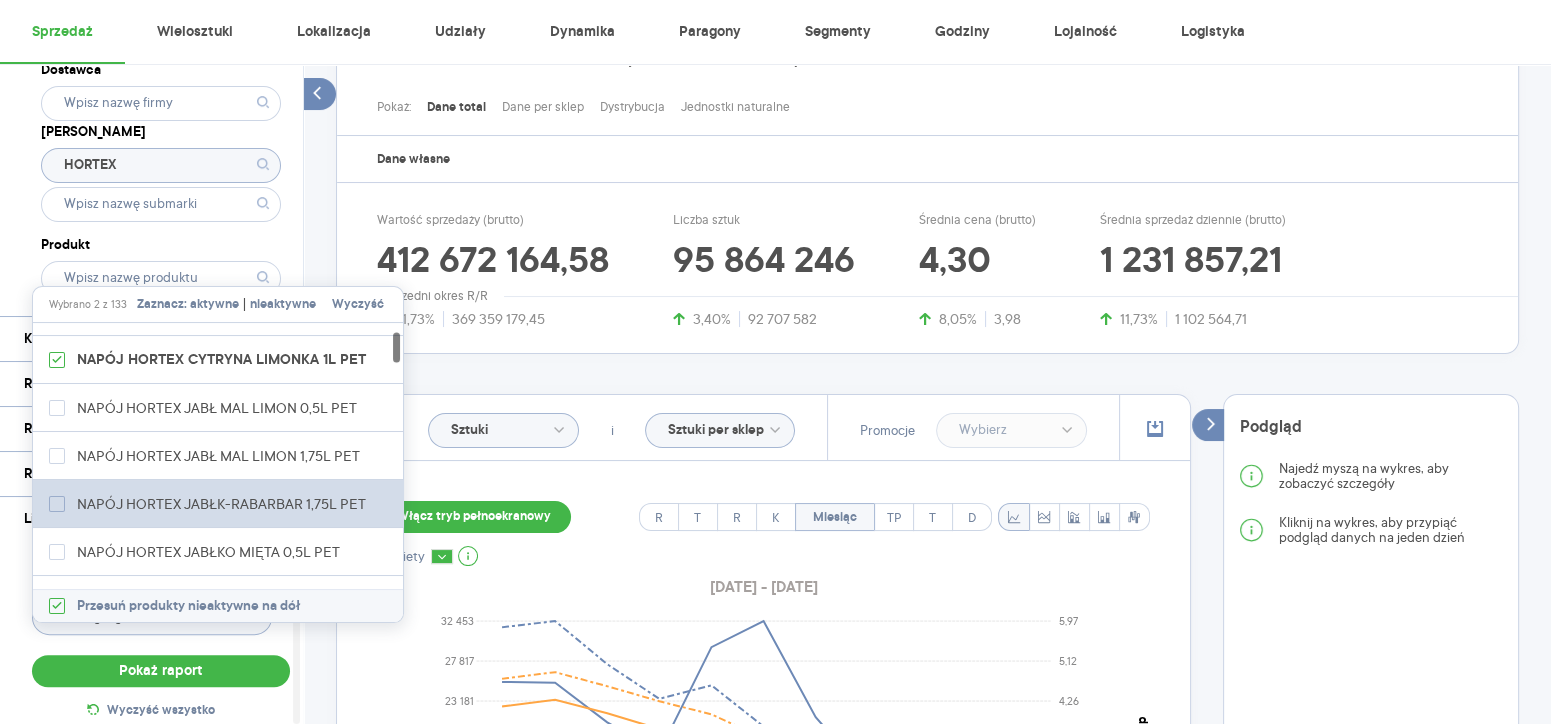 click 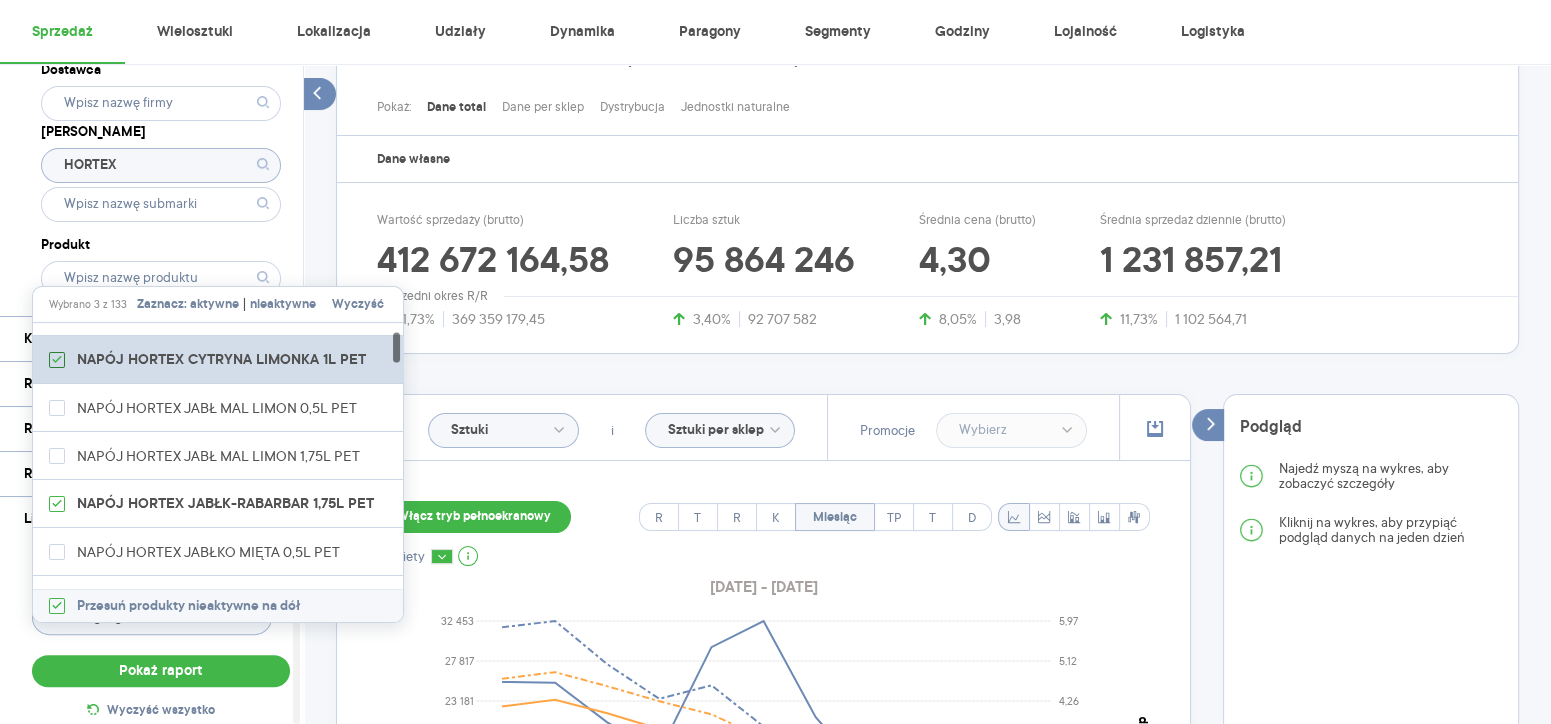 click 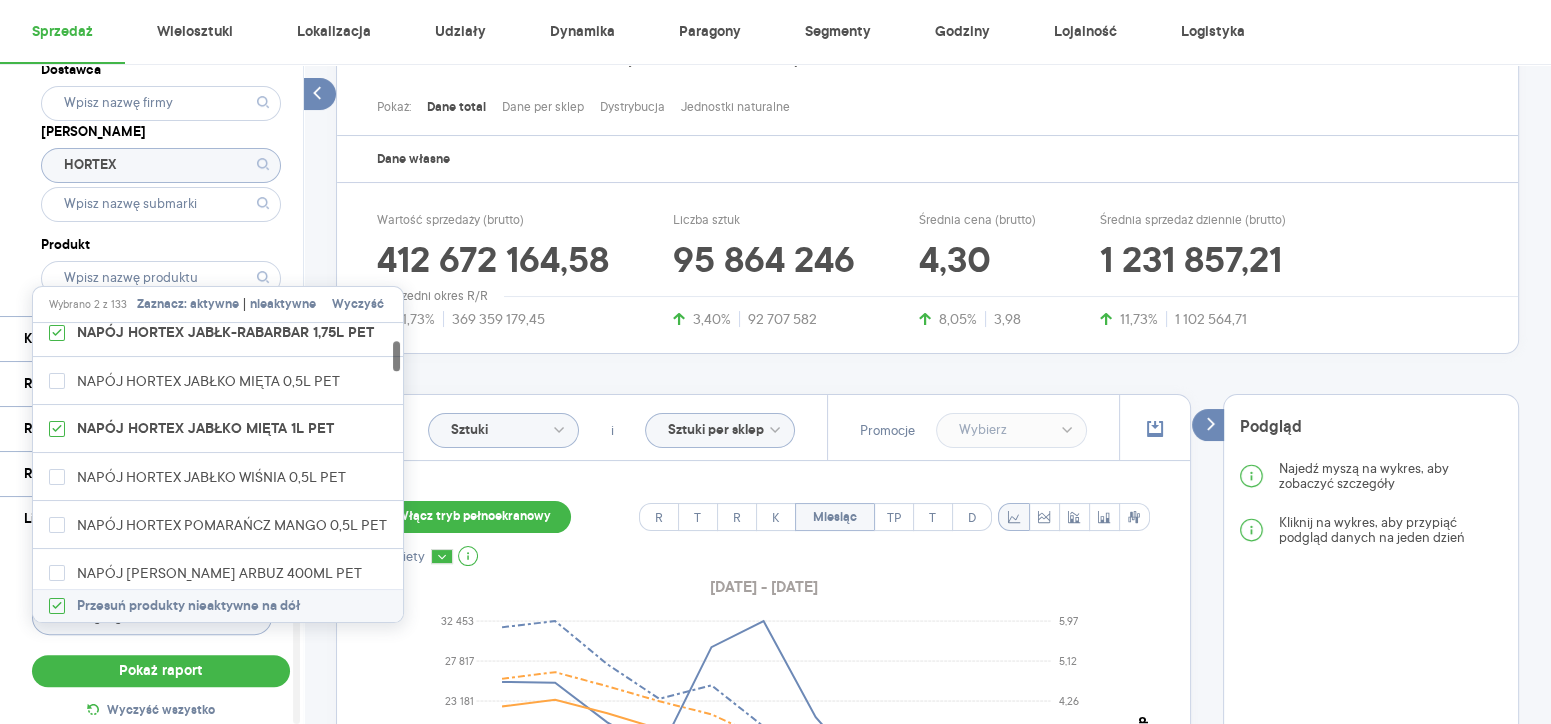 scroll, scrollTop: 281, scrollLeft: 0, axis: vertical 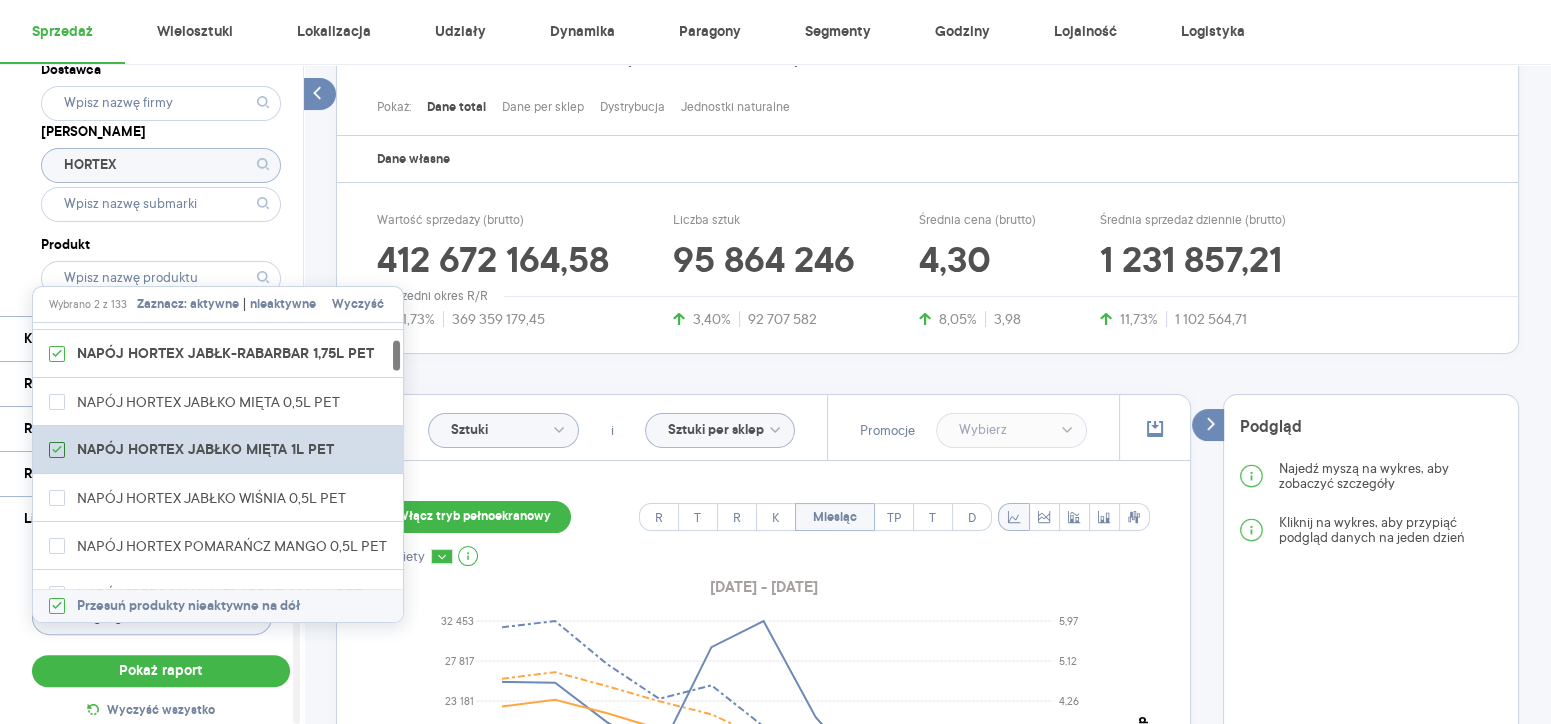 click 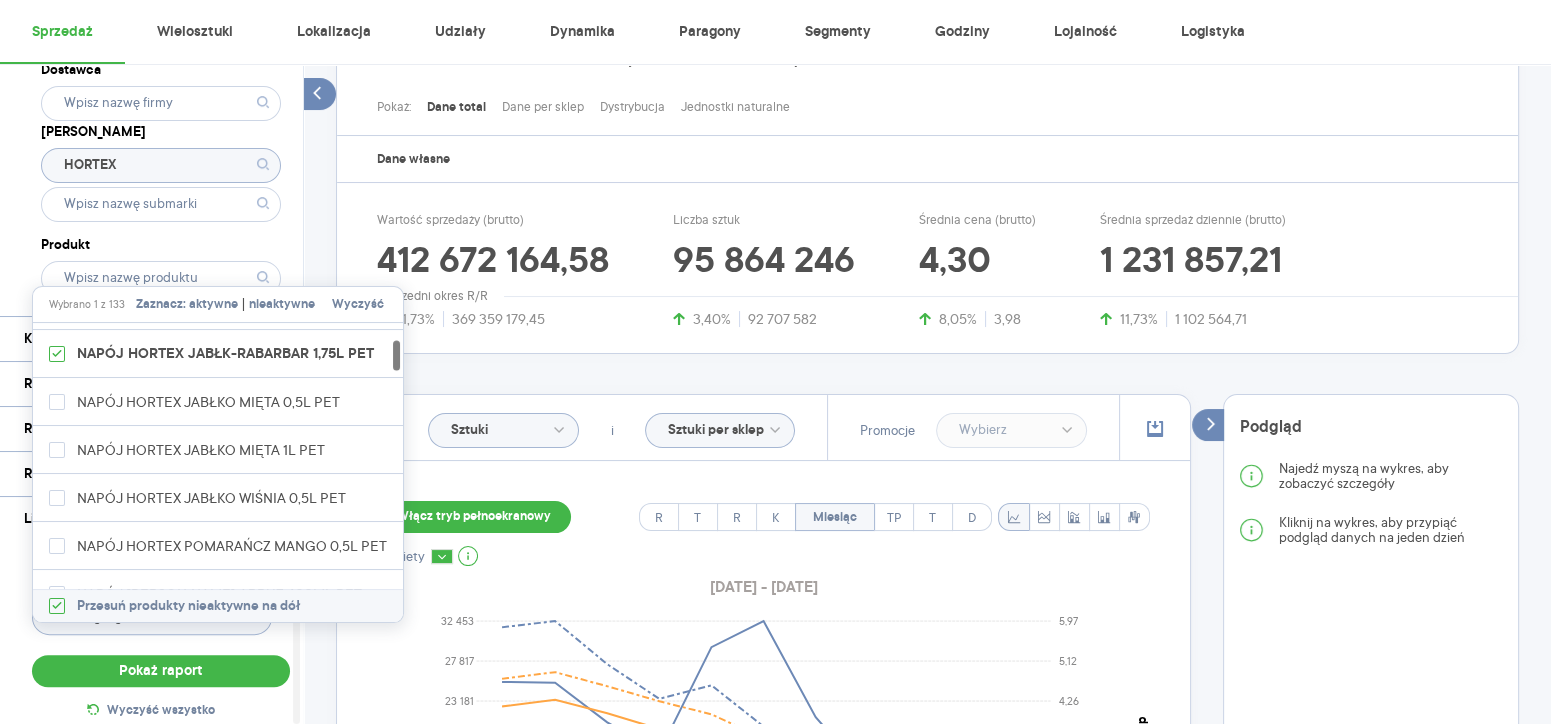 click on "Dostawca Marka HORTEX Produkt" at bounding box center (161, 176) 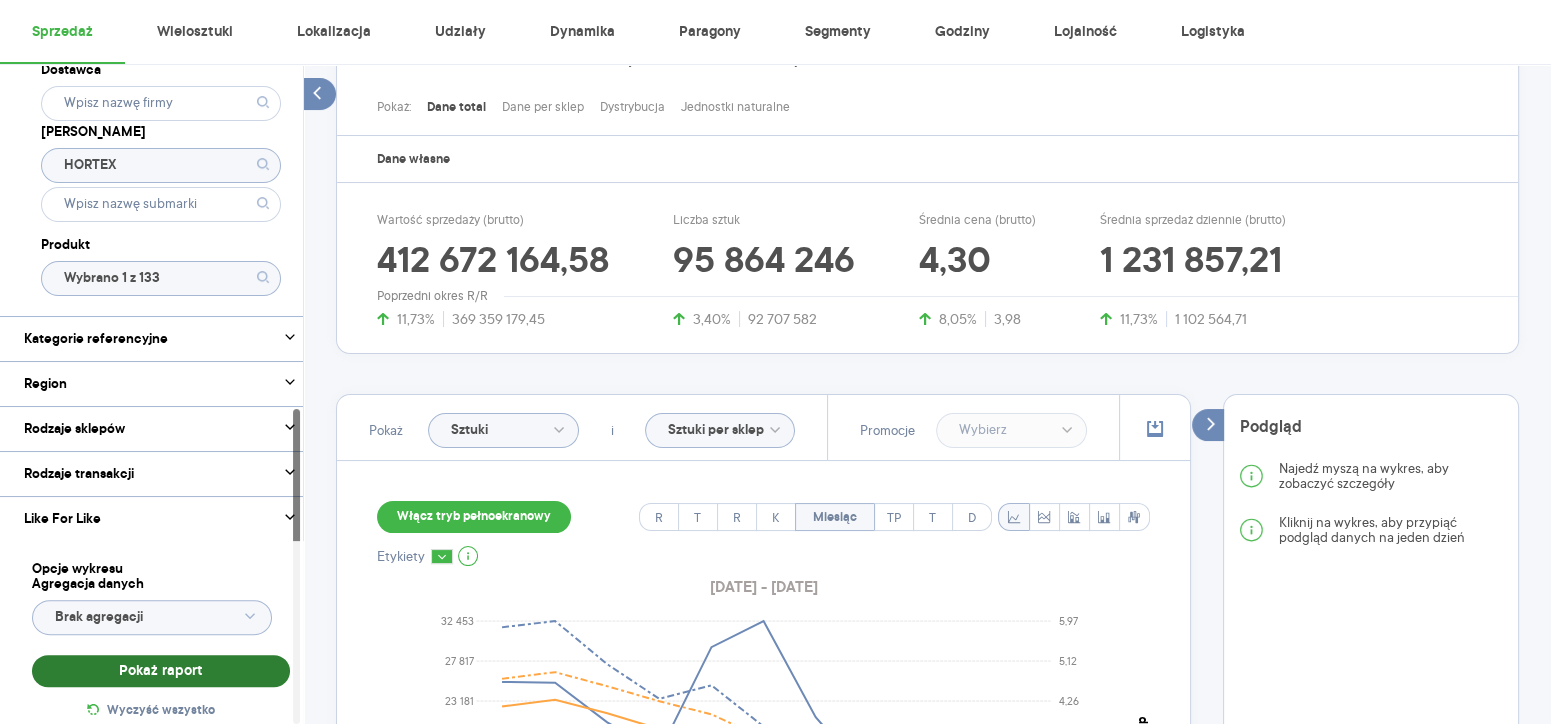click on "Pokaż raport" at bounding box center [161, 671] 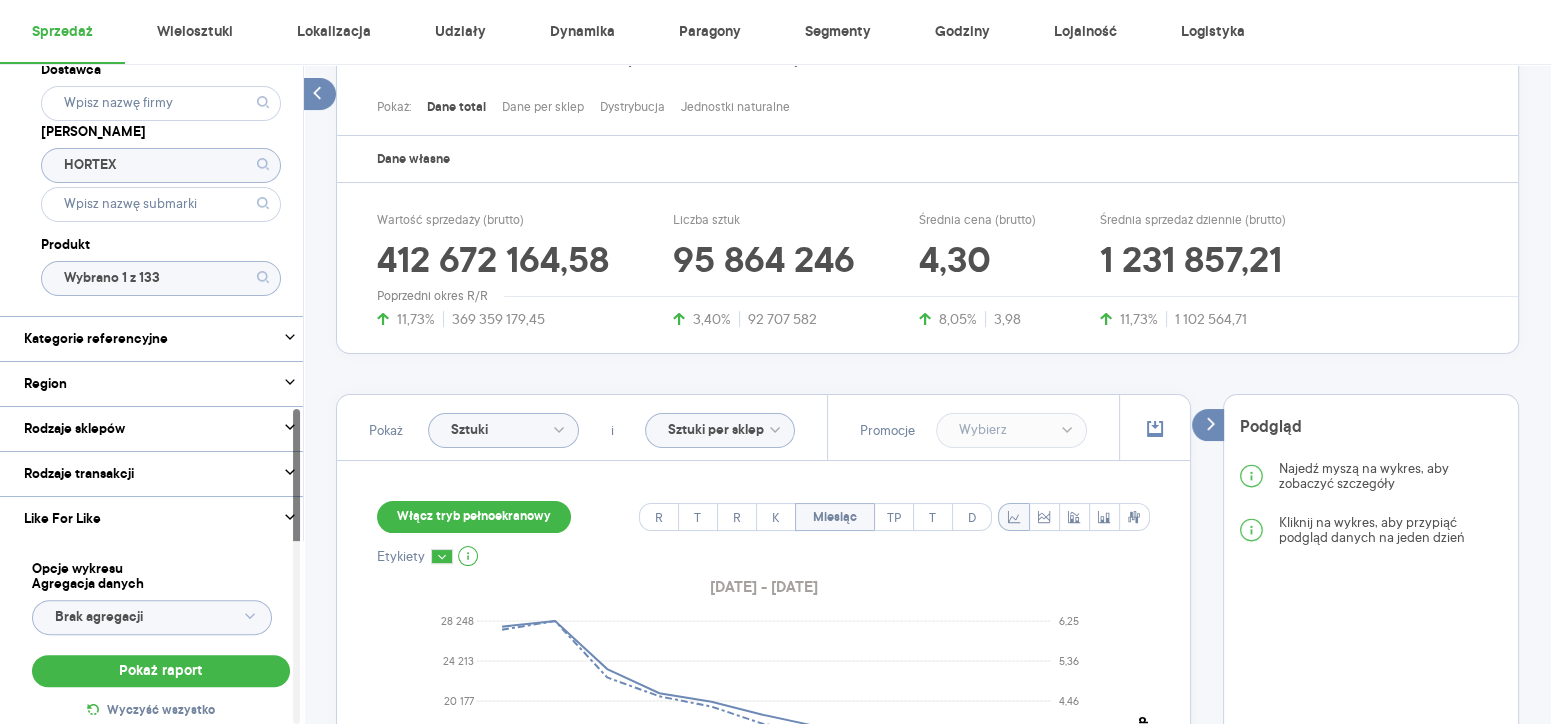 click on "Włącz tryb pełnoekranowy" at bounding box center [474, 517] 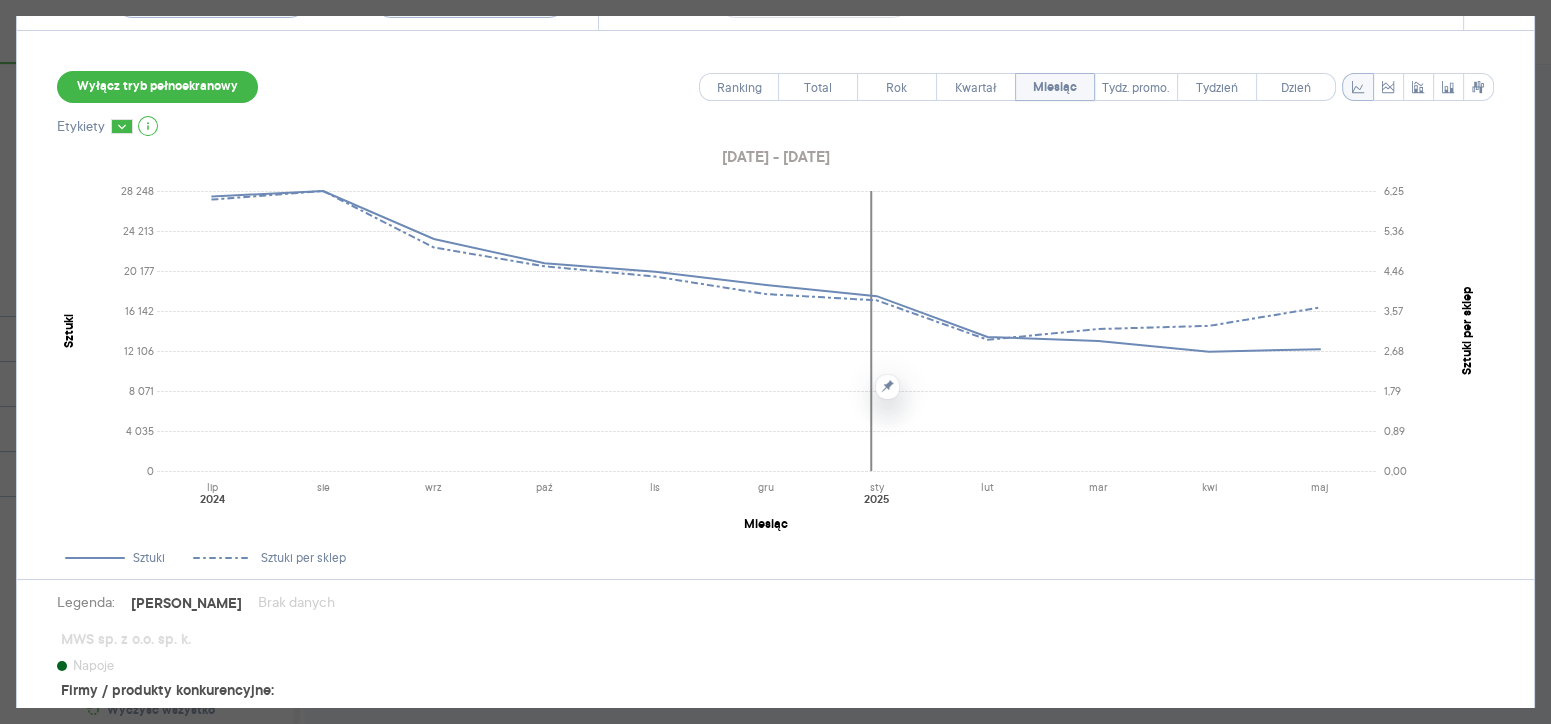scroll, scrollTop: 54, scrollLeft: 0, axis: vertical 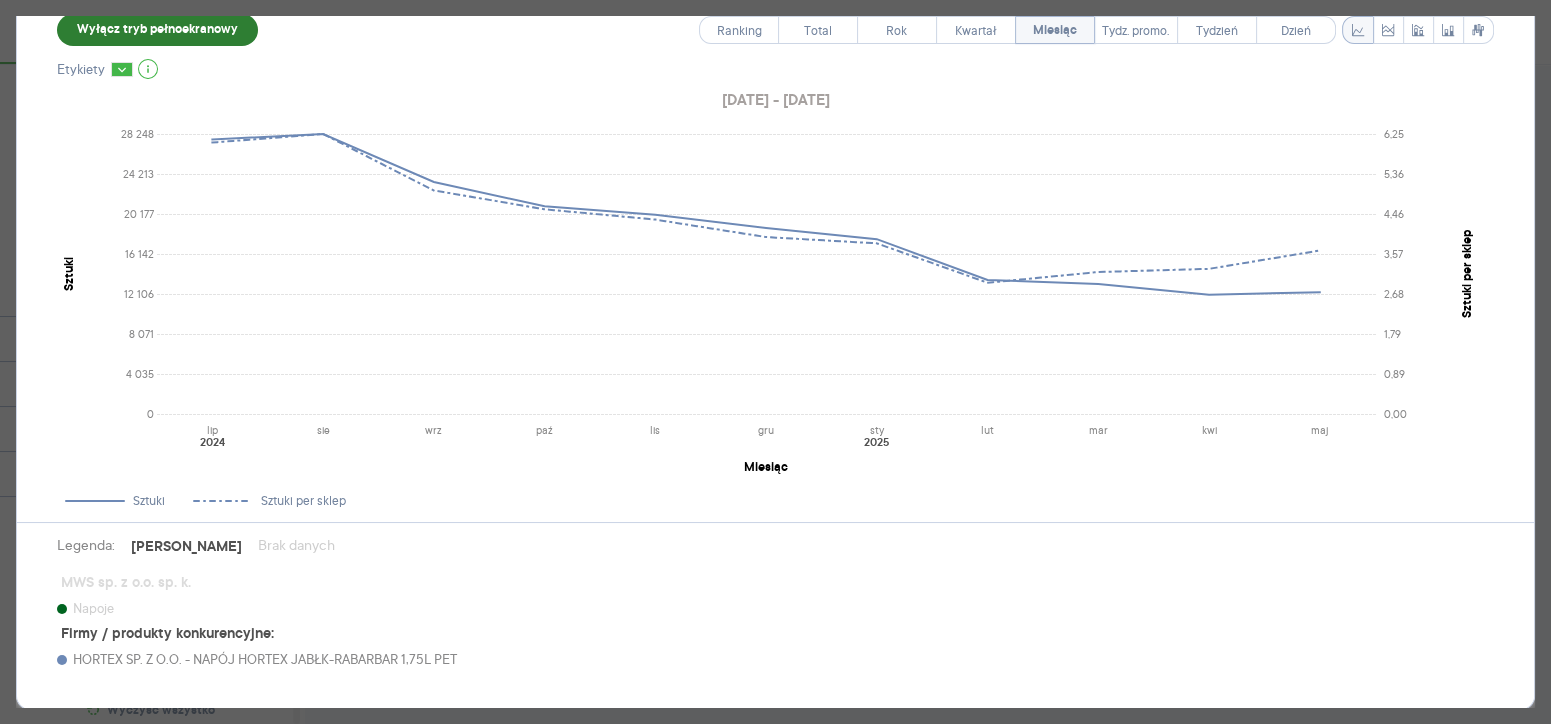click on "Wyłącz tryb pełnoekranowy" at bounding box center [157, 30] 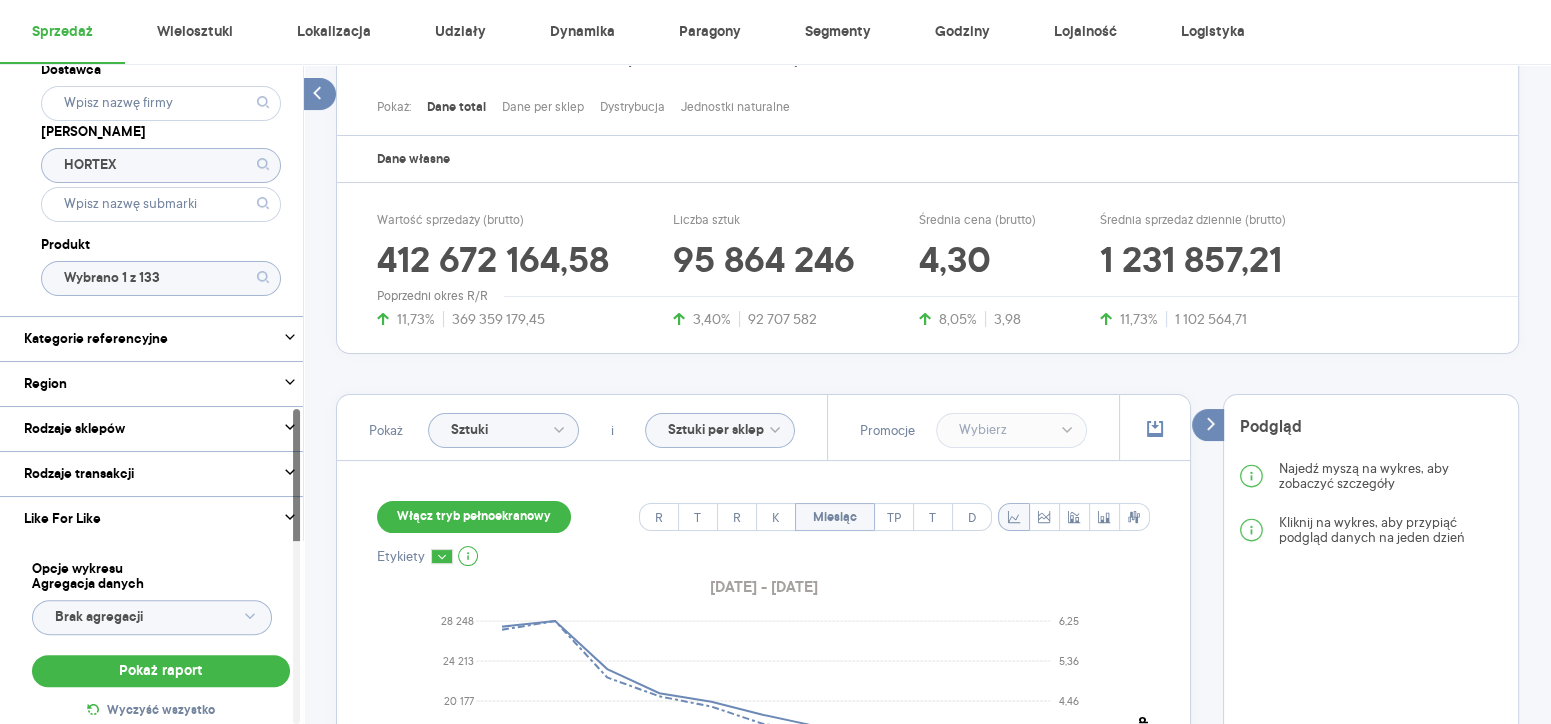 click on "Wybrano 1 z 133" 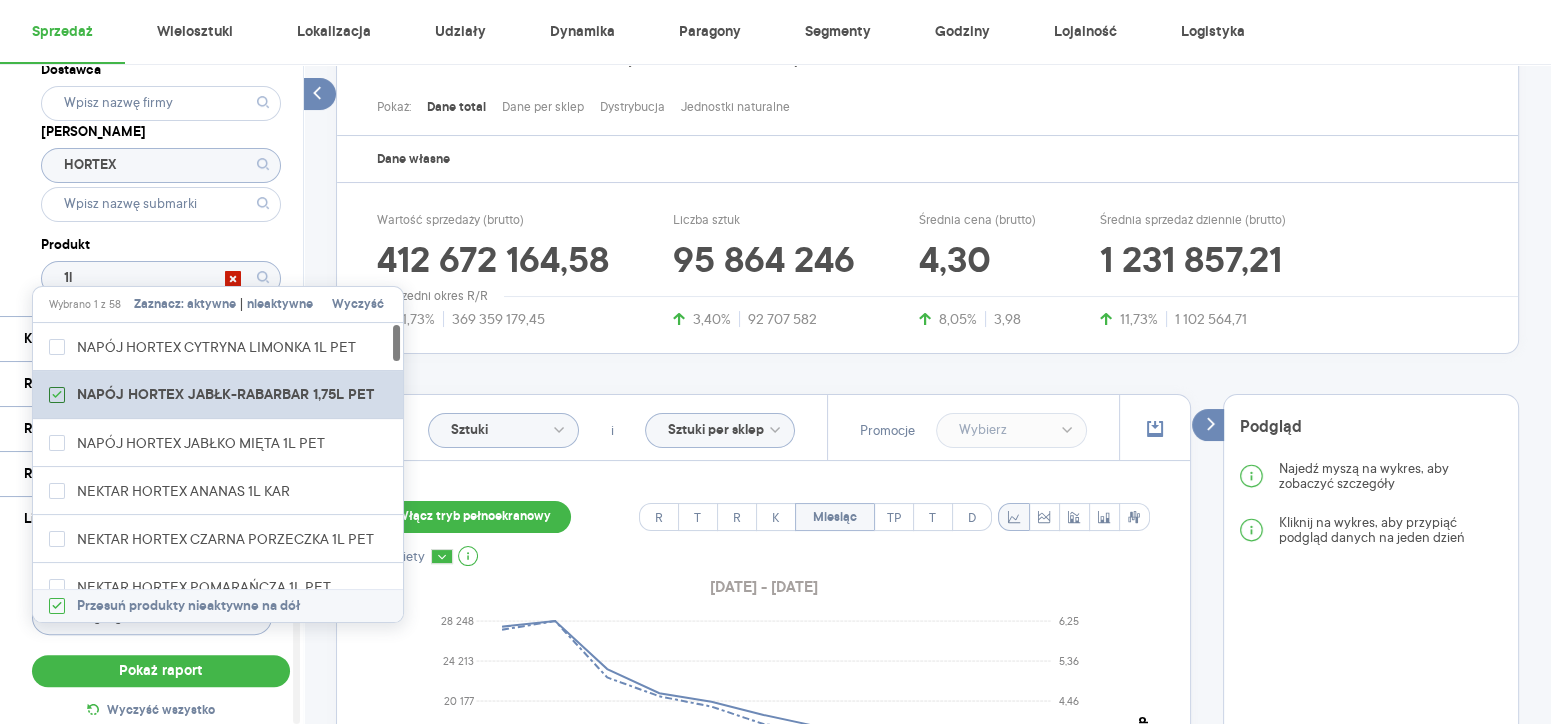 click at bounding box center (57, 395) 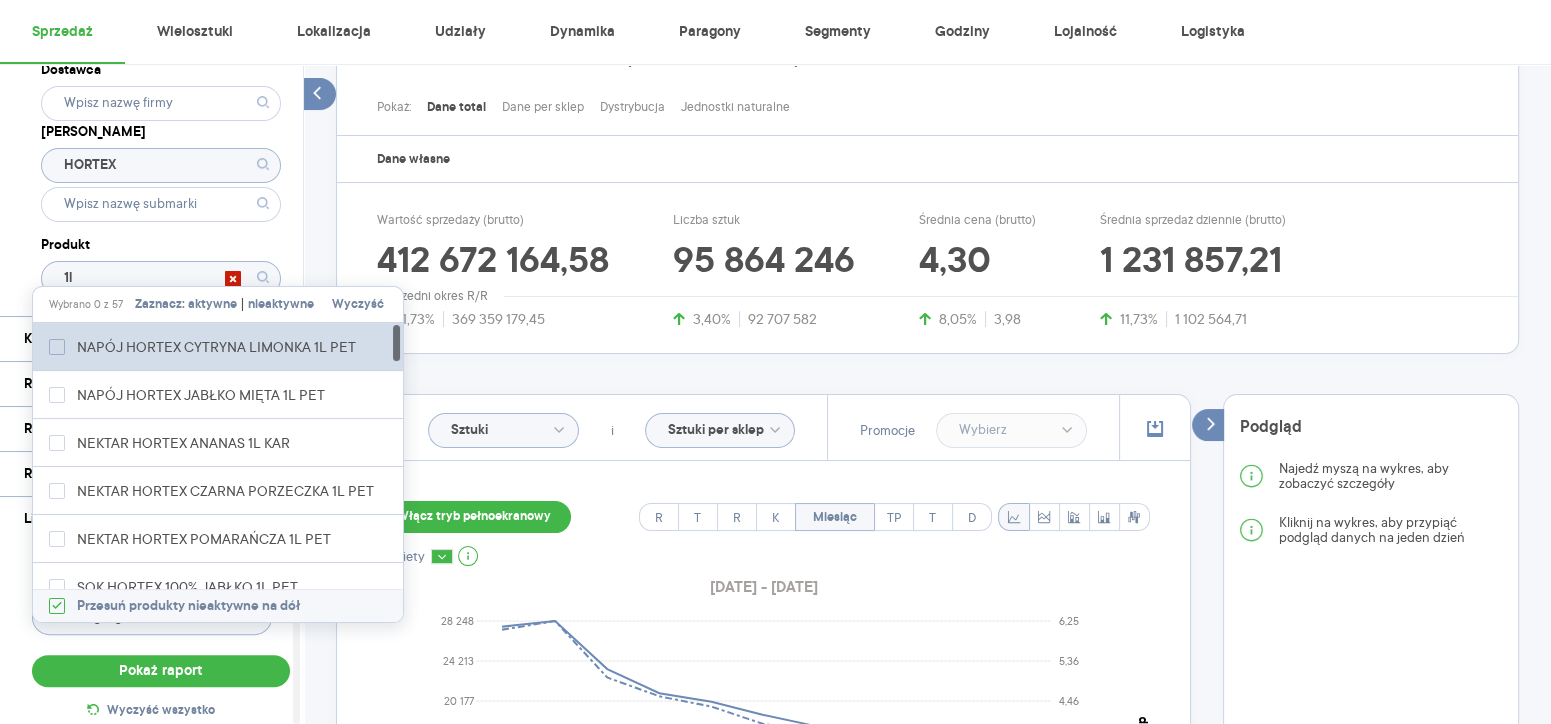click 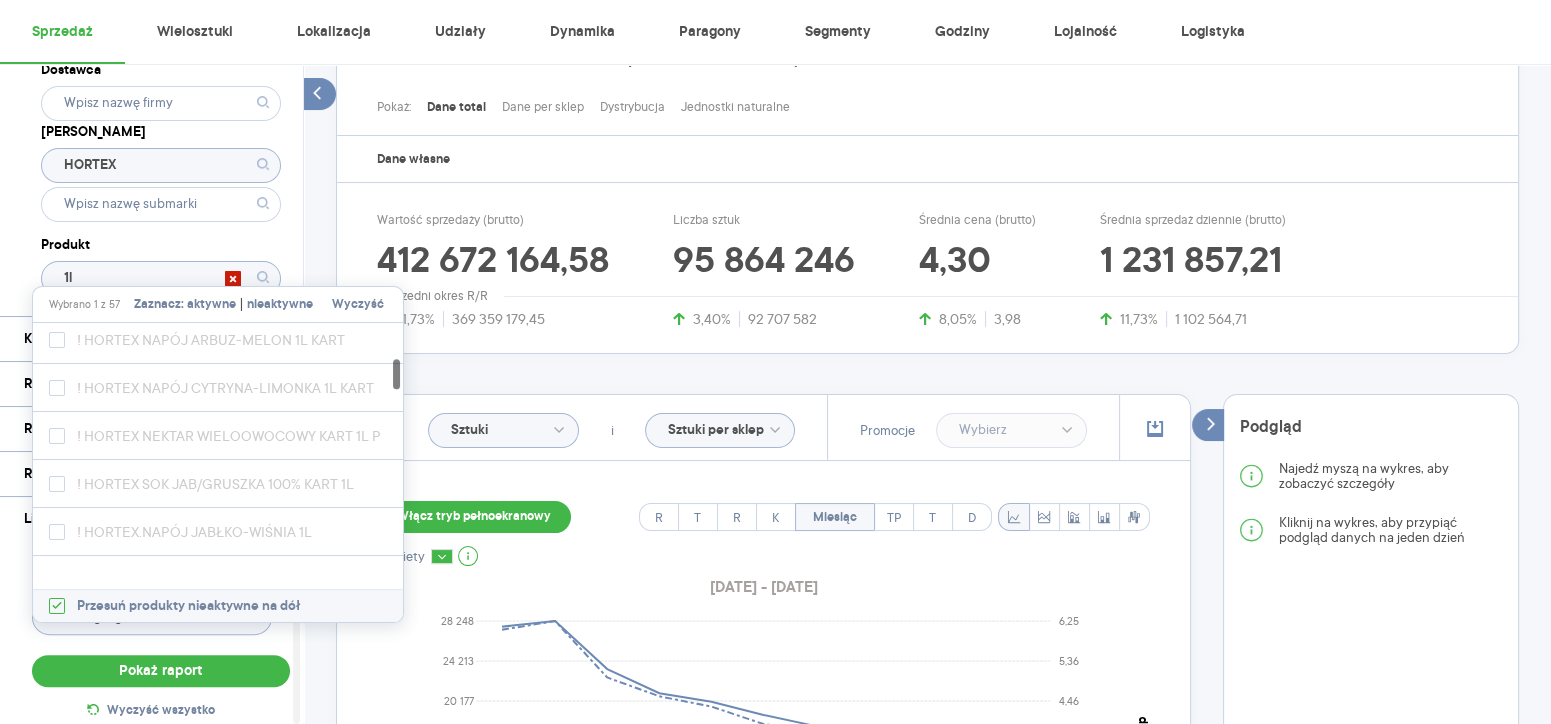scroll, scrollTop: 0, scrollLeft: 0, axis: both 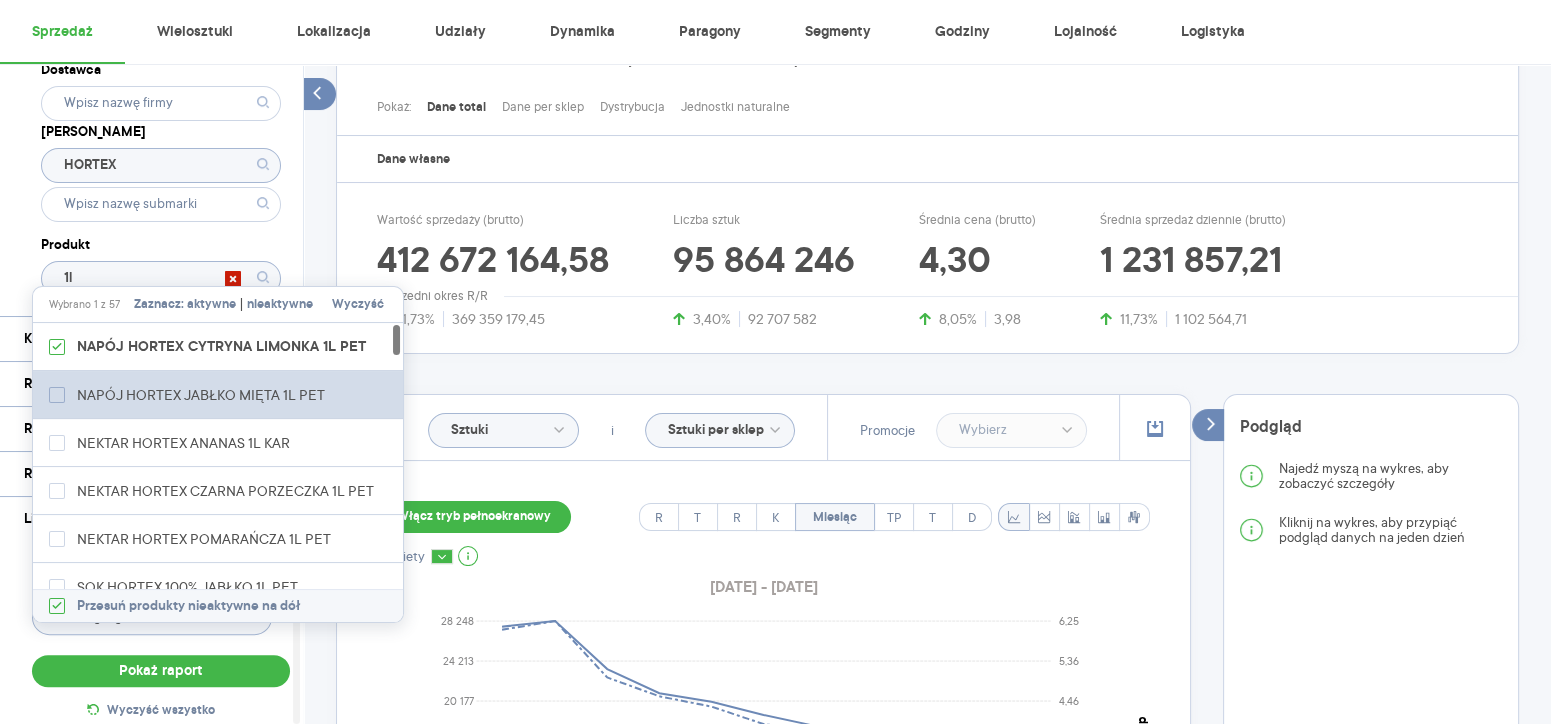 click 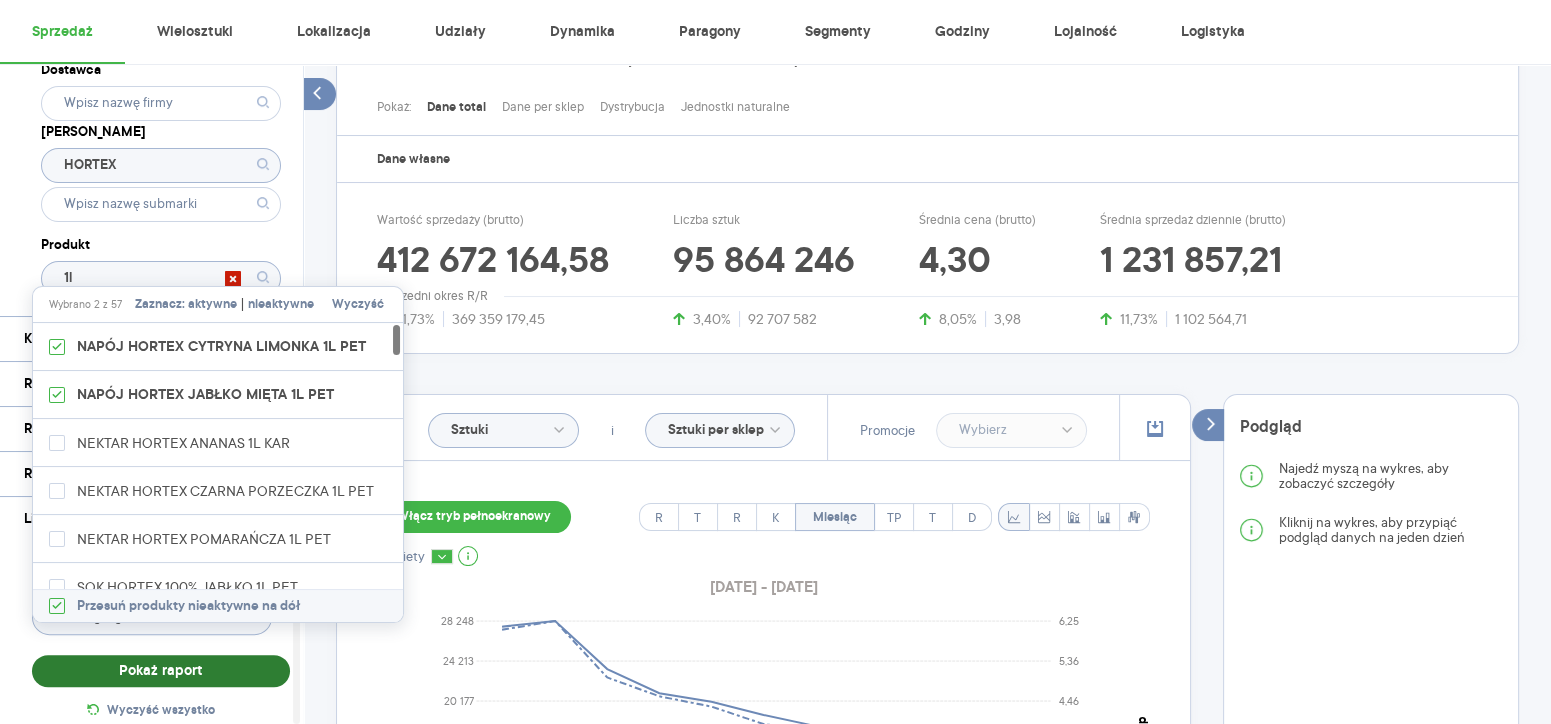click on "Pokaż raport" at bounding box center (161, 671) 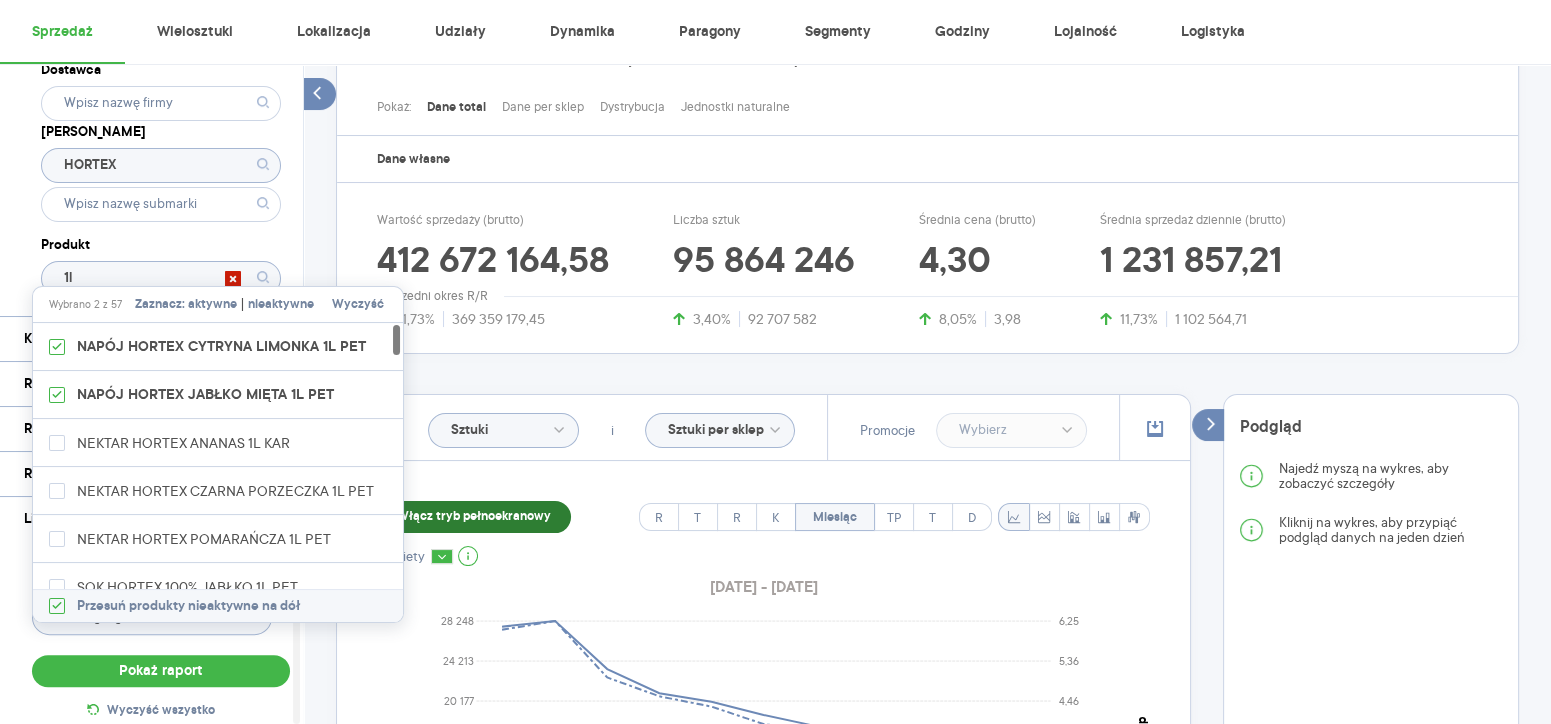 type on "Wybrano 2 z 133" 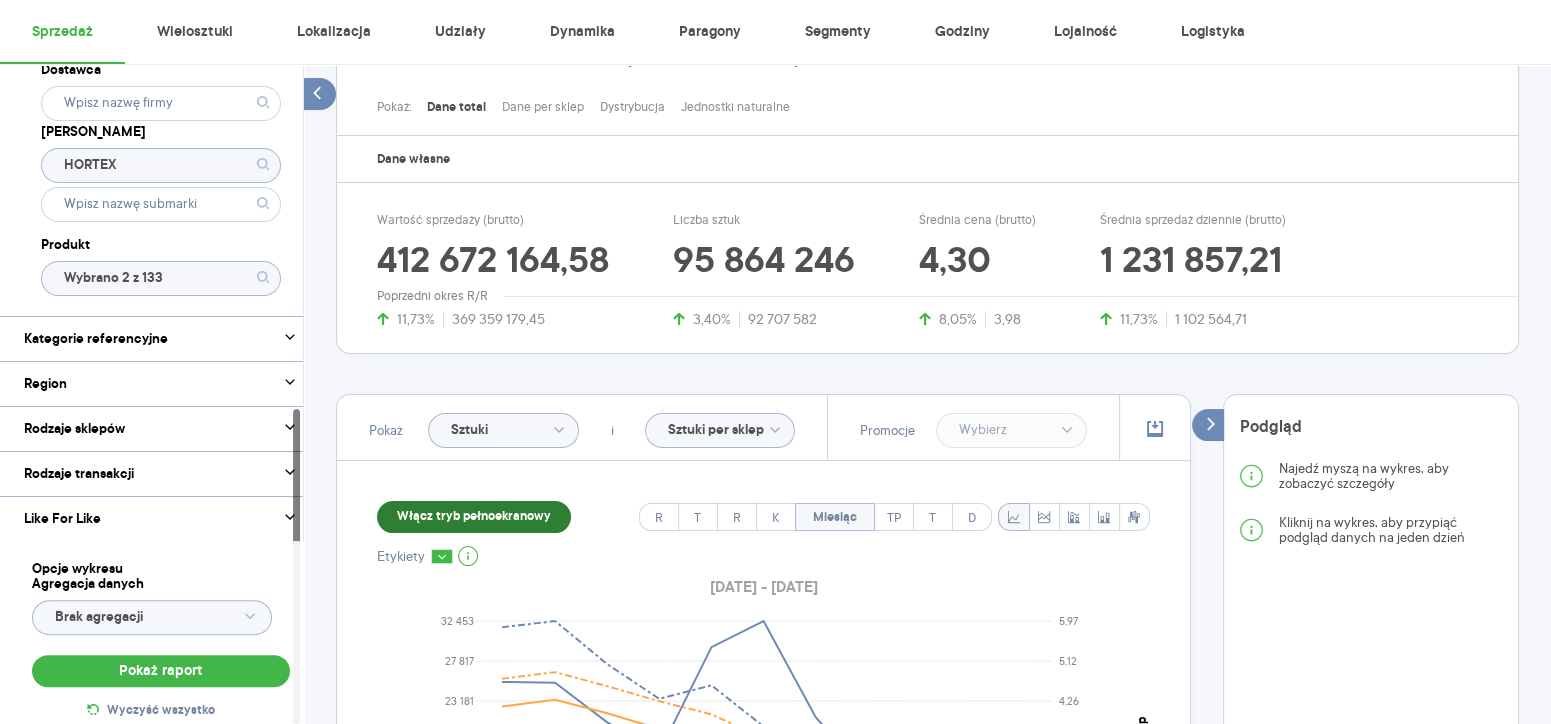 click on "Włącz tryb pełnoekranowy" at bounding box center (474, 517) 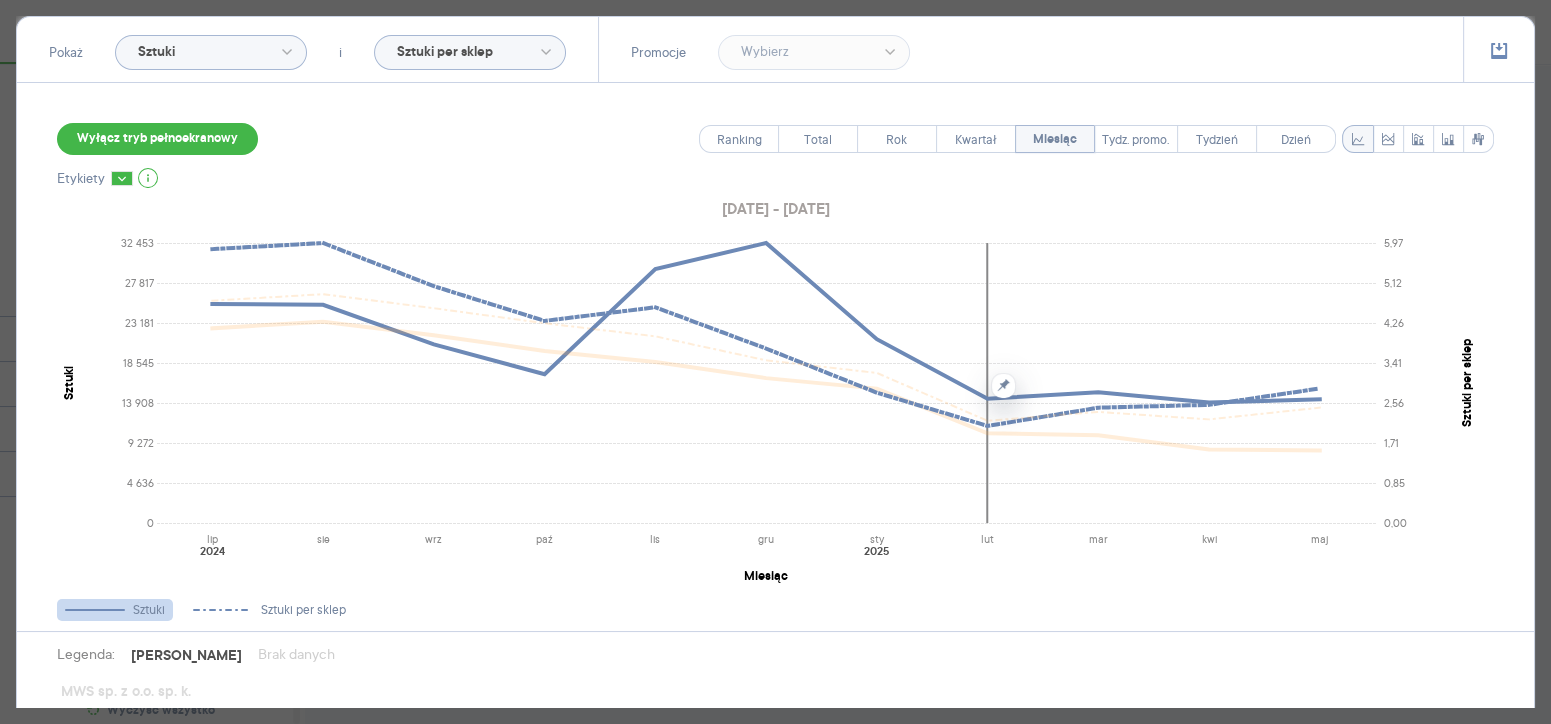 scroll, scrollTop: 65, scrollLeft: 0, axis: vertical 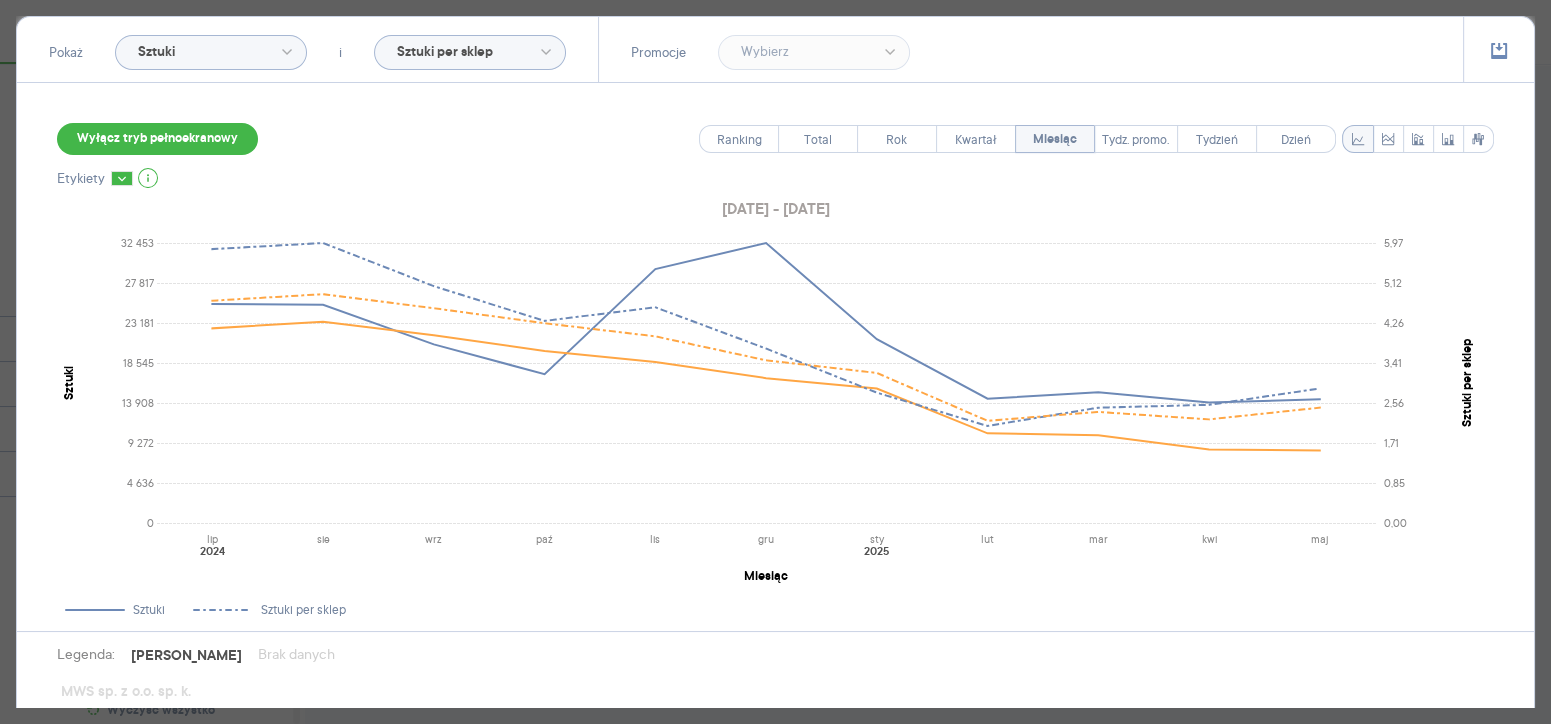 click on "Sztuki per sklep" 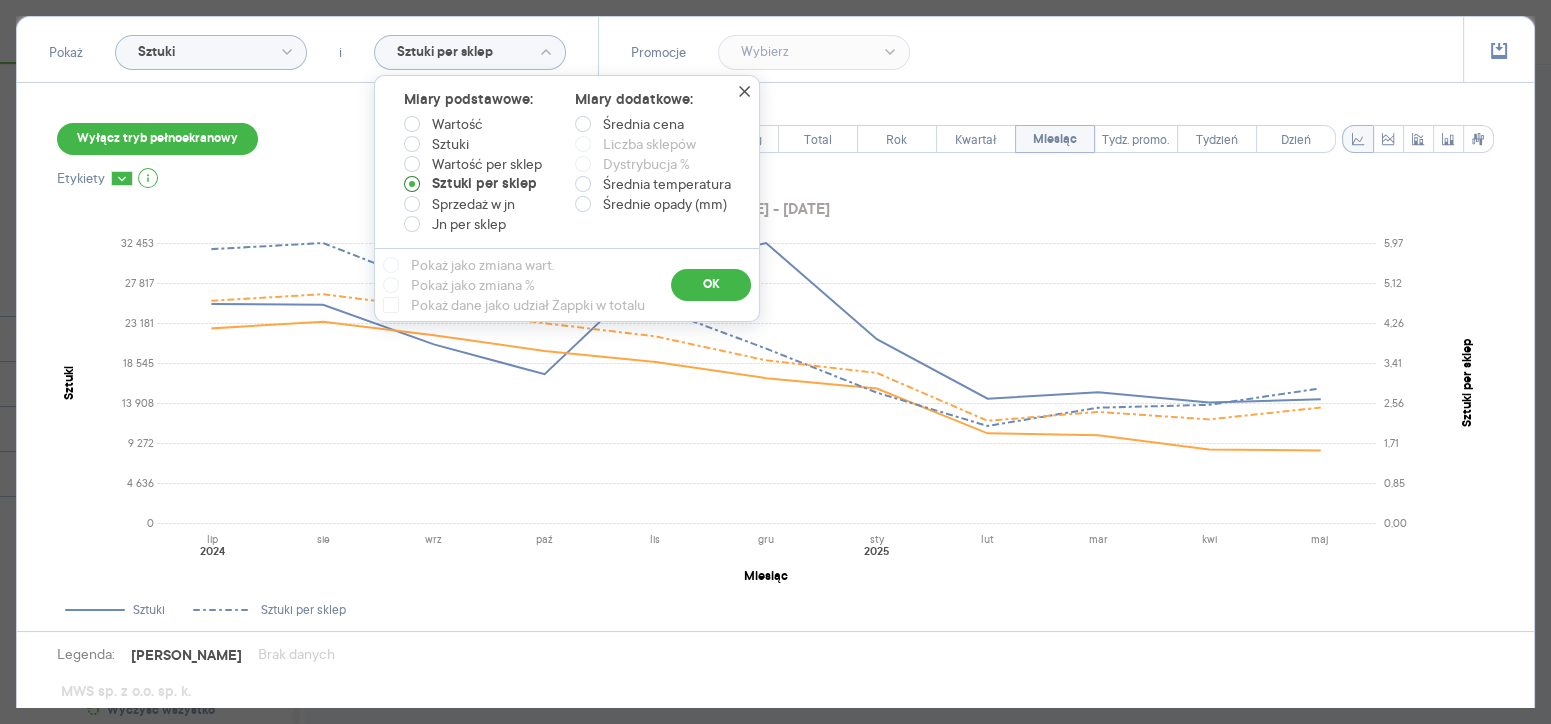 click at bounding box center [412, 184] 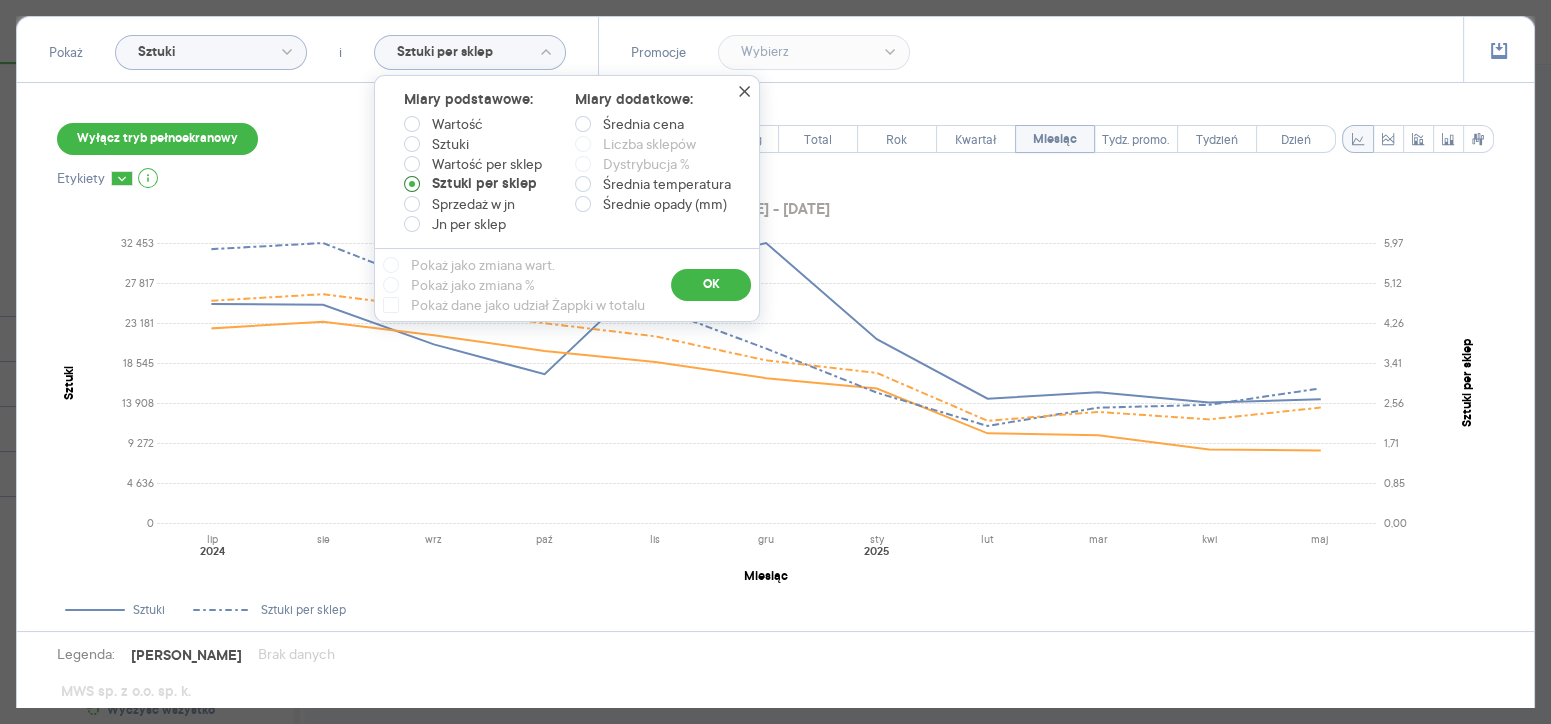 click on "Sztuki per sklep" at bounding box center (416, 186) 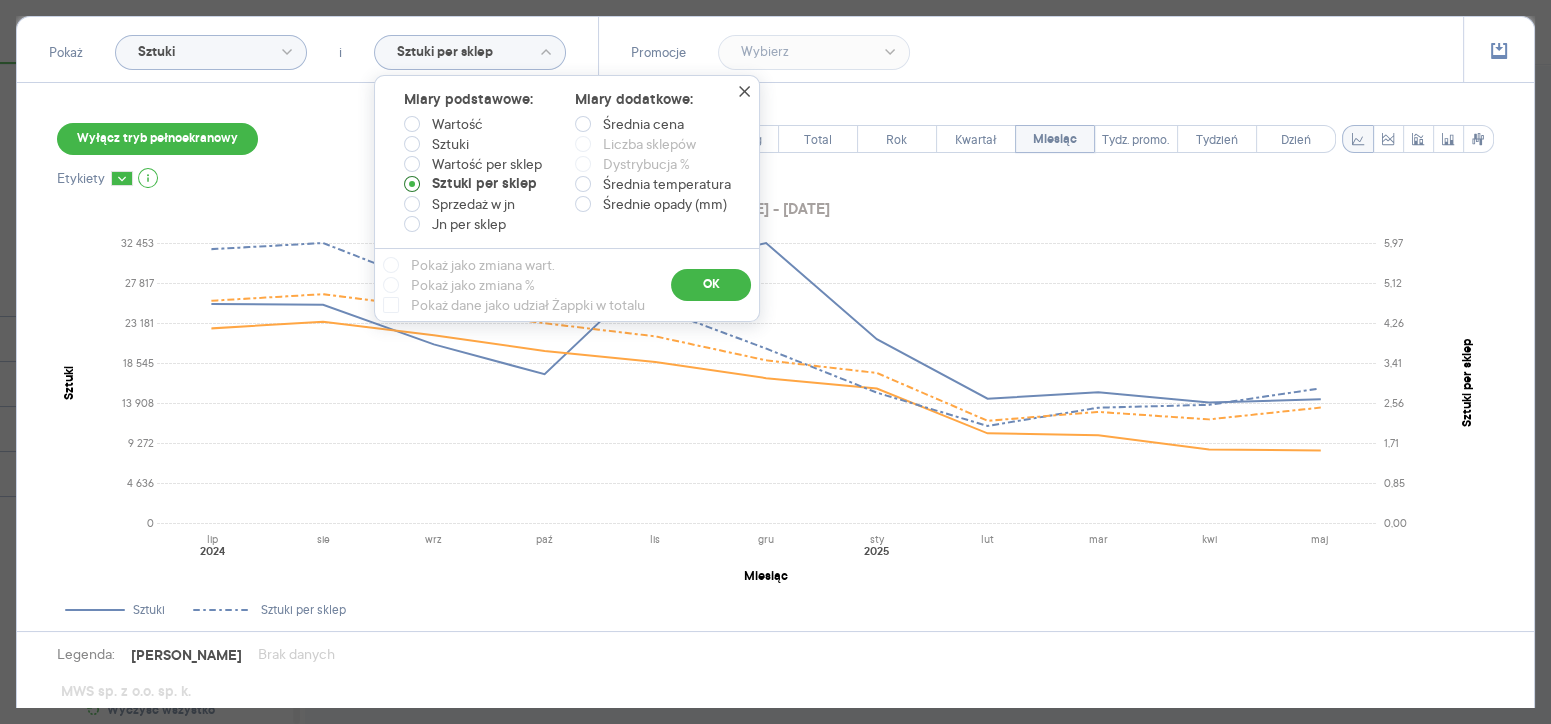 type 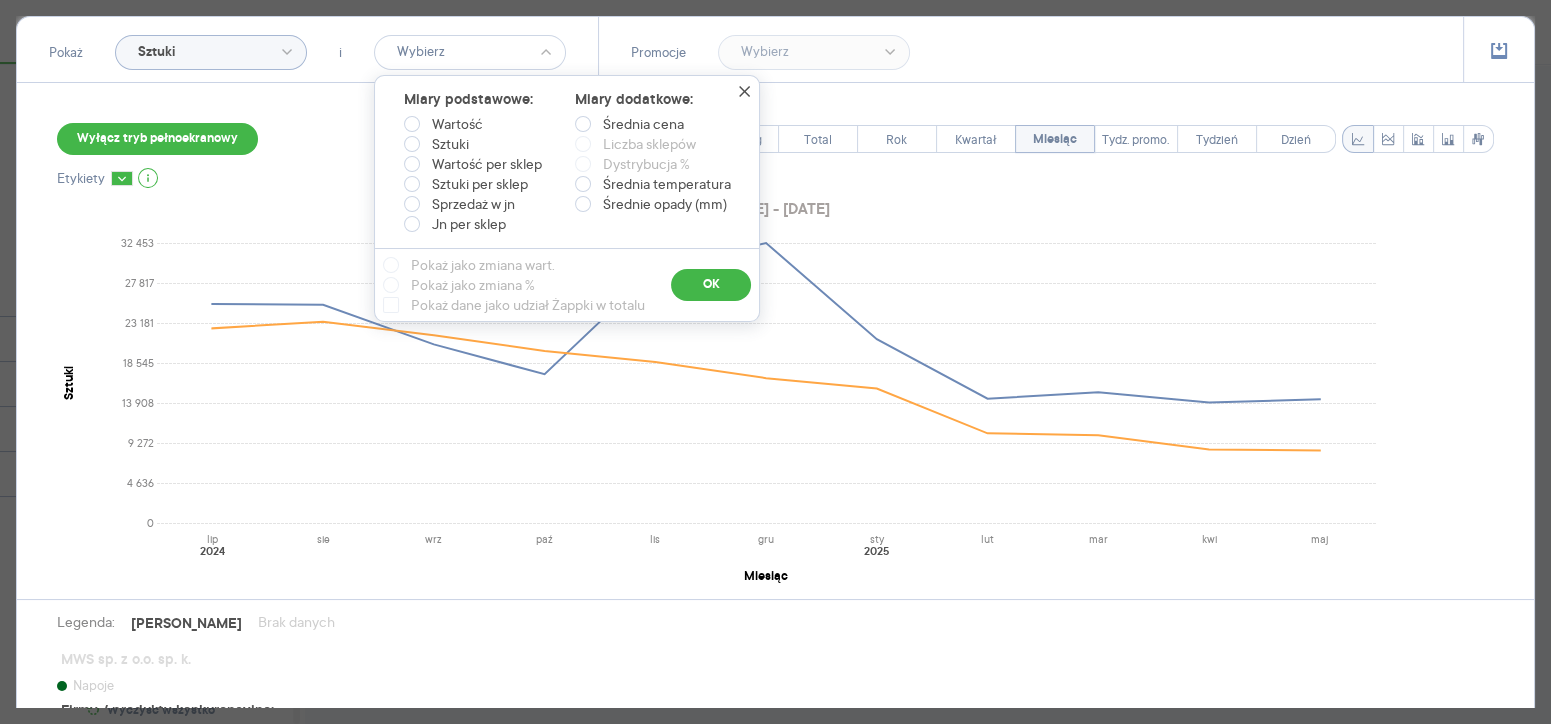 click on "Wyłącz tryb pełnoekranowy Ranking Total Rok Kwartał Miesiąc Tydz. promo. Tydzień Dzień" at bounding box center (775, 139) 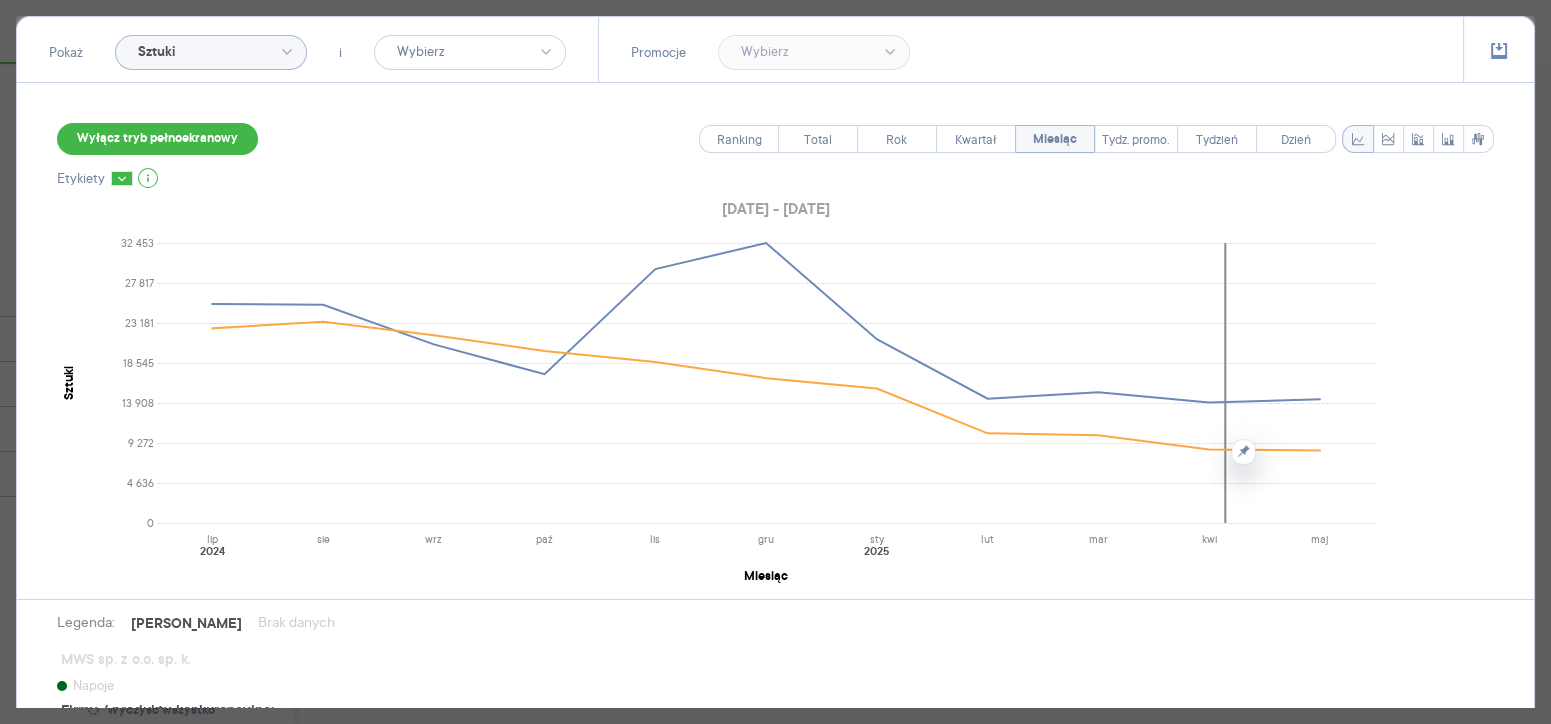 scroll, scrollTop: 114, scrollLeft: 0, axis: vertical 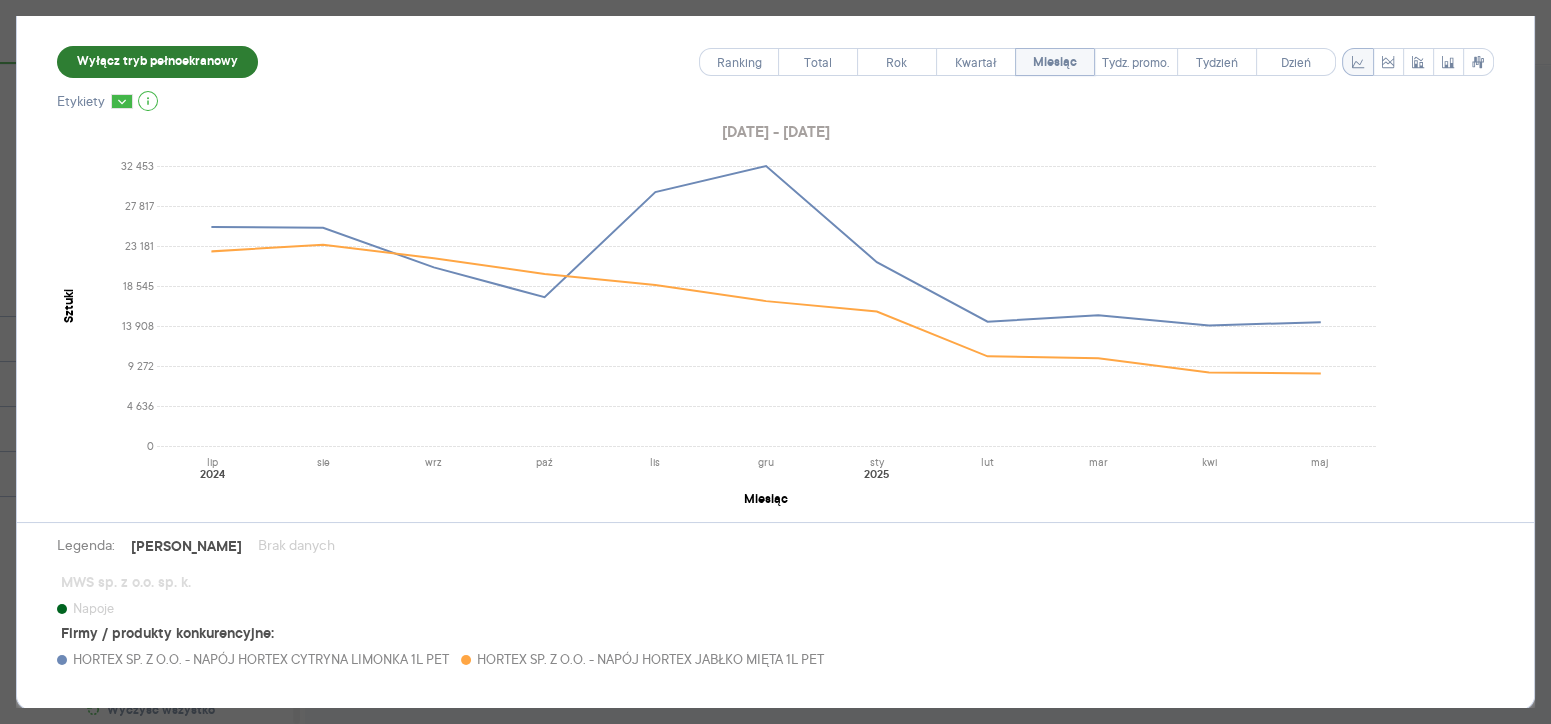 click on "Wyłącz tryb pełnoekranowy" at bounding box center [157, 62] 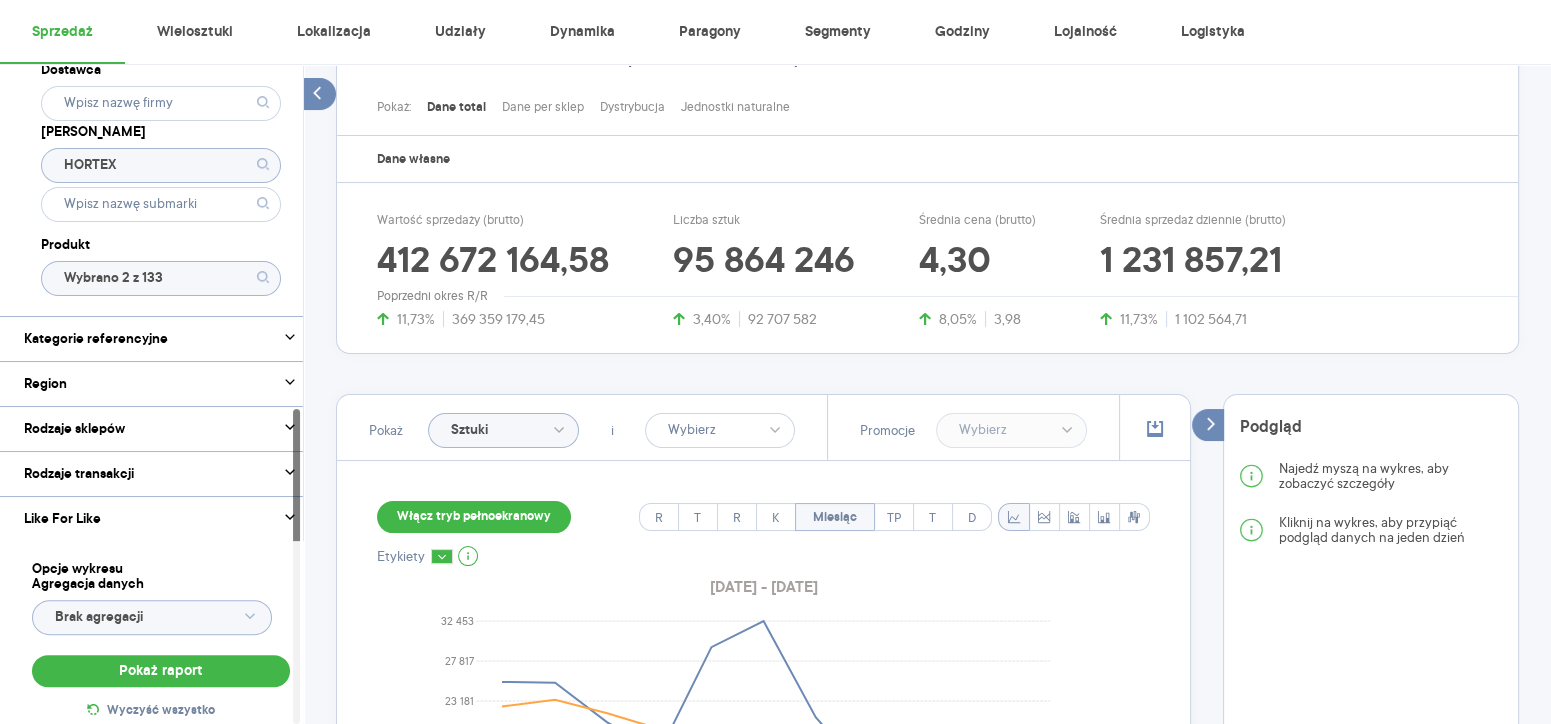 click on "Wybrano 2 z 133" 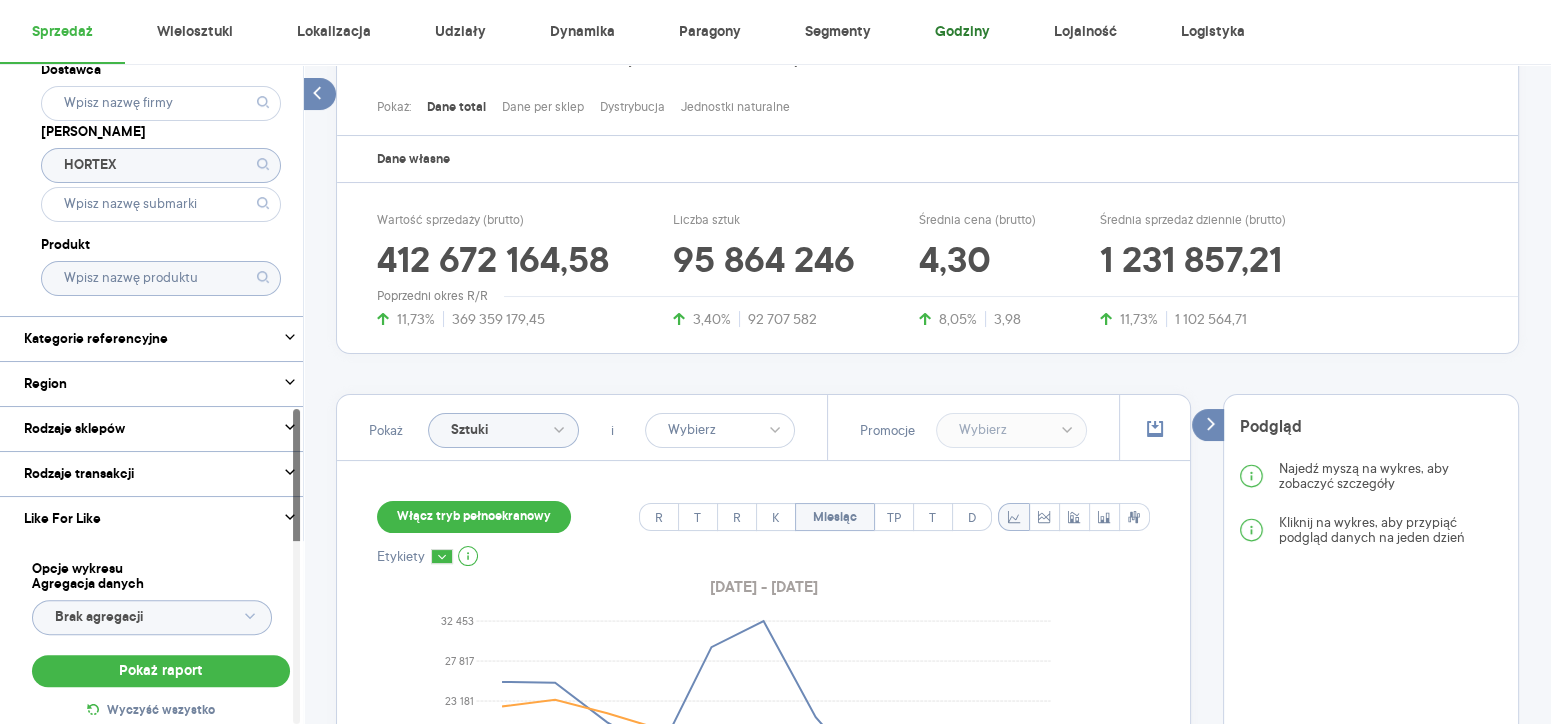 type on "Wybrano 2 z 133" 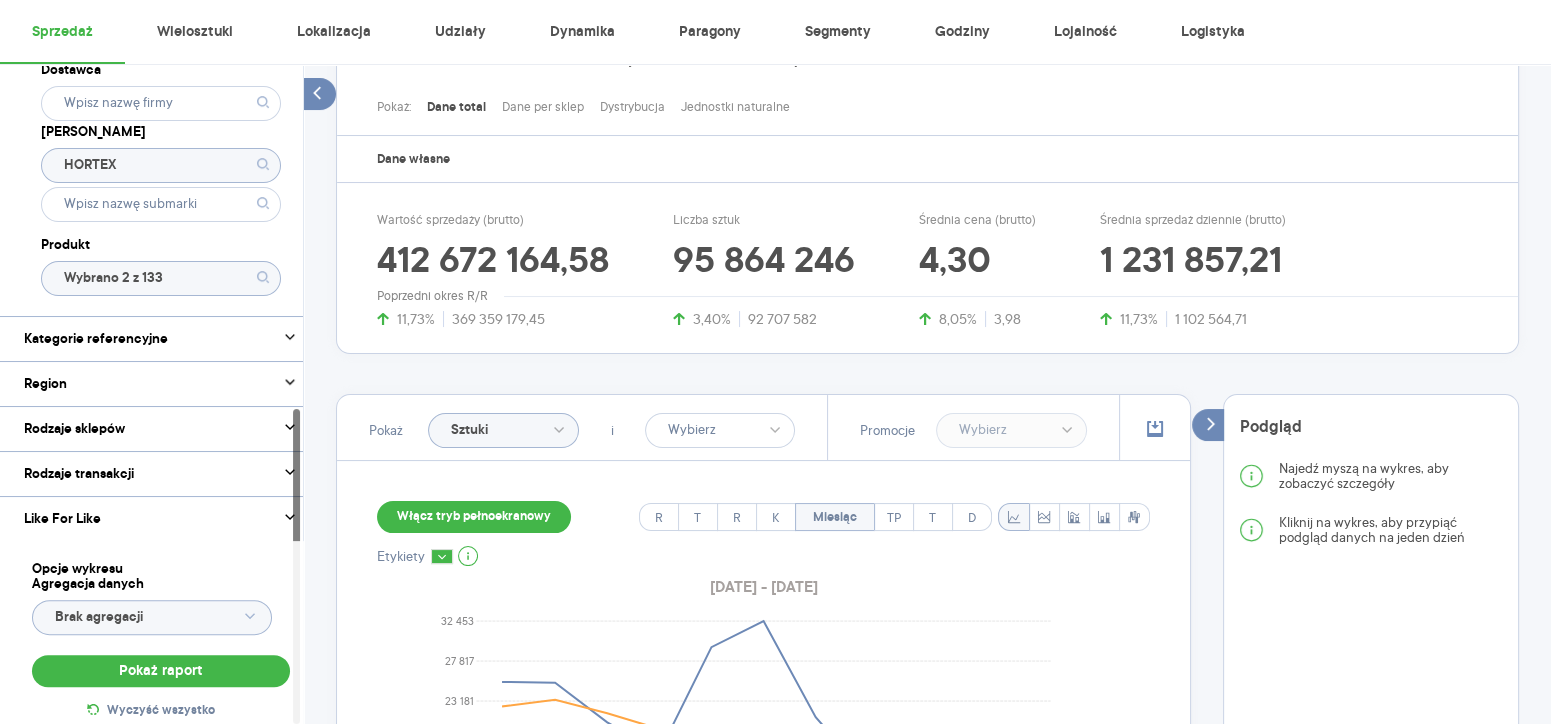 click on "Wybrano 2 z 133" 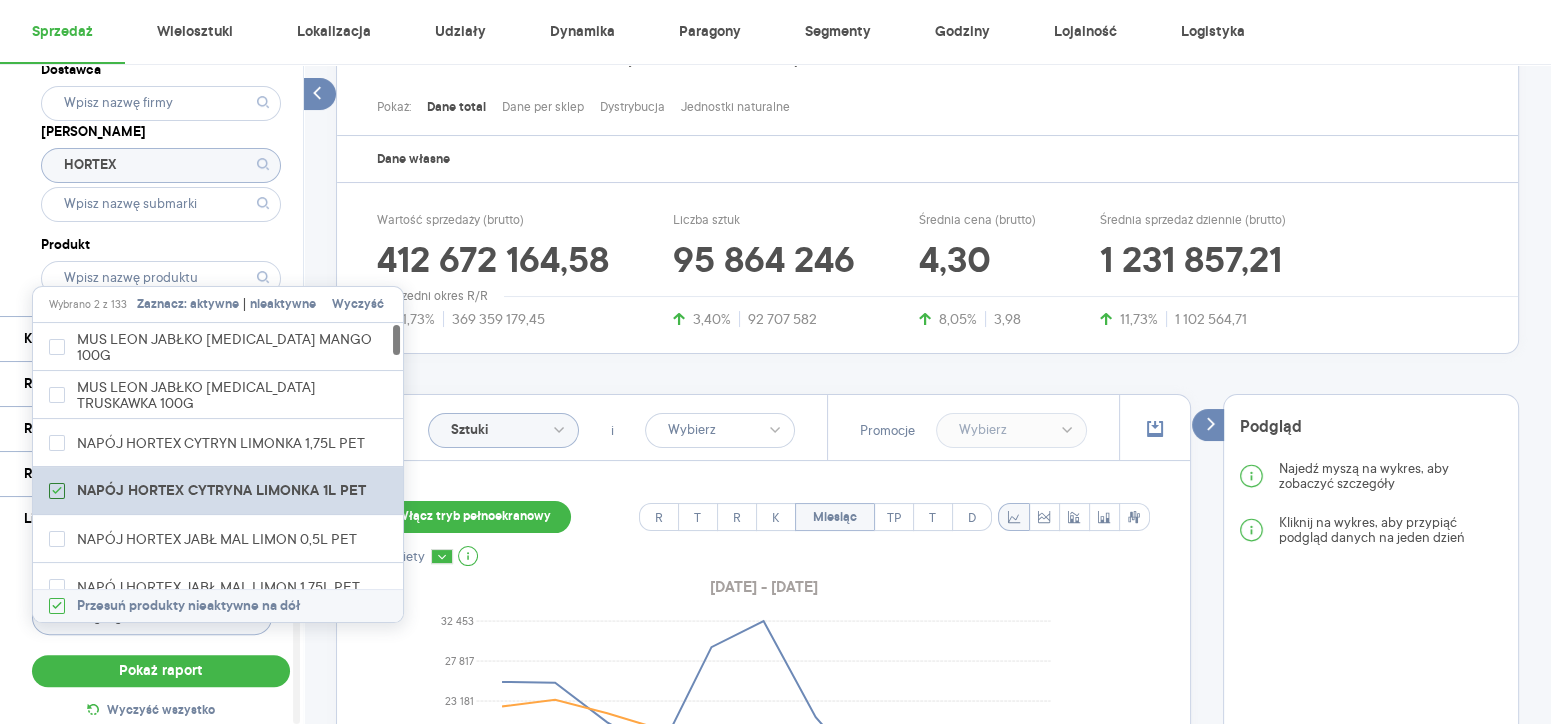 click 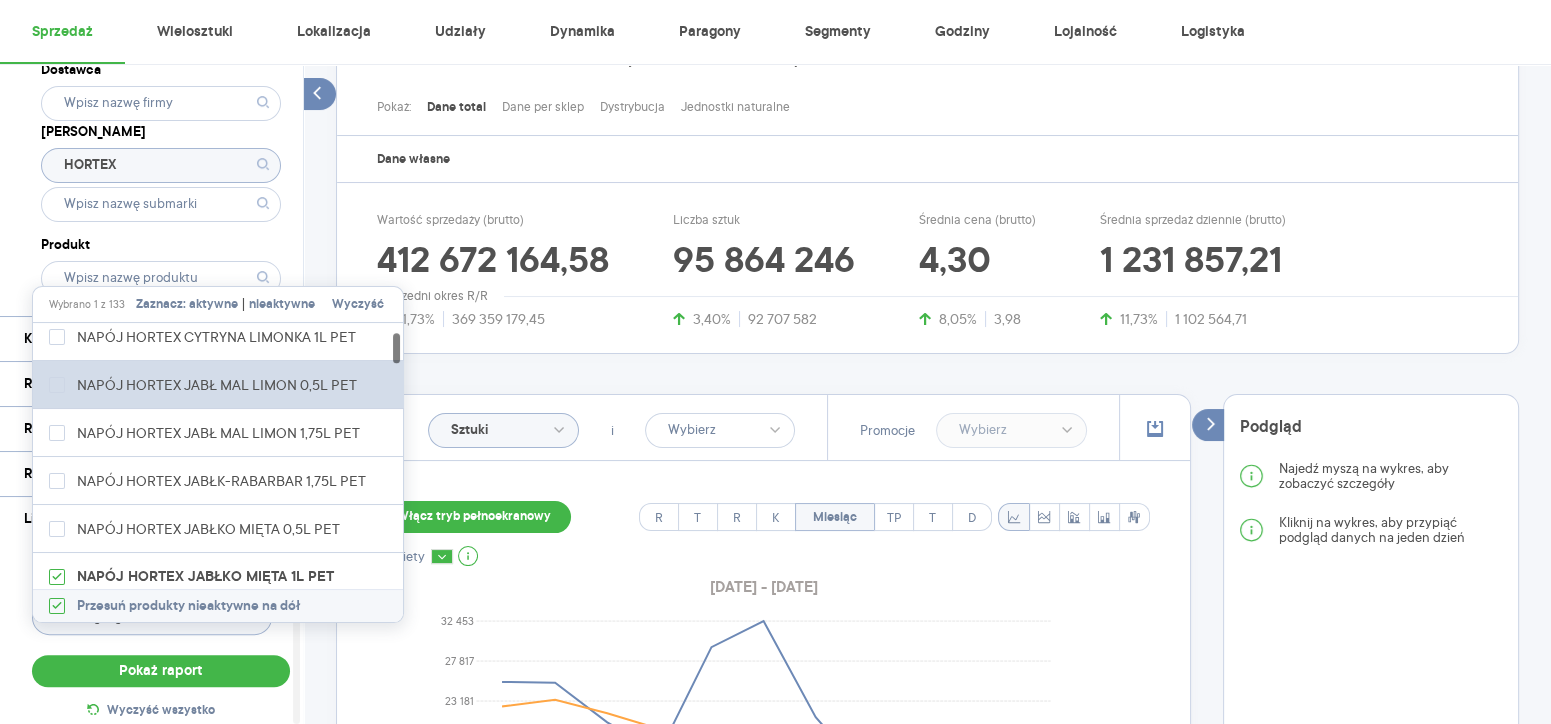 scroll, scrollTop: 157, scrollLeft: 0, axis: vertical 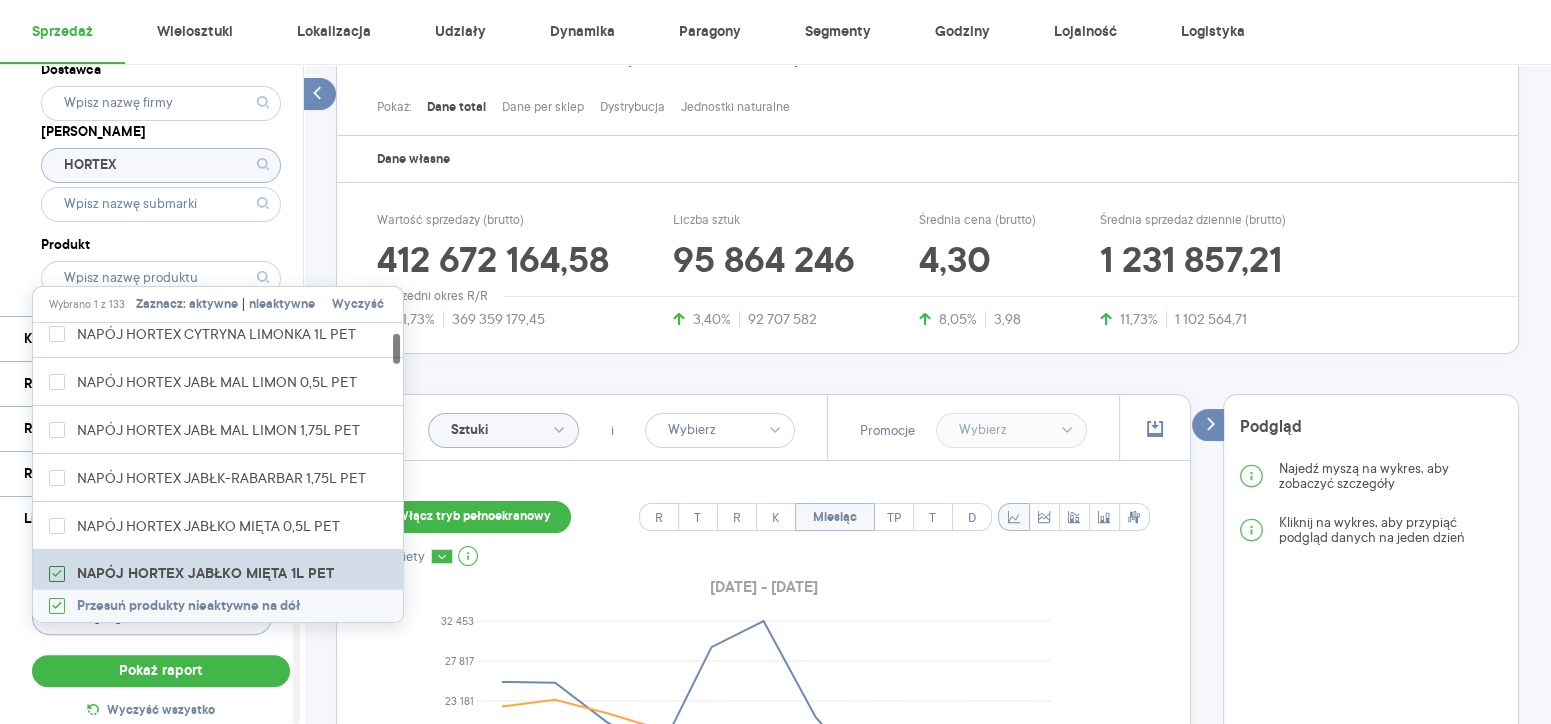 click 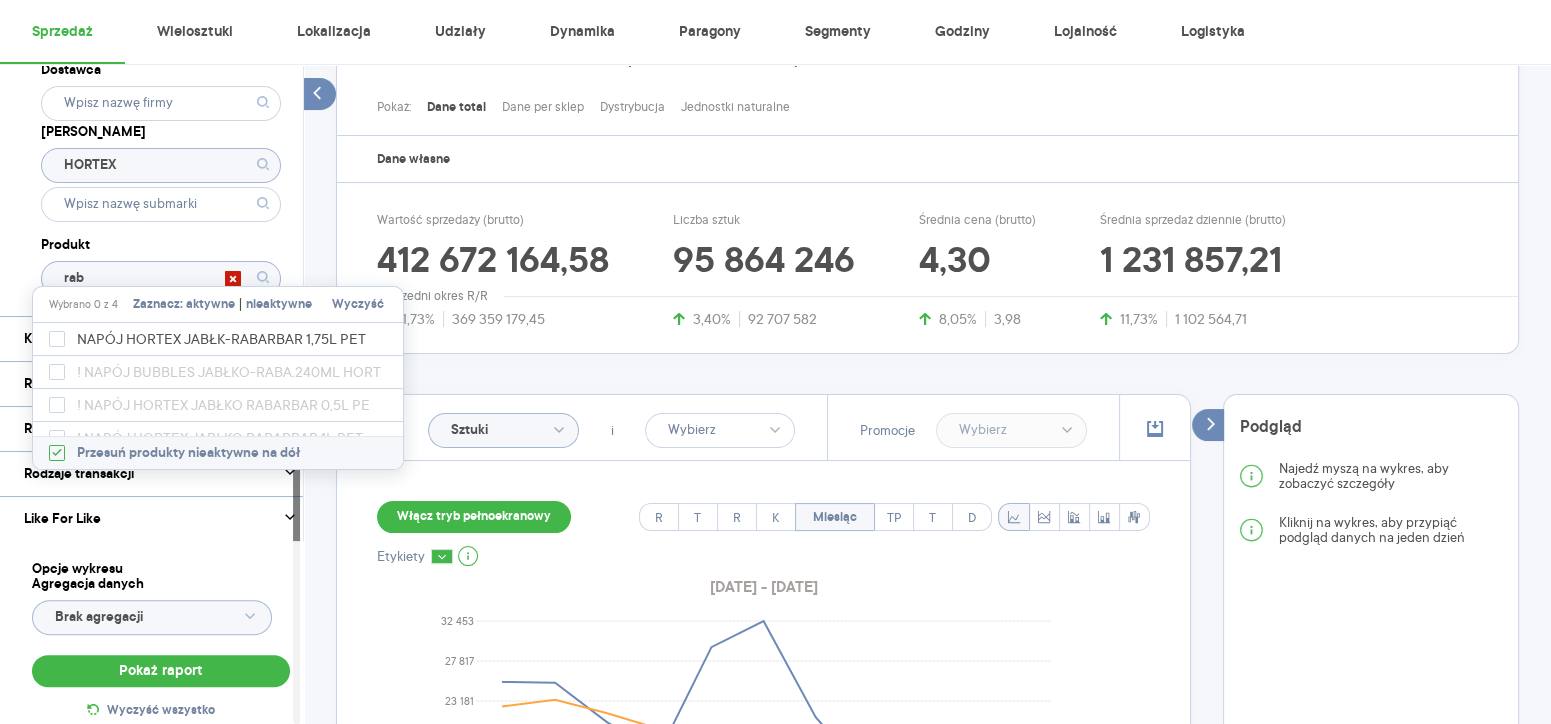 type on "raba" 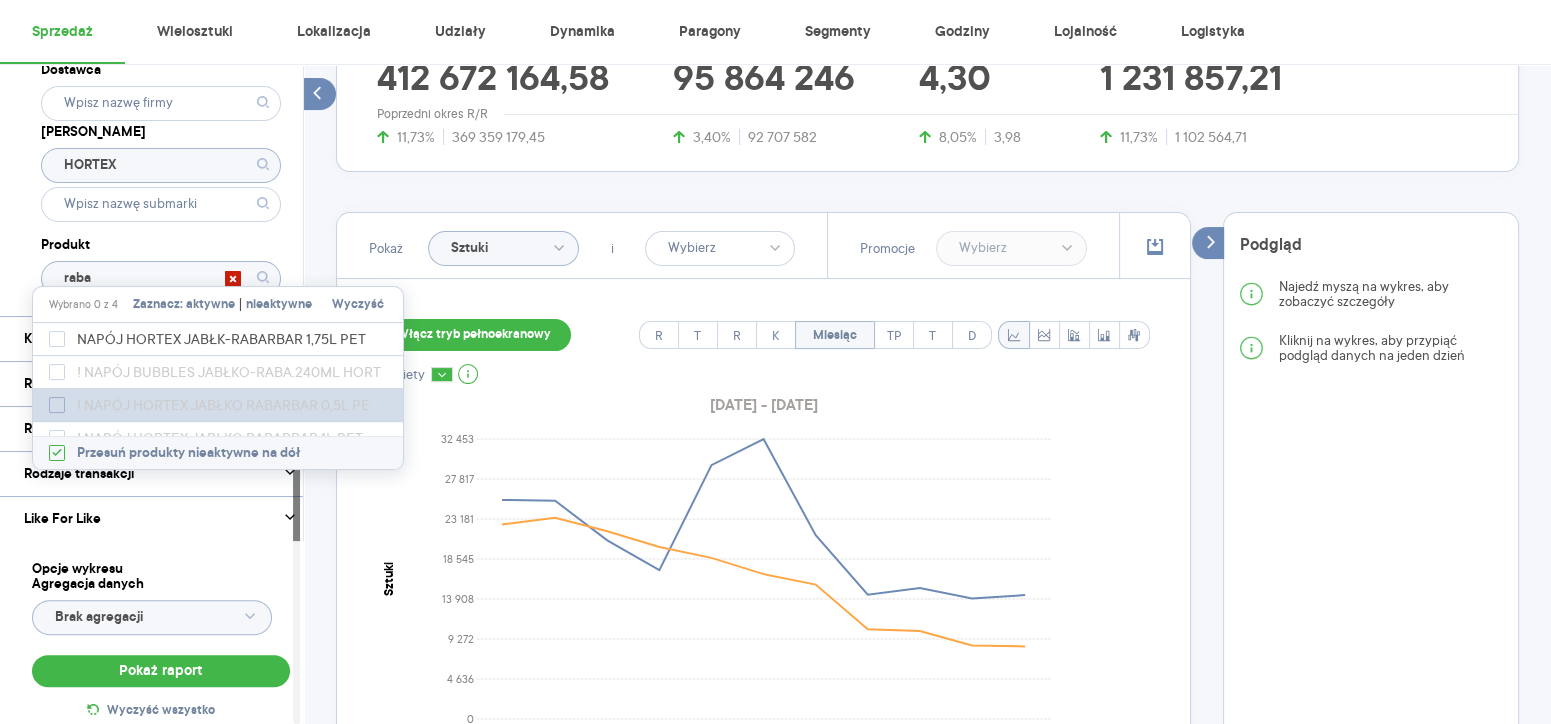 scroll, scrollTop: 399, scrollLeft: 0, axis: vertical 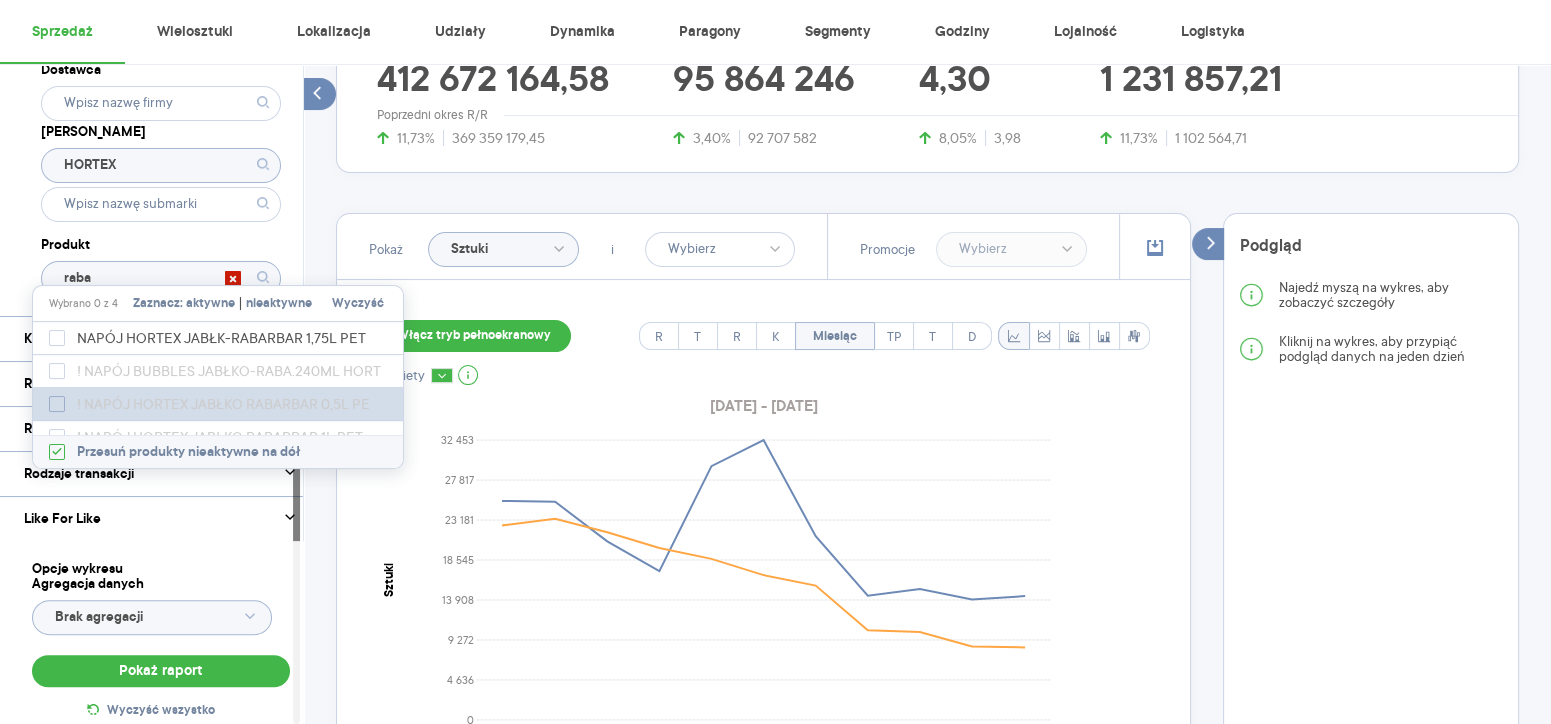 click on "! NAPÓJ HORTEX JABŁKO RABARBAR 0,5L PE" at bounding box center [229, 404] 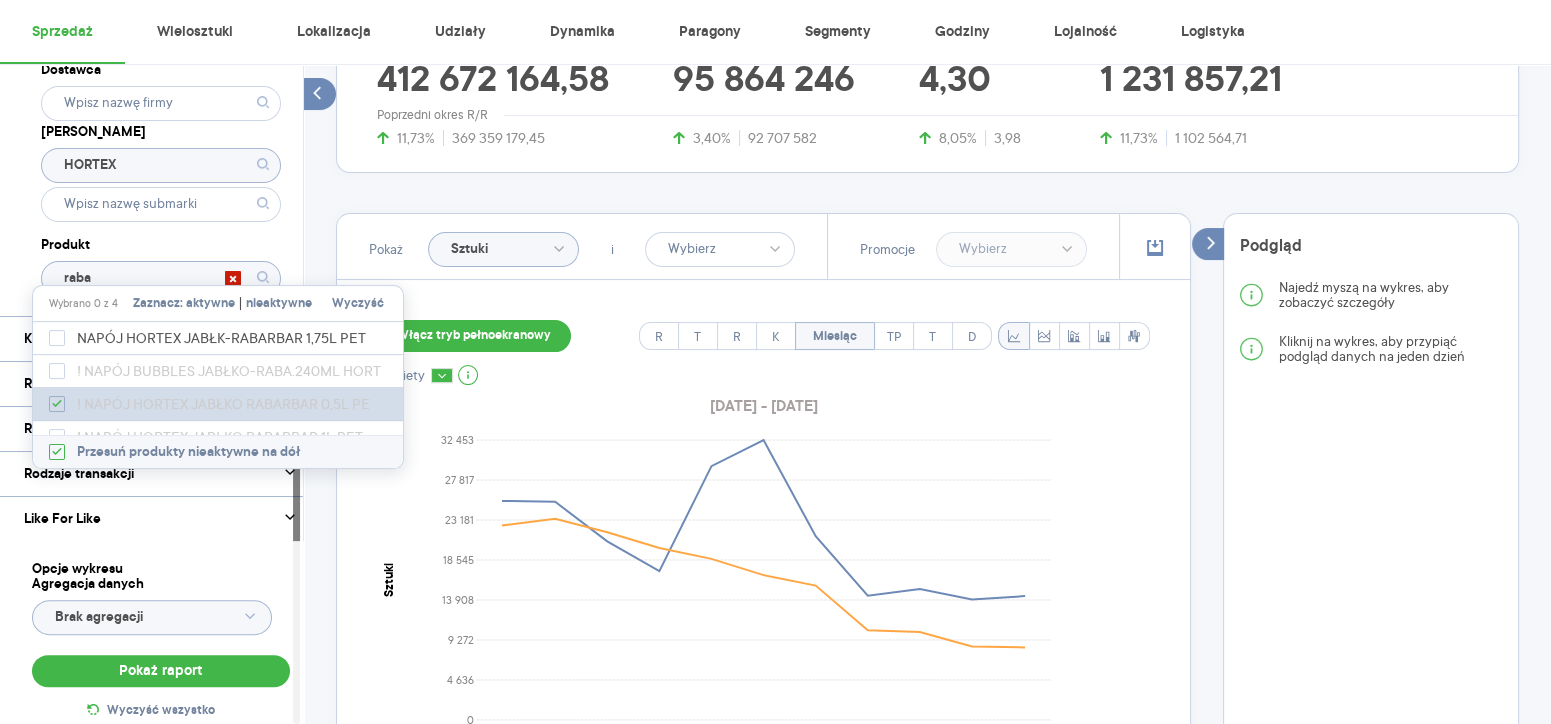 checkbox on "true" 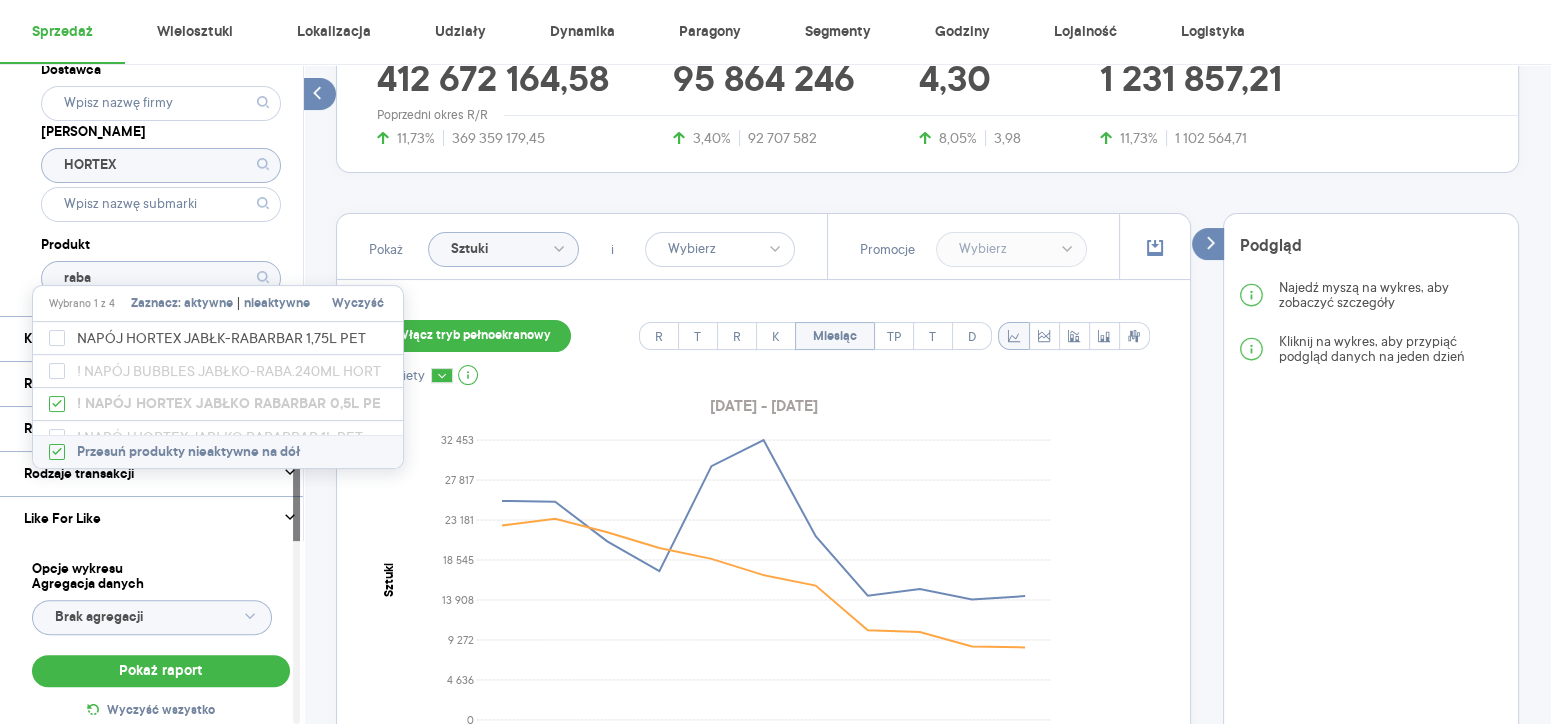 click on "Dostawca Marka HORTEX Produkt raba" at bounding box center [161, 176] 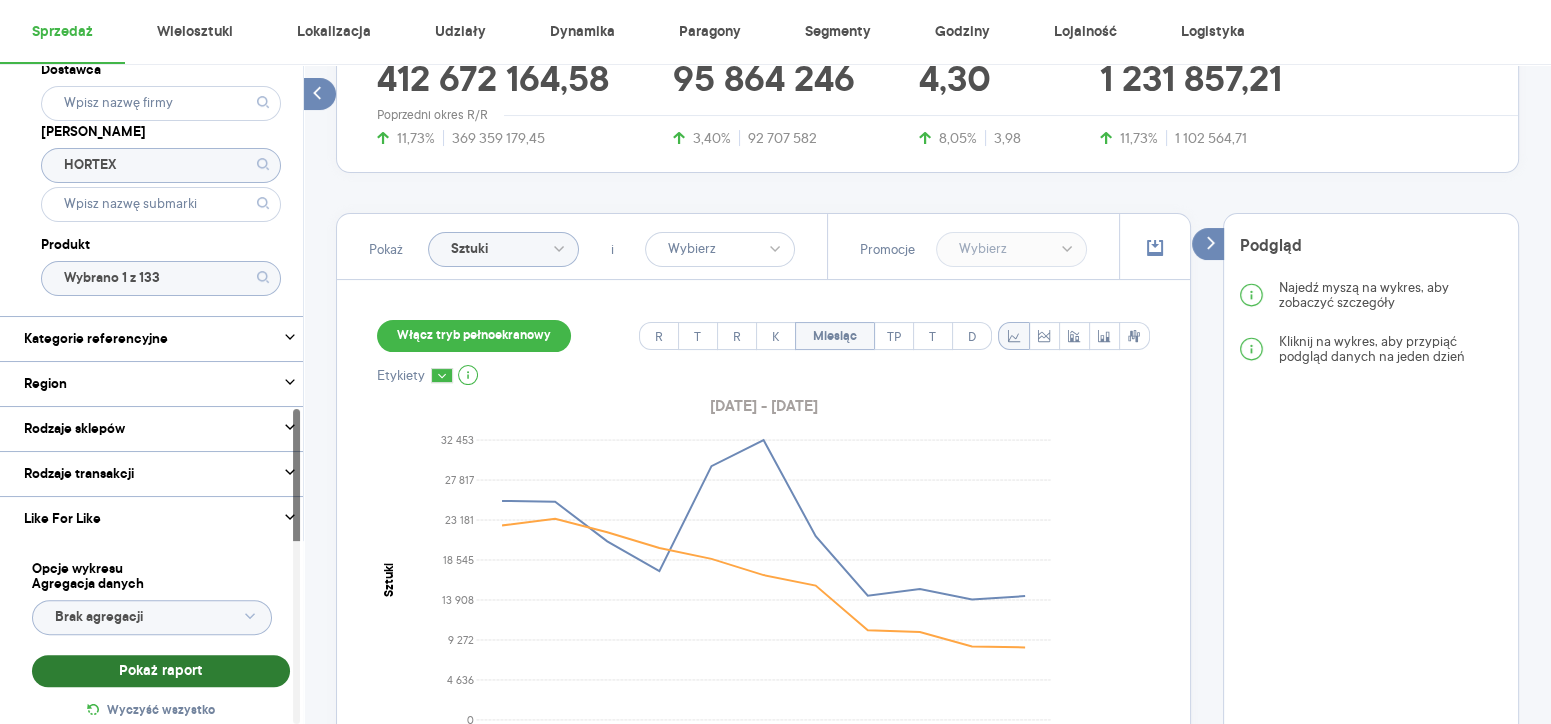 click on "Pokaż raport" at bounding box center [161, 671] 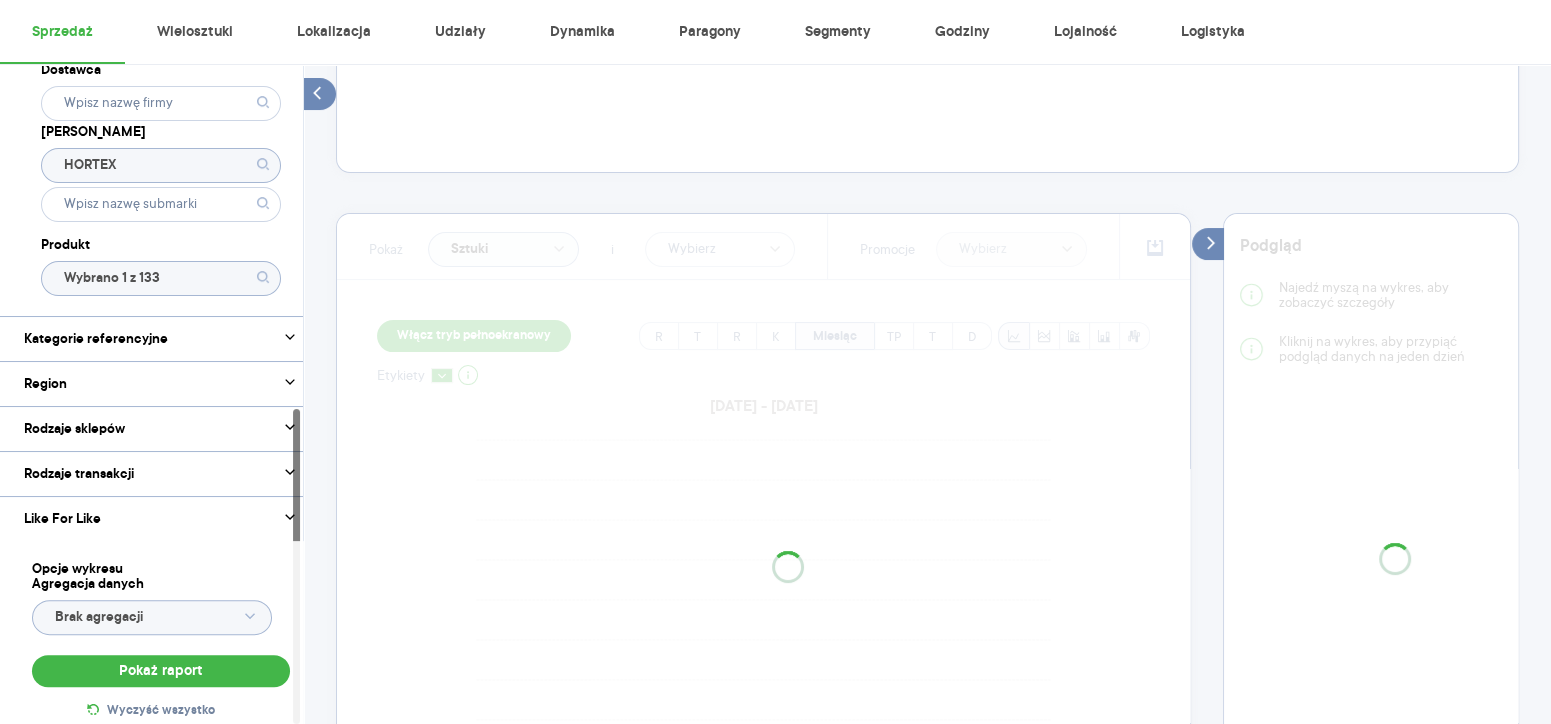 click at bounding box center (763, 543) 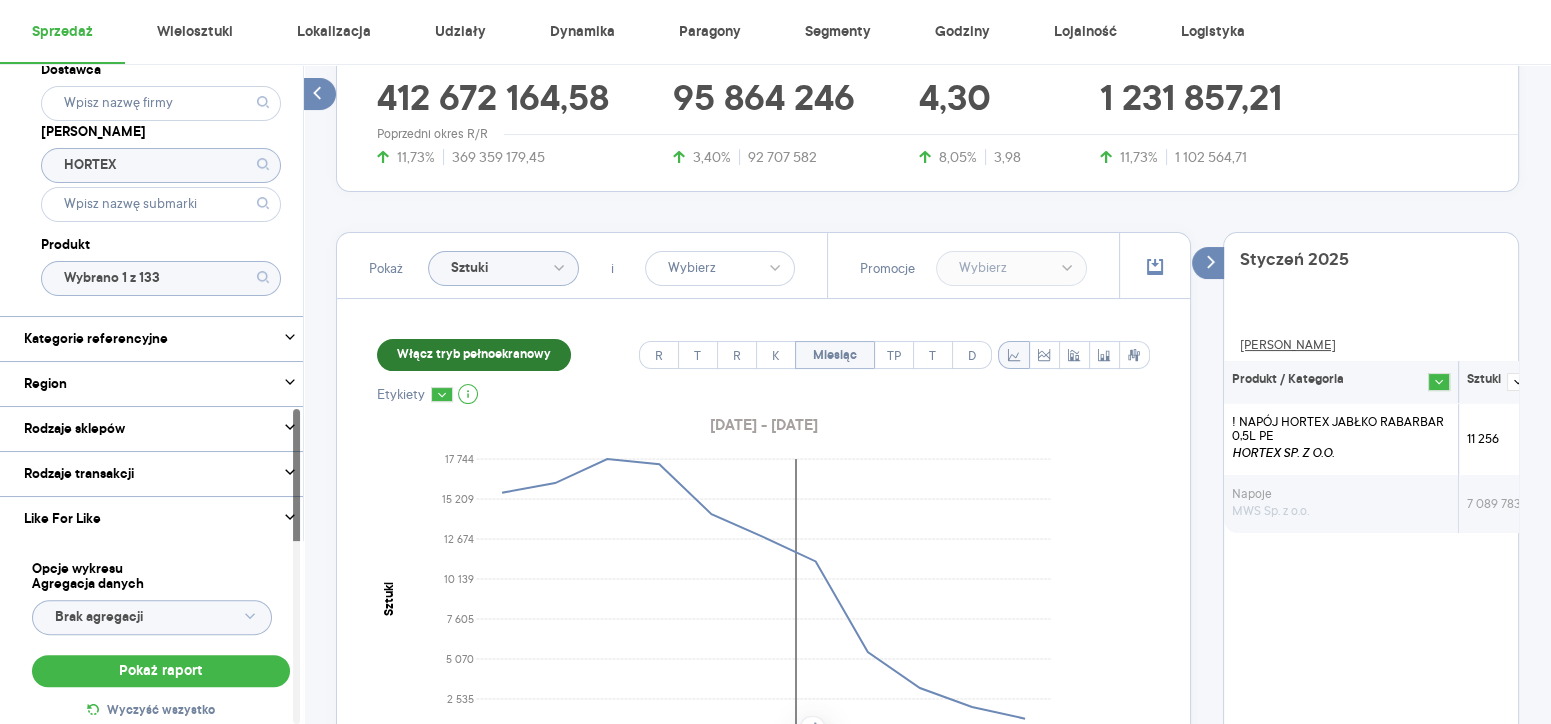 scroll, scrollTop: 379, scrollLeft: 0, axis: vertical 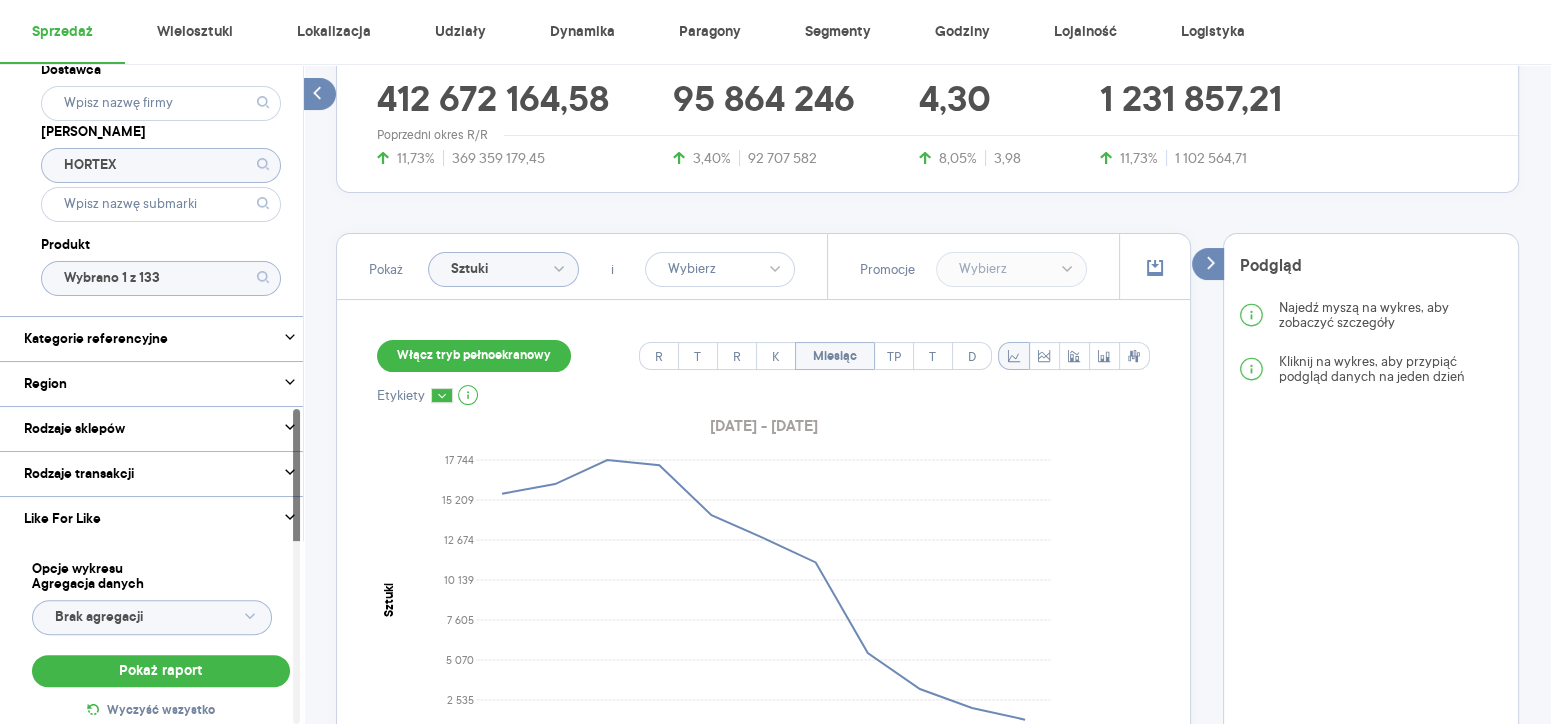 click on "Wybrano 1 z 133" 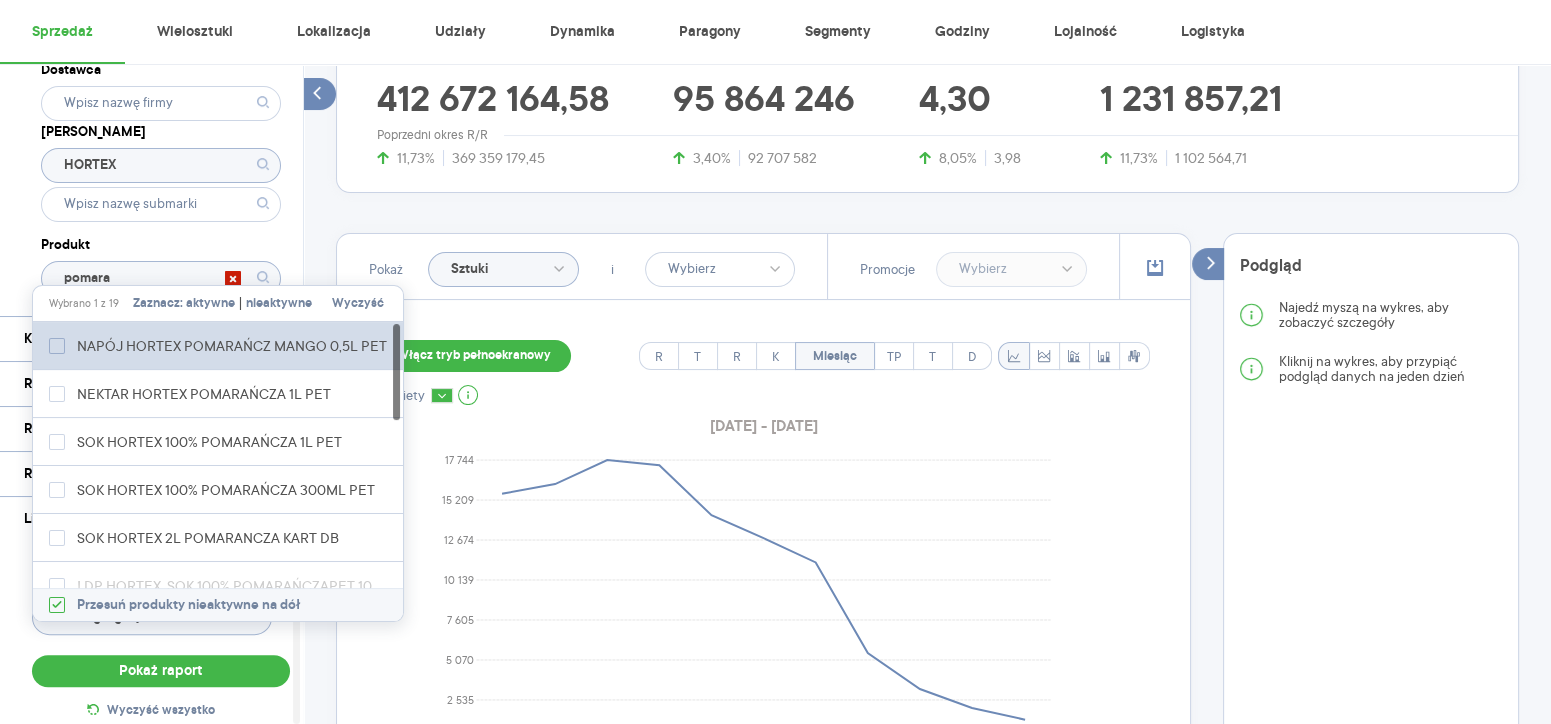 click on "NAPÓJ HORTEX POMARAŃCZ MANGO 0,5L PET" at bounding box center (235, 346) 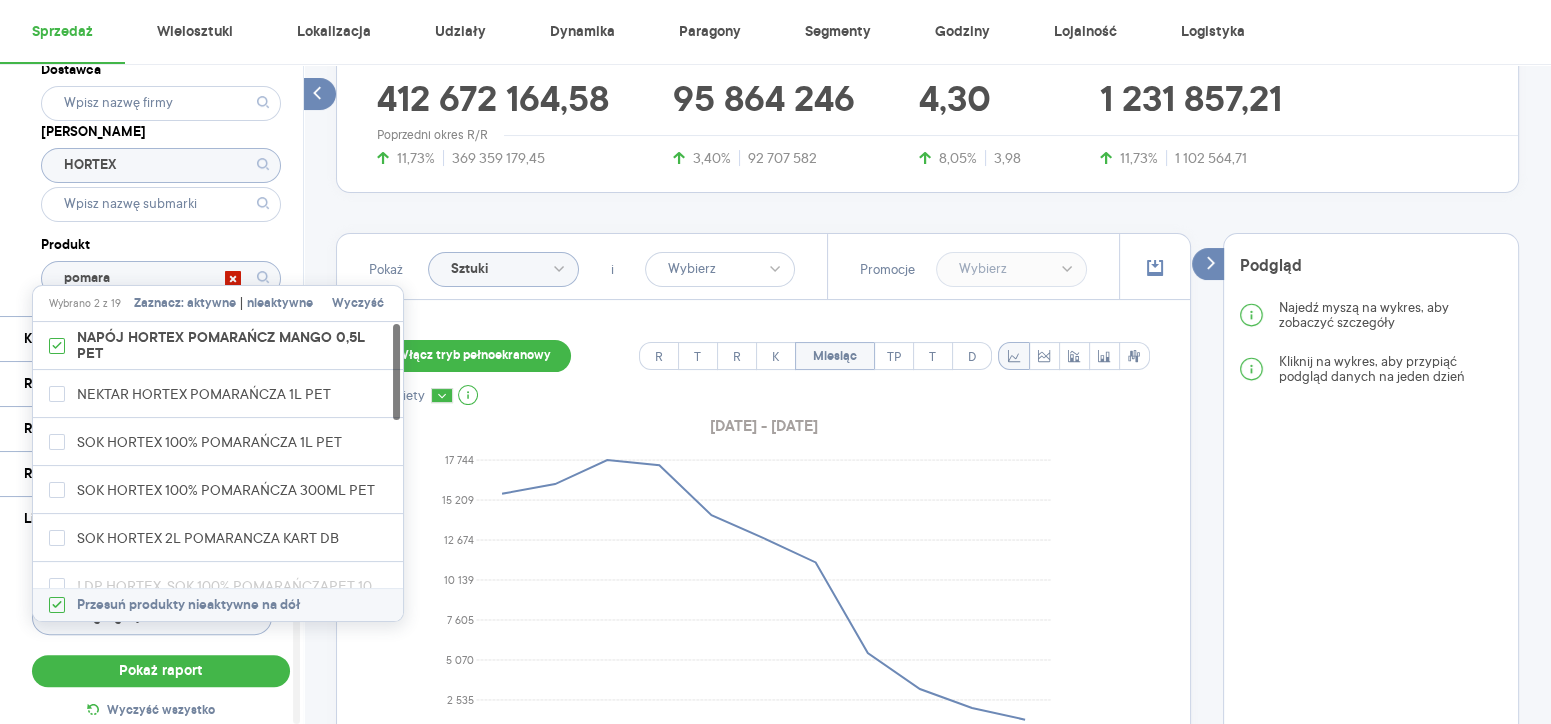 click on "Dostawca Marka HORTEX Produkt pomara" at bounding box center (161, 176) 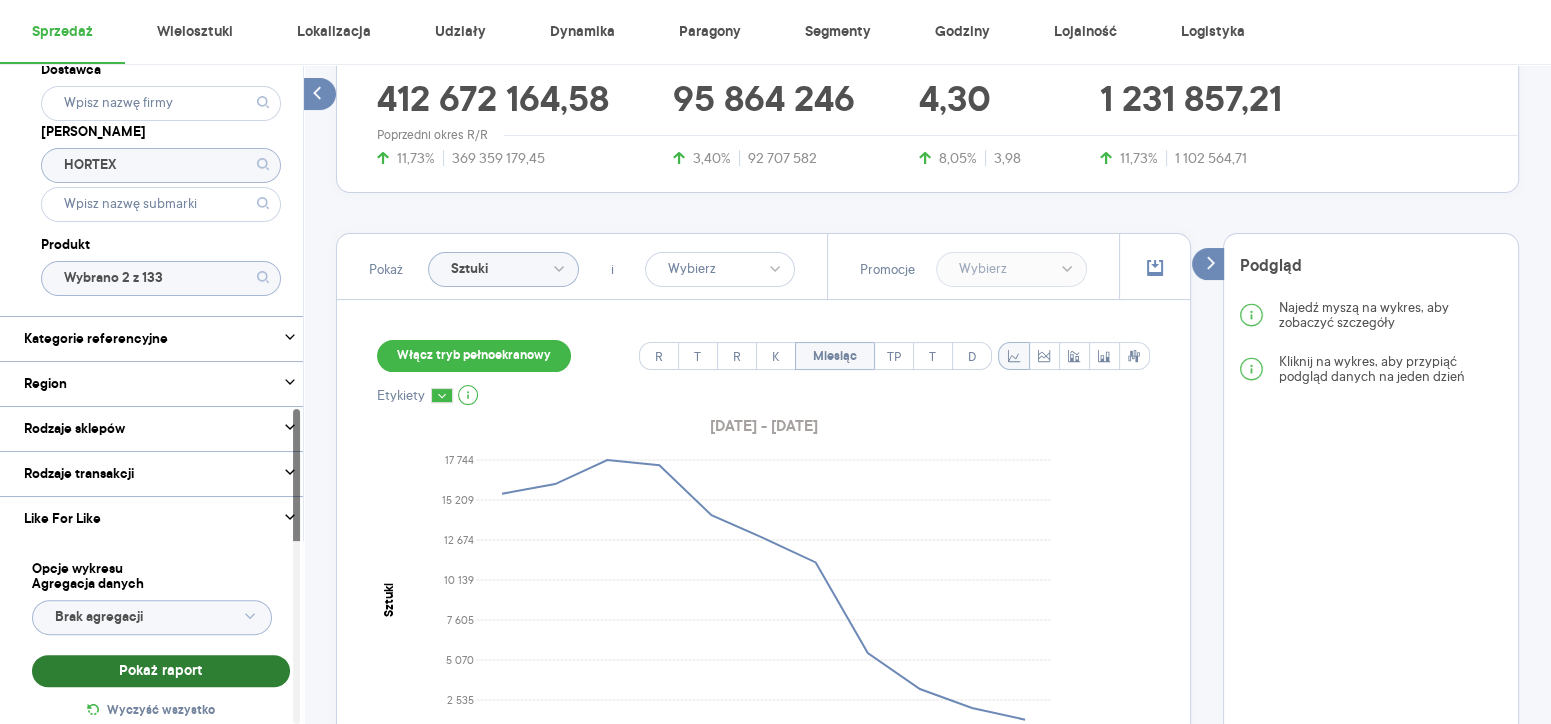 click on "Pokaż raport" at bounding box center (161, 671) 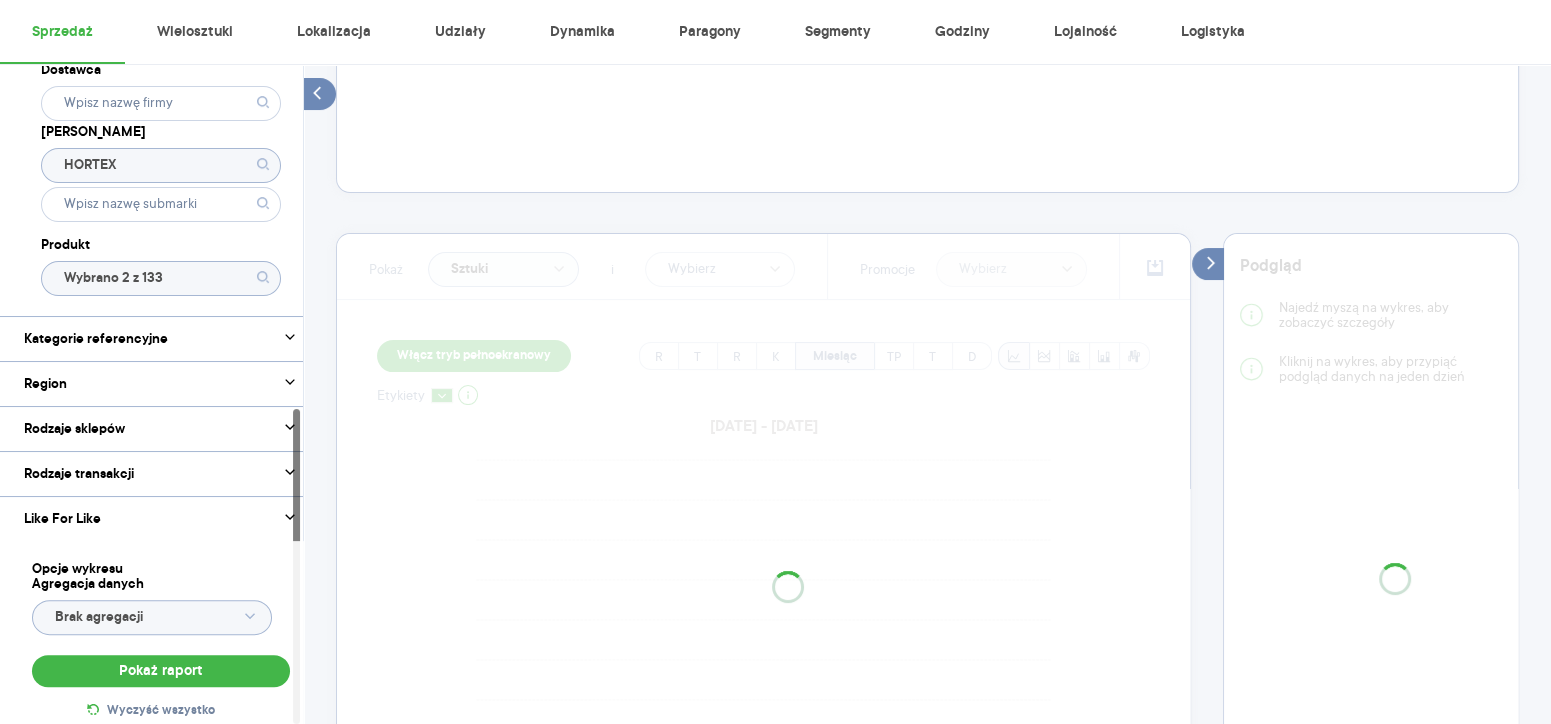 click at bounding box center (763, 563) 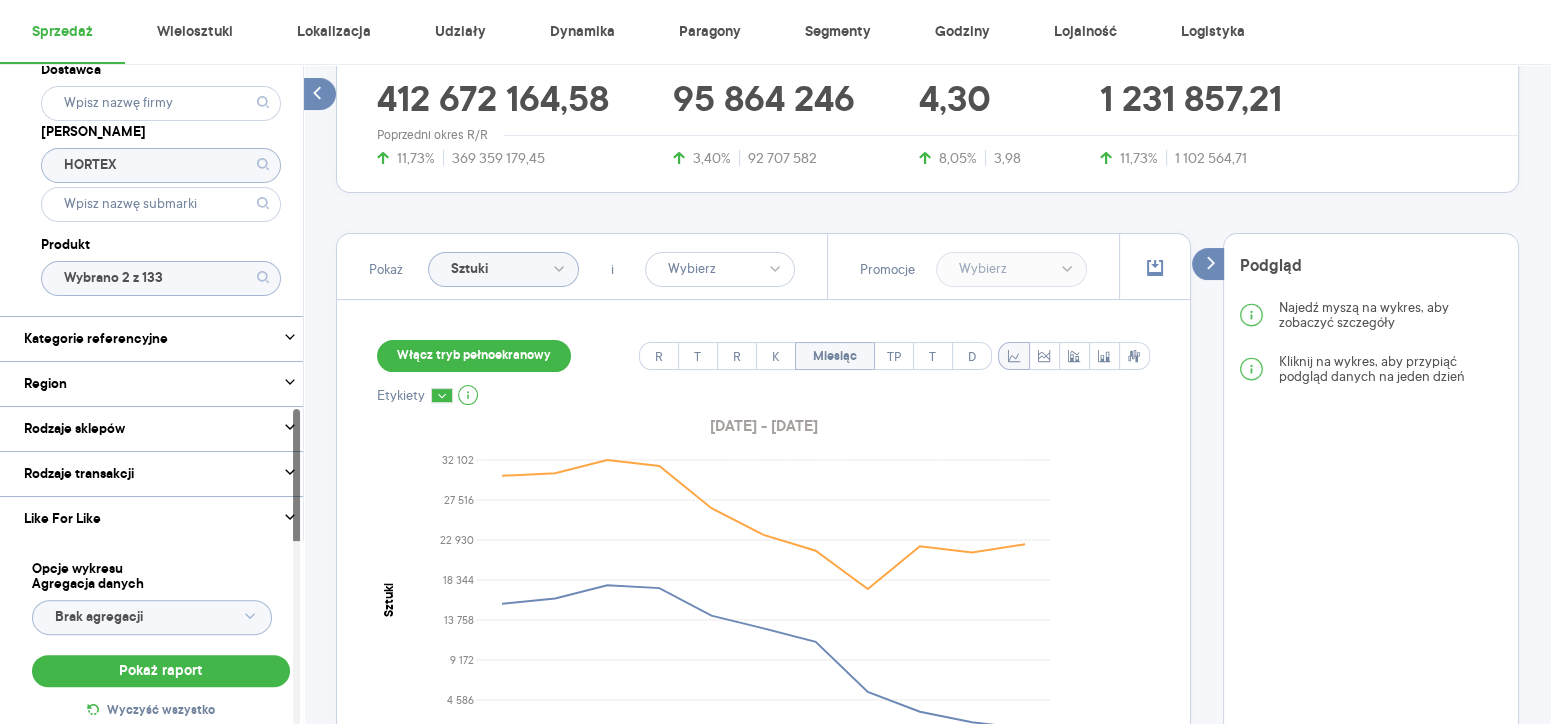 click on "Włącz tryb pełnoekranowy" at bounding box center [474, 356] 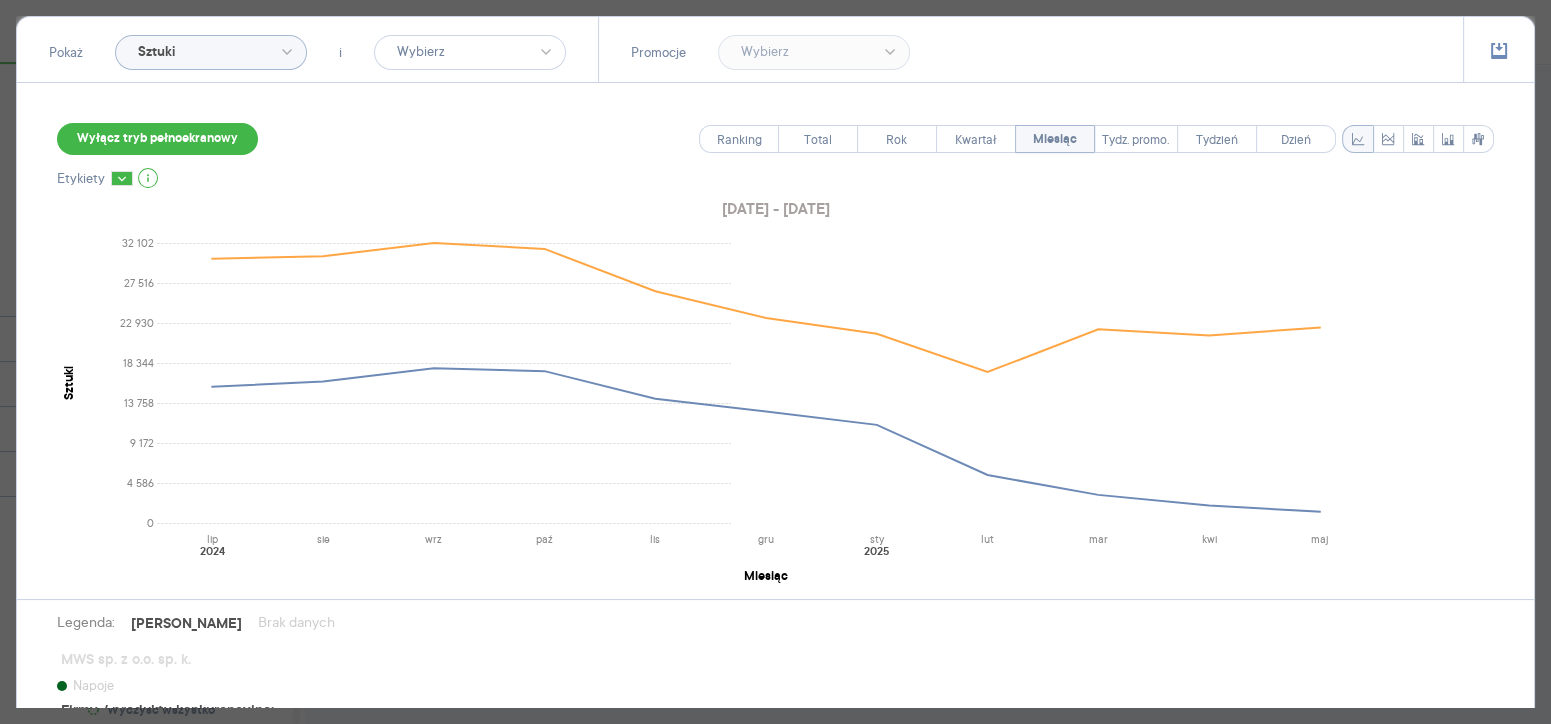 scroll, scrollTop: 218, scrollLeft: 0, axis: vertical 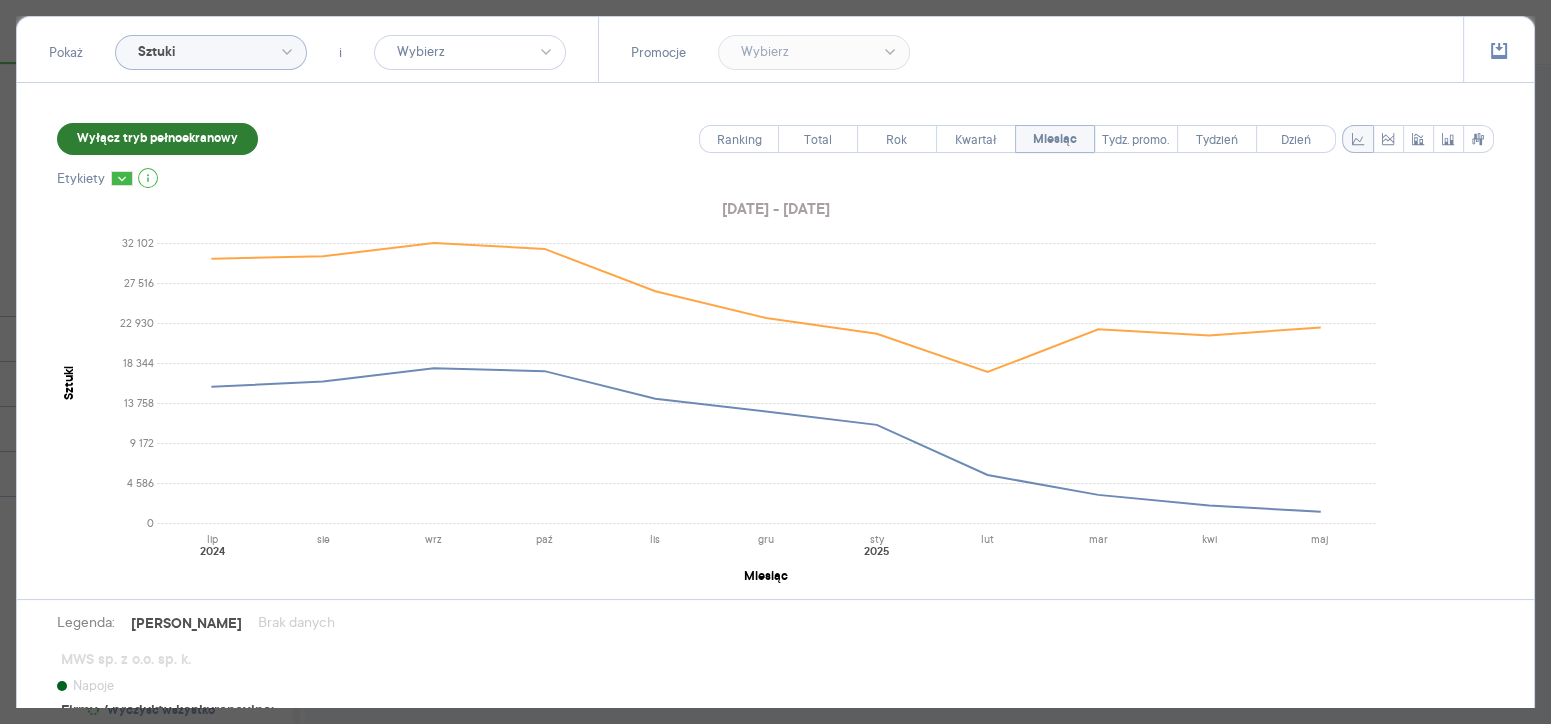 click on "Wyłącz tryb pełnoekranowy" at bounding box center [157, 139] 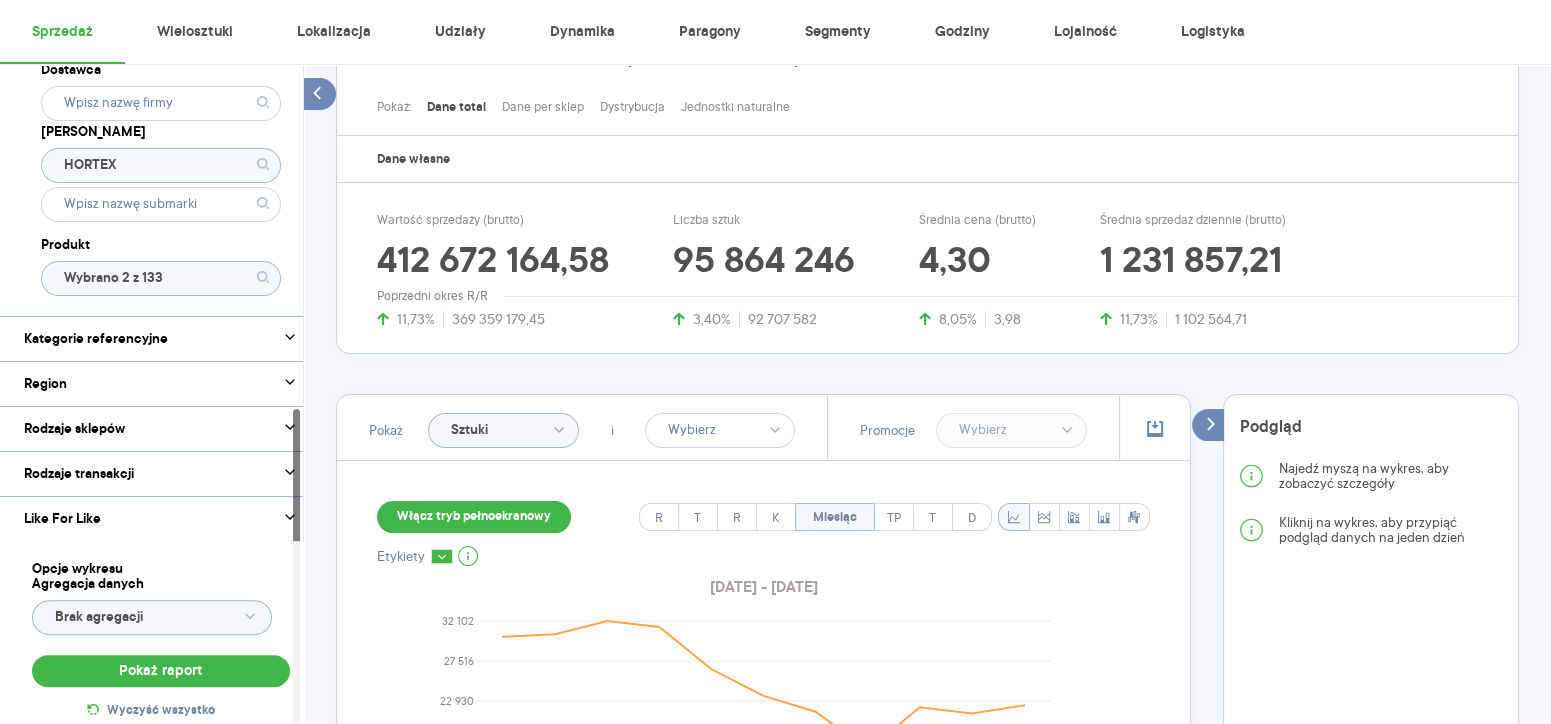 click on "Wybrano 2 z 133" 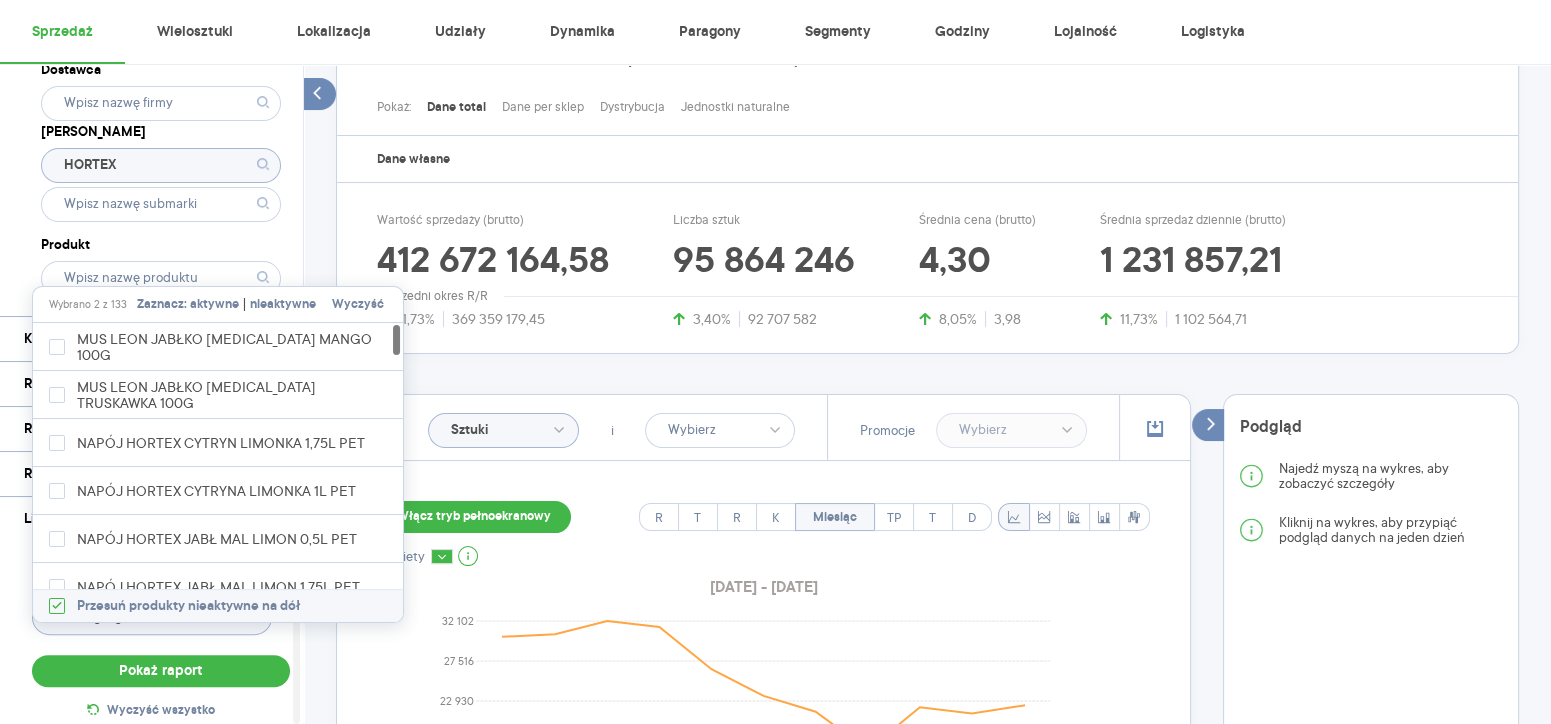 click on "Wyczyść" at bounding box center (358, 305) 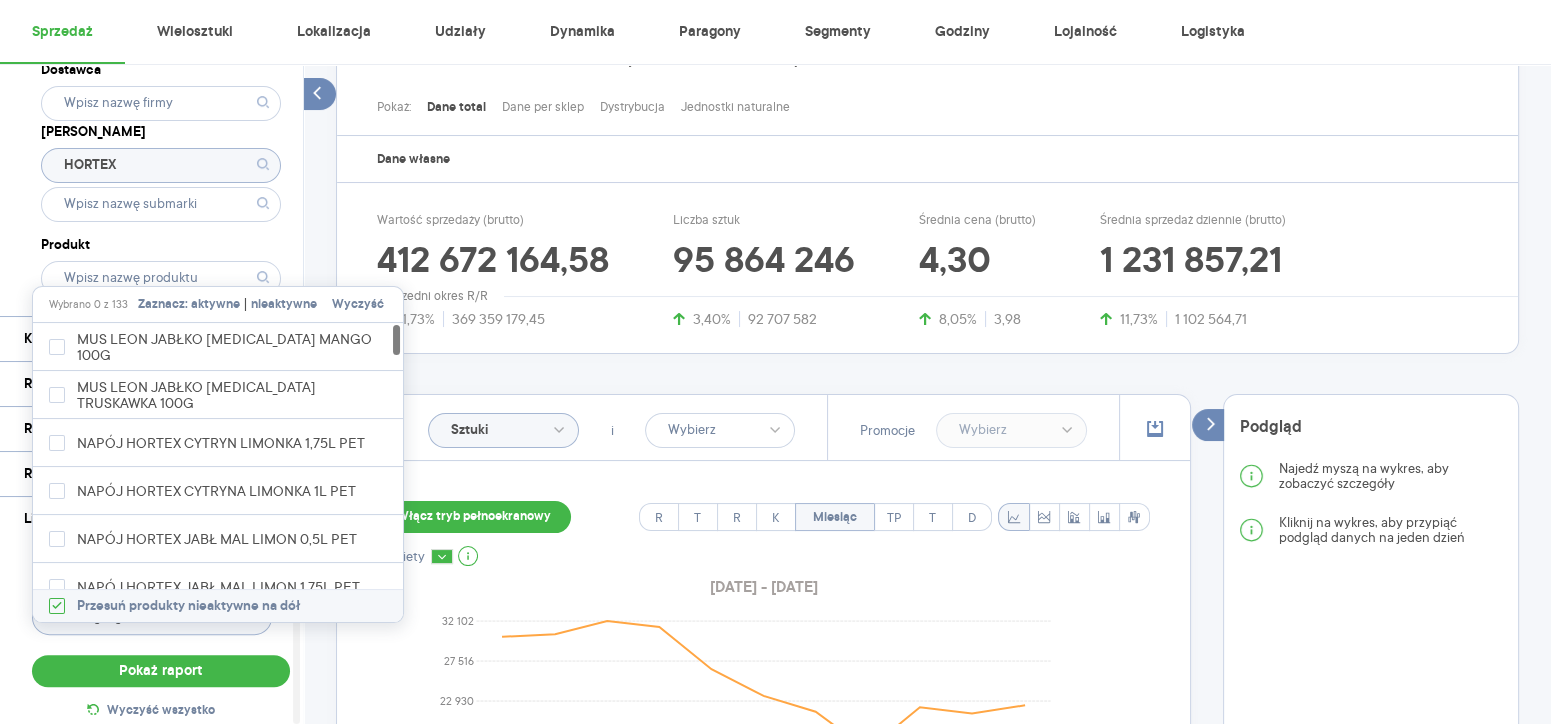 click on "Wyczyść" at bounding box center (358, 305) 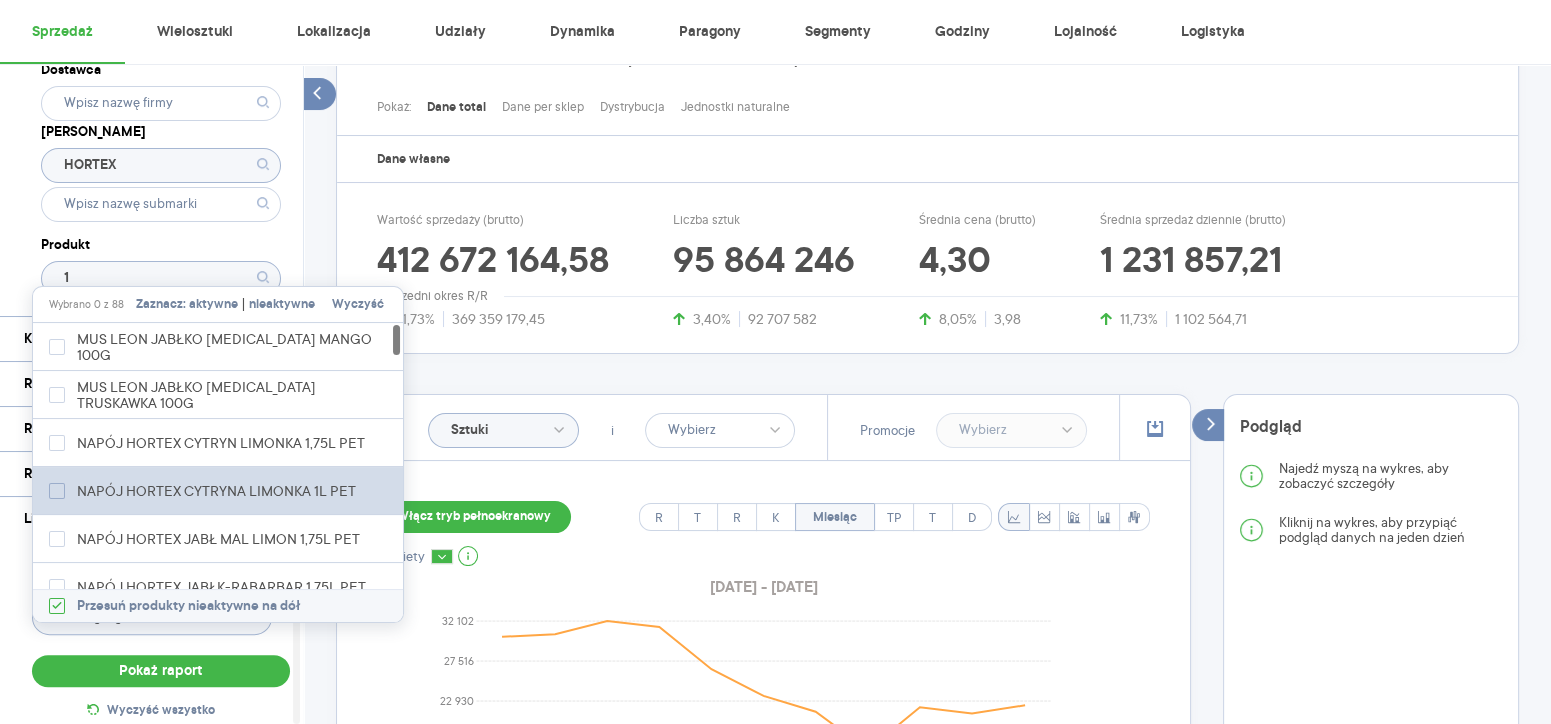 click on "NAPÓJ HORTEX CYTRYNA LIMONKA 1L PET" at bounding box center [221, 491] 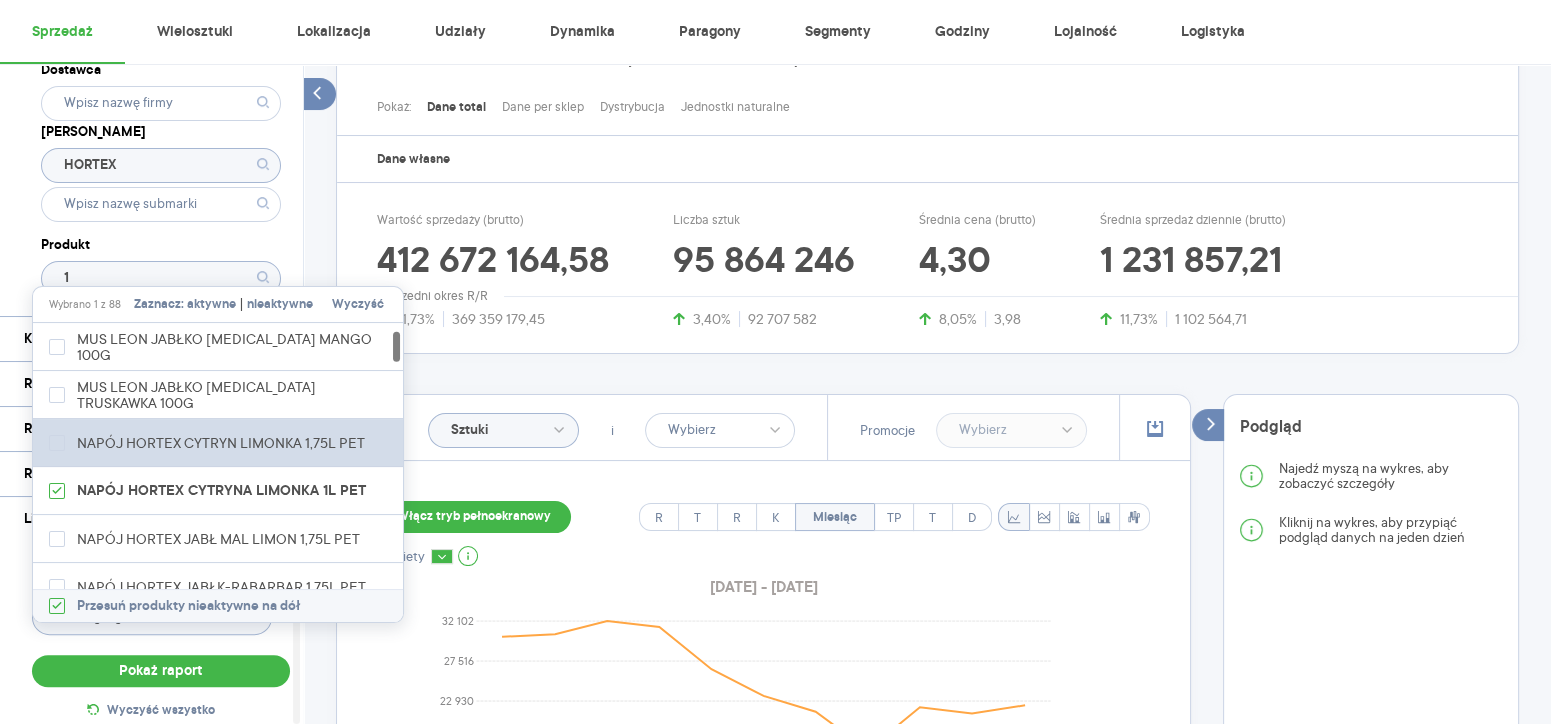 scroll, scrollTop: 89, scrollLeft: 0, axis: vertical 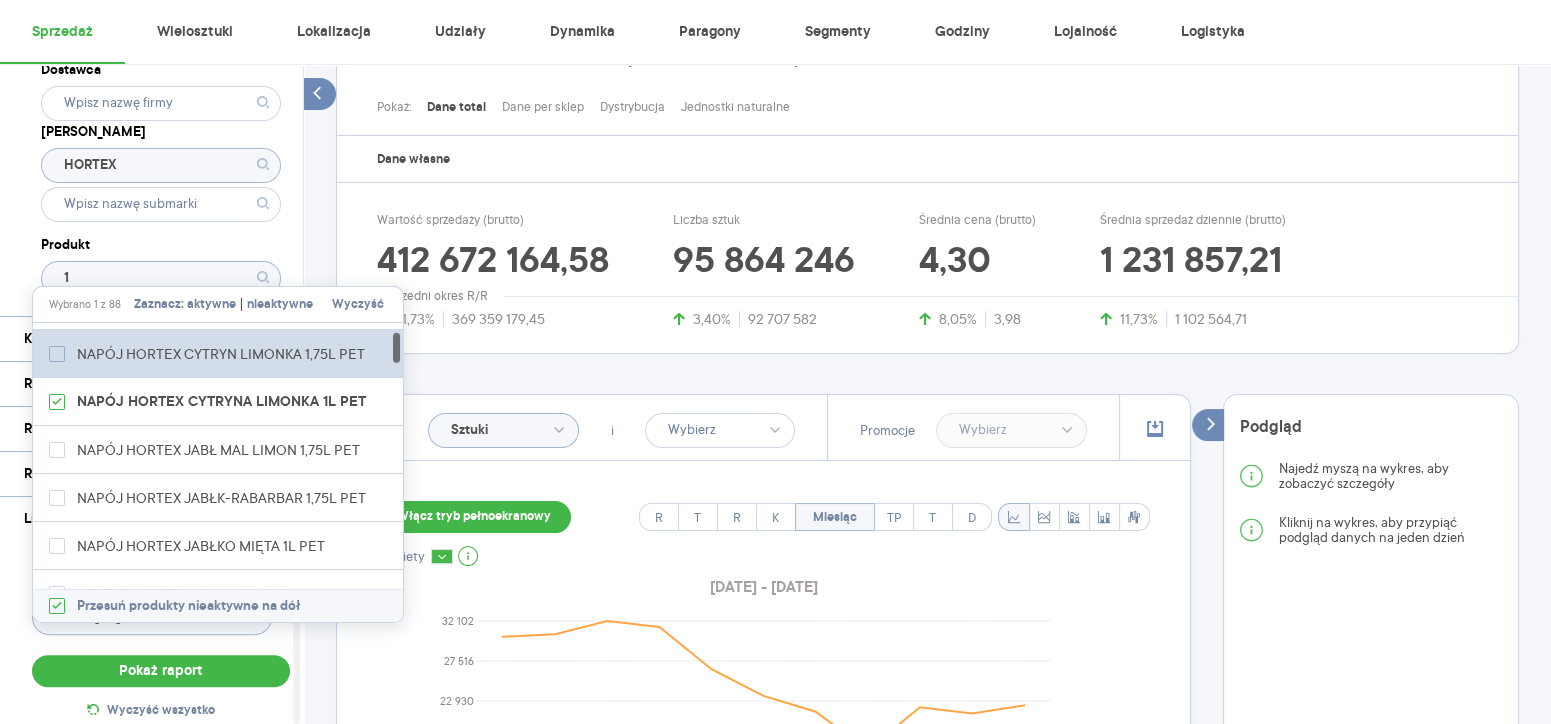 click on "NAPÓJ HORTEX CYTRYN LIMONKA 1,75L PET" at bounding box center (226, 354) 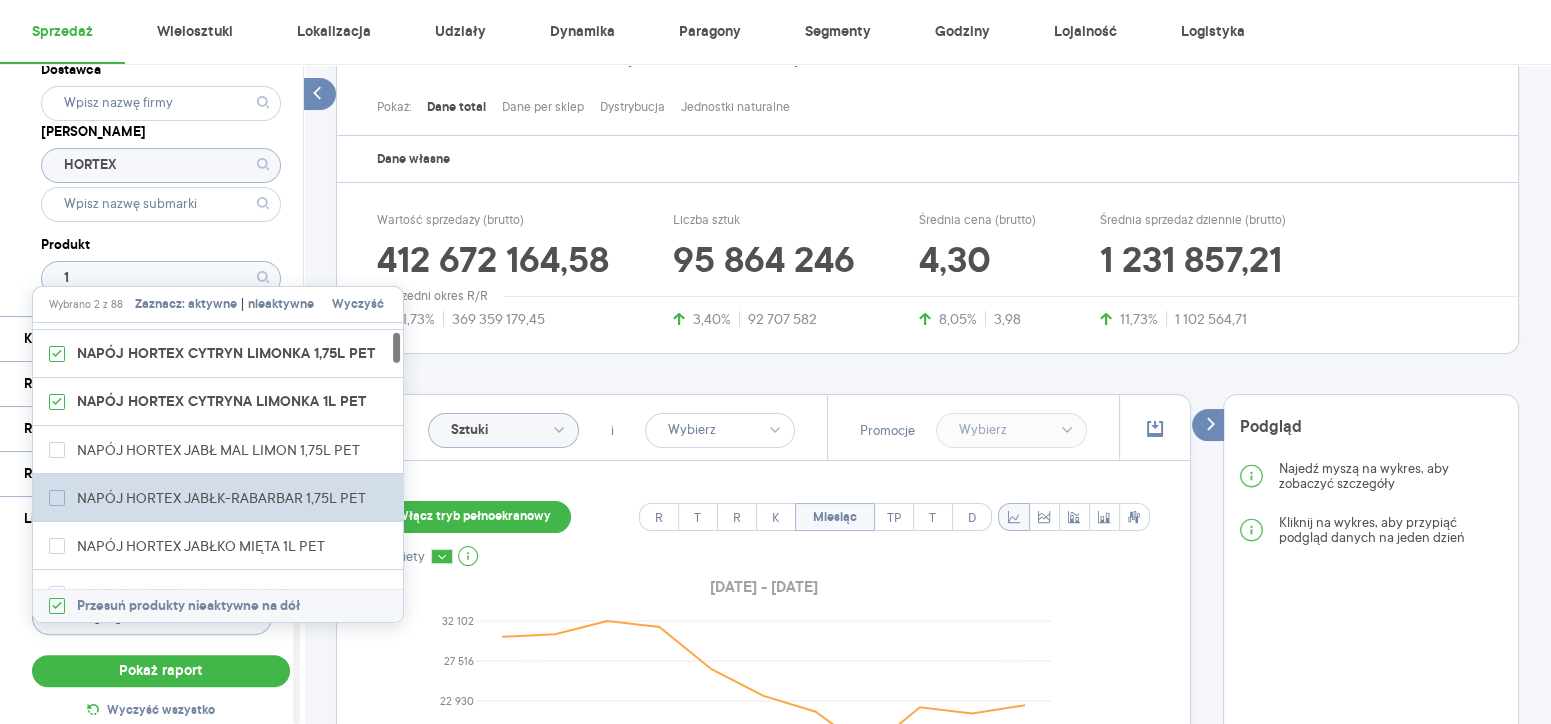 click on "NAPÓJ HORTEX JABŁK-RABARBAR 1,75L PET" at bounding box center [225, 498] 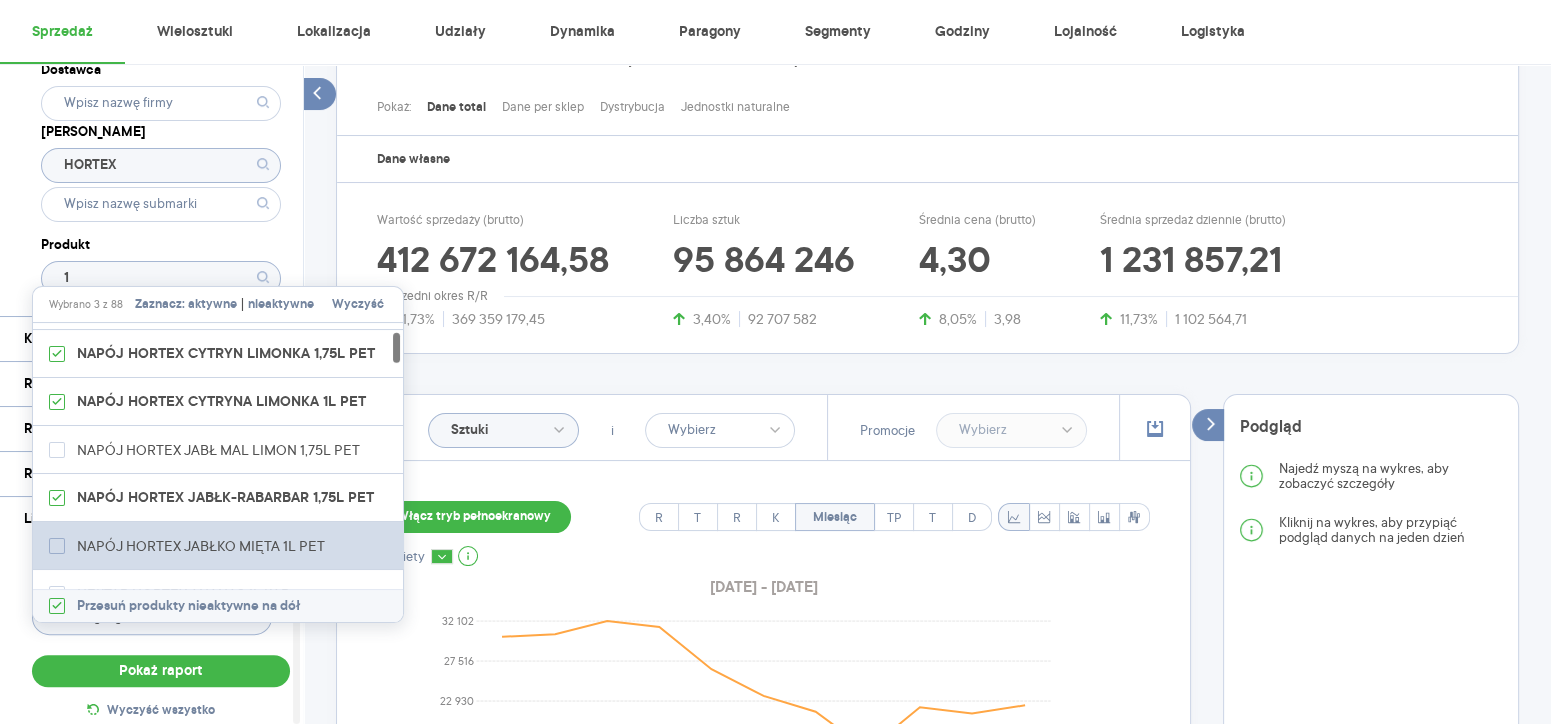 click on "NAPÓJ HORTEX JABŁKO MIĘTA 1L PET" at bounding box center (205, 546) 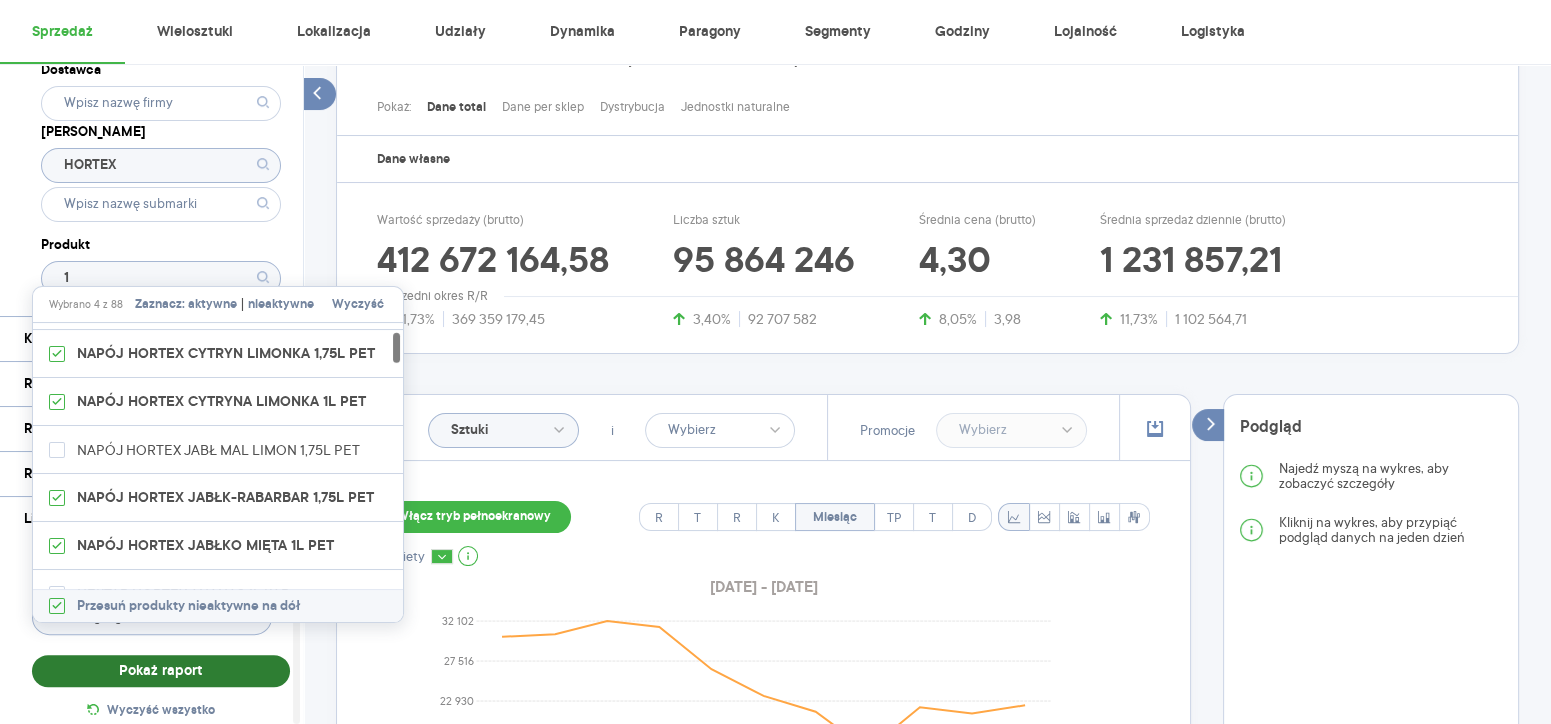 click on "Pokaż raport" at bounding box center (161, 671) 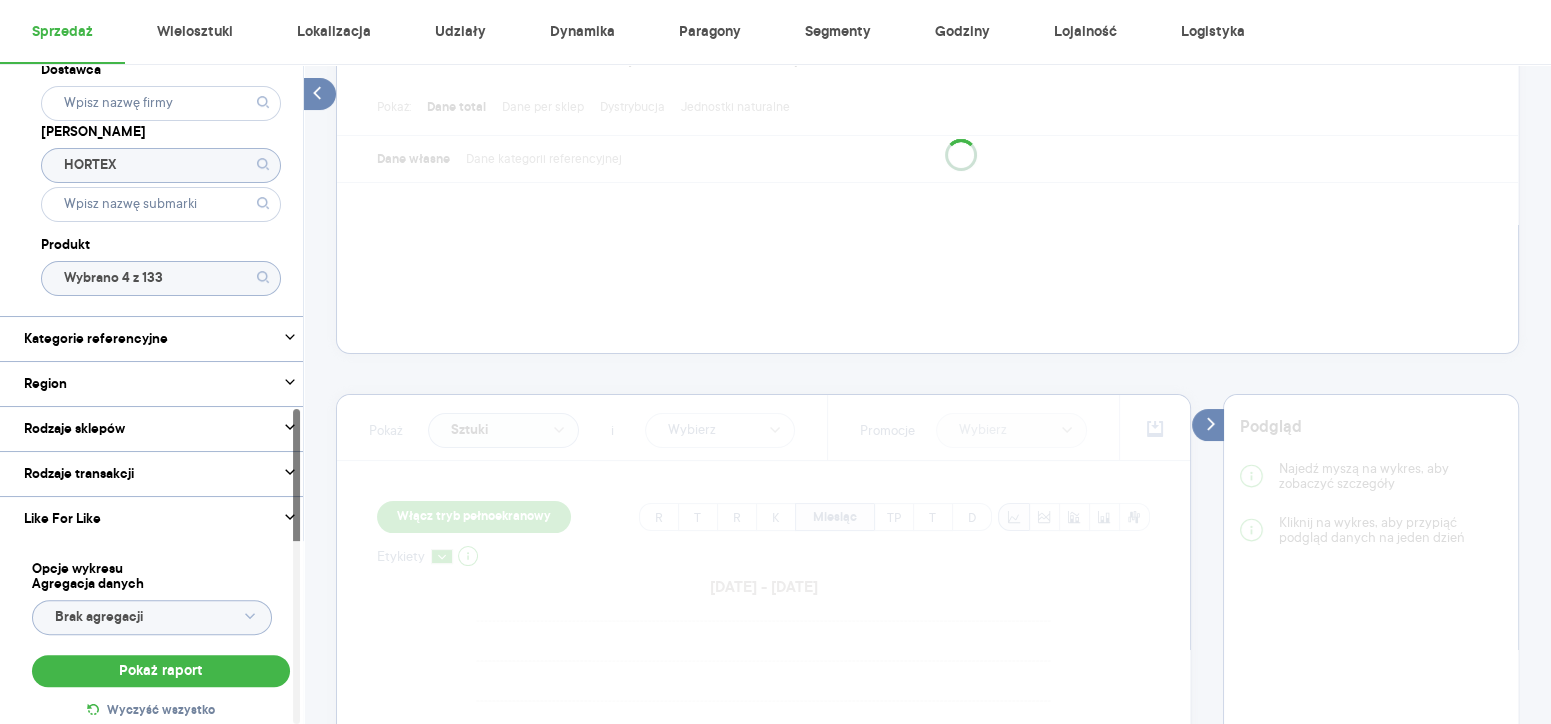 click at bounding box center (763, 724) 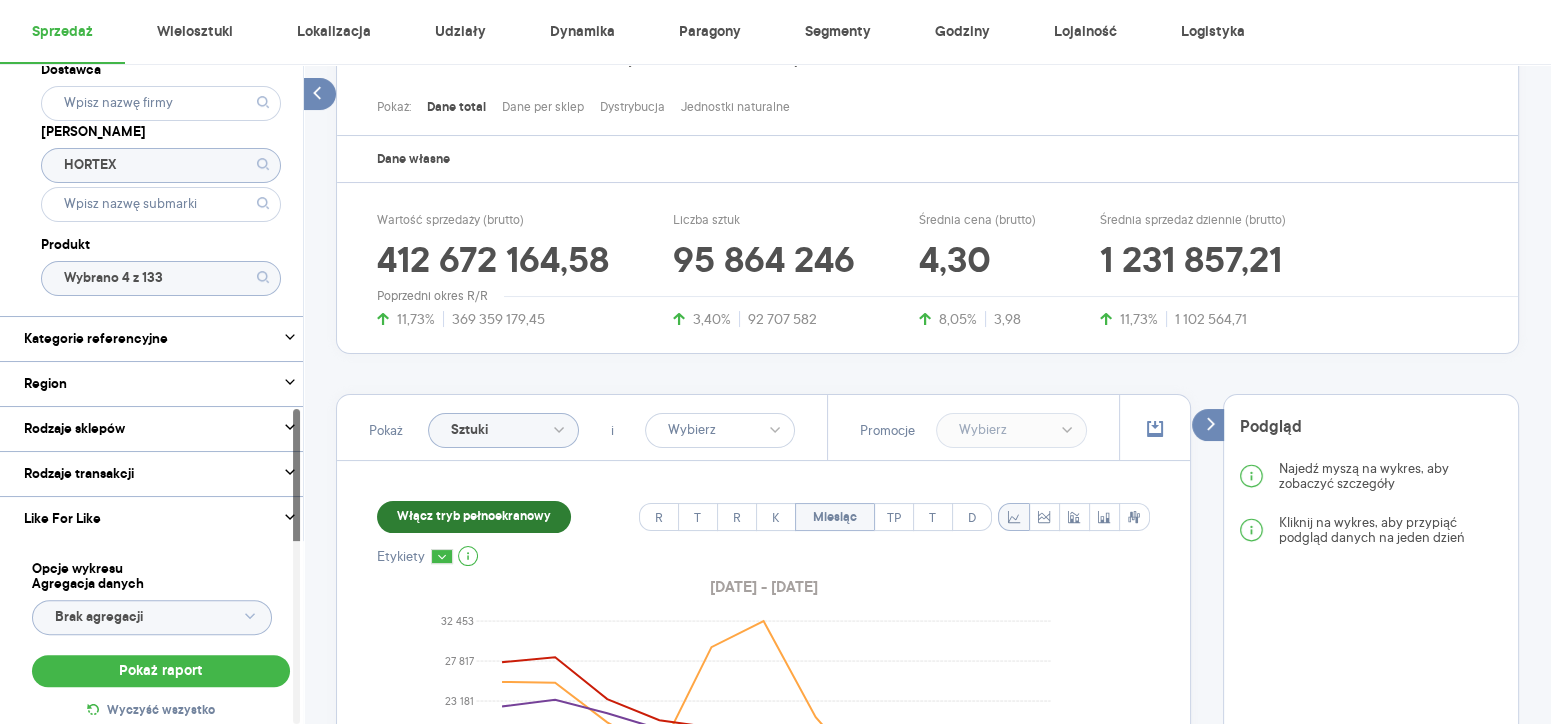 click on "Włącz tryb pełnoekranowy" at bounding box center (474, 517) 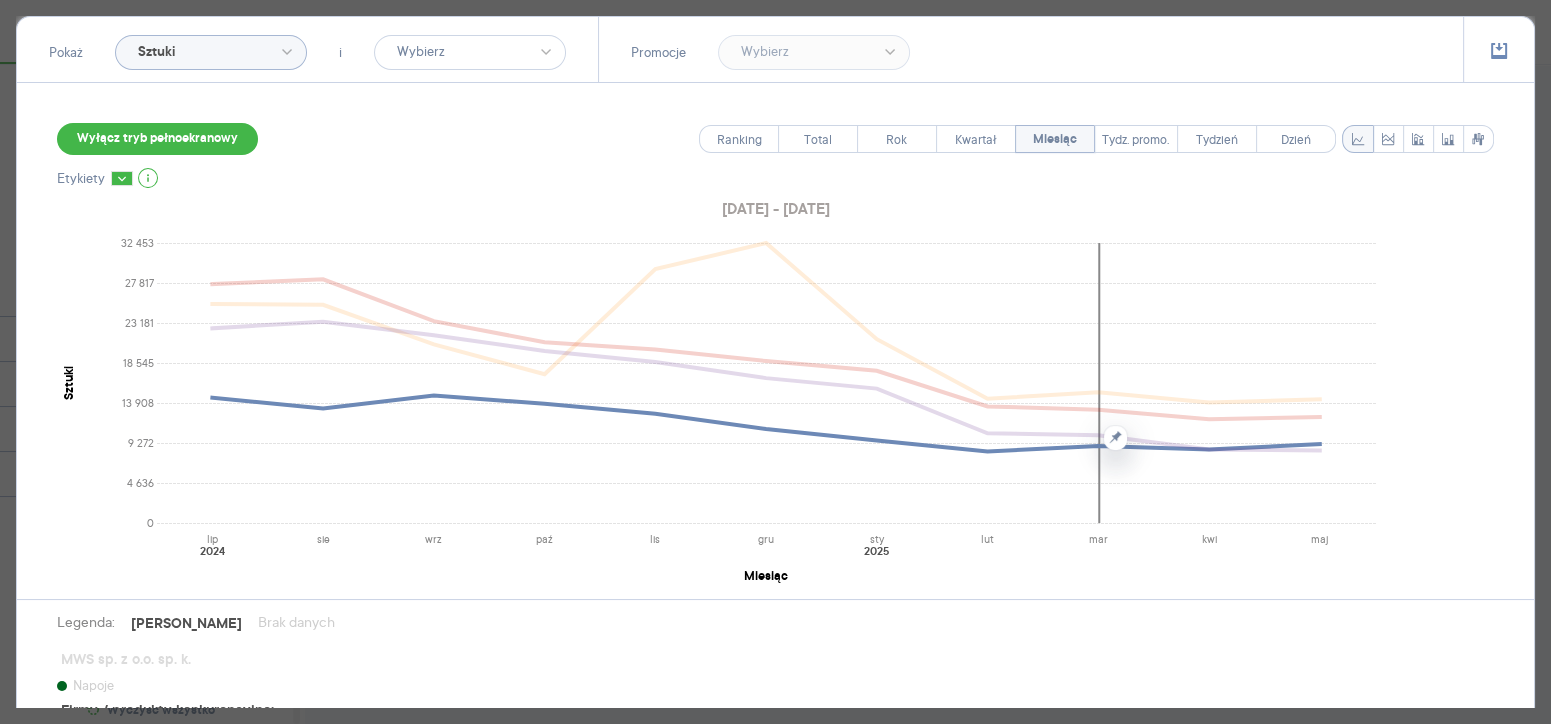 scroll, scrollTop: 114, scrollLeft: 0, axis: vertical 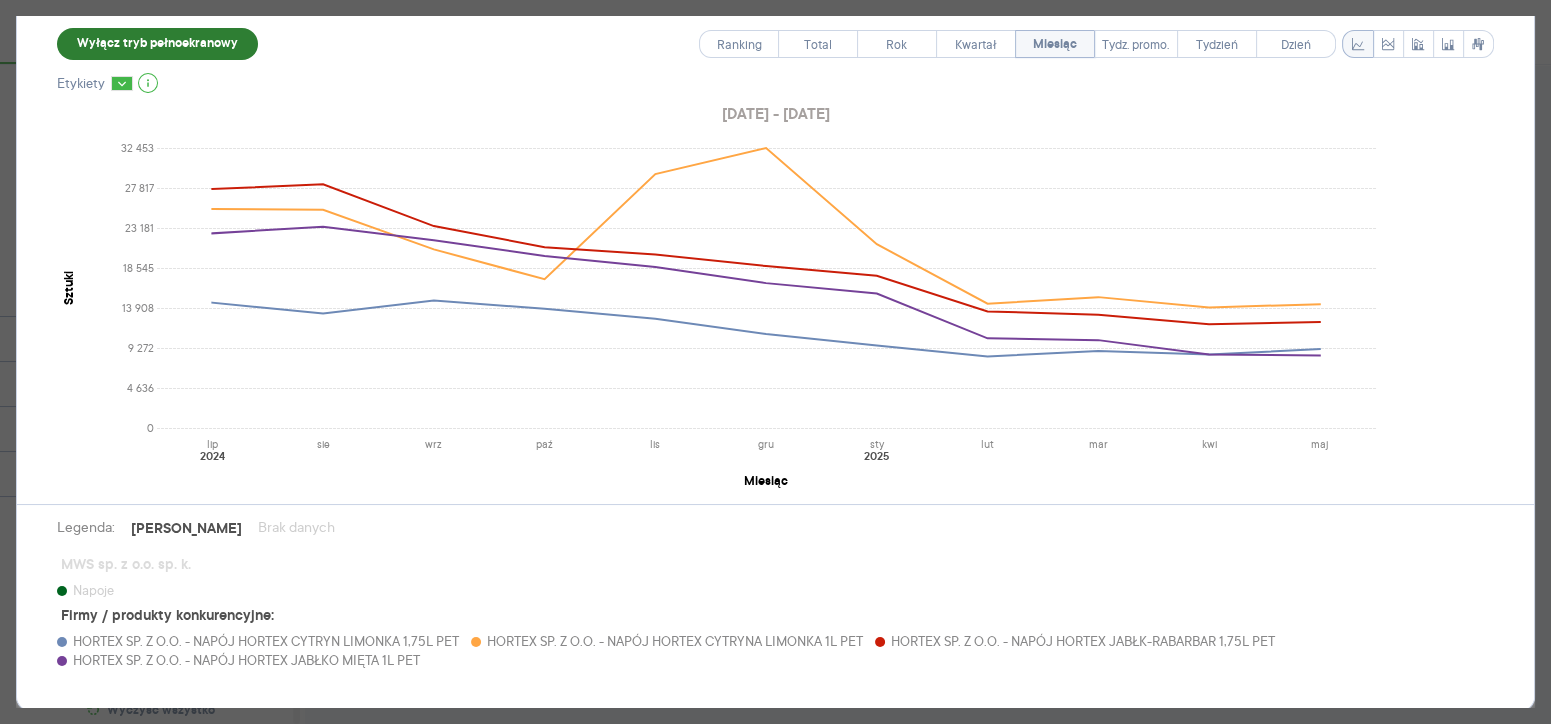 click on "Wyłącz tryb pełnoekranowy" at bounding box center (157, 44) 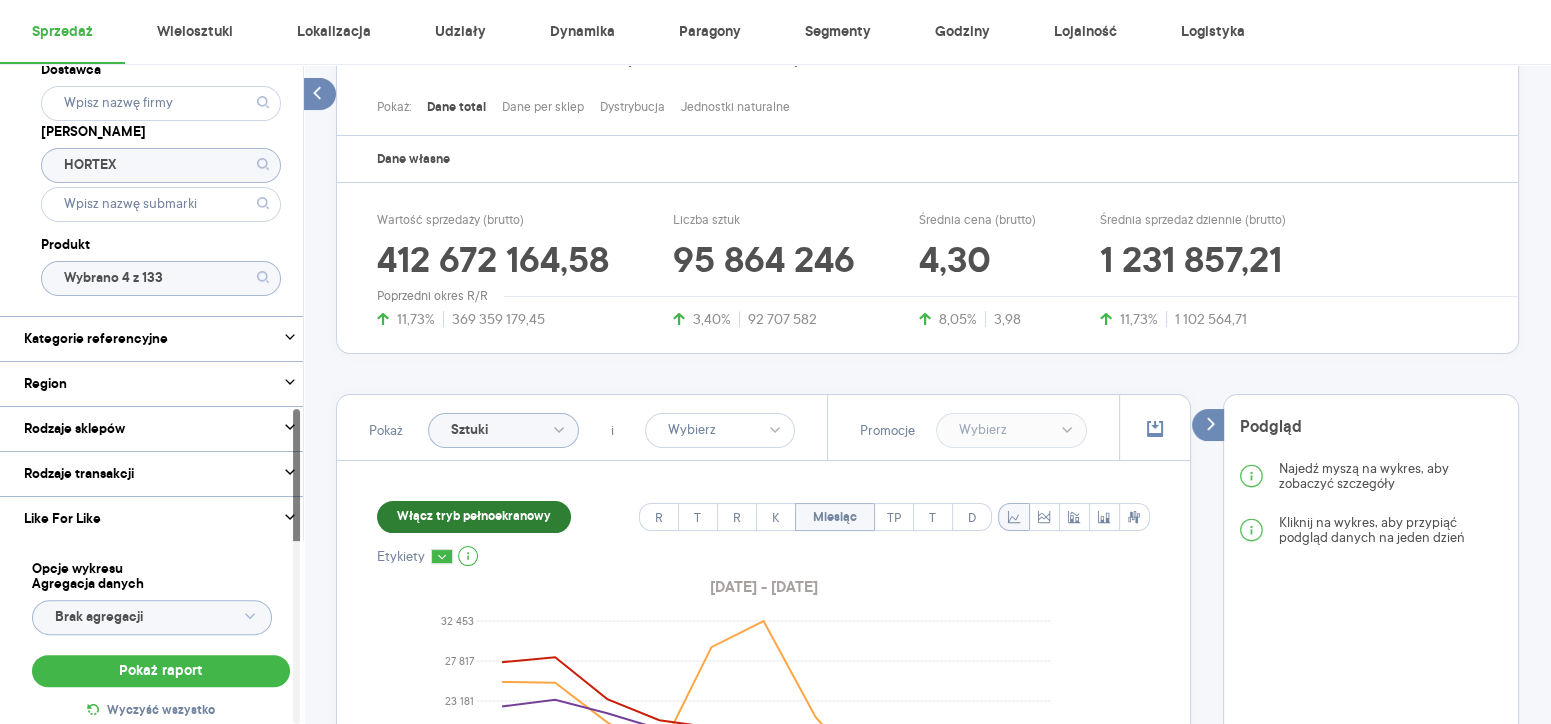 scroll, scrollTop: 515, scrollLeft: 0, axis: vertical 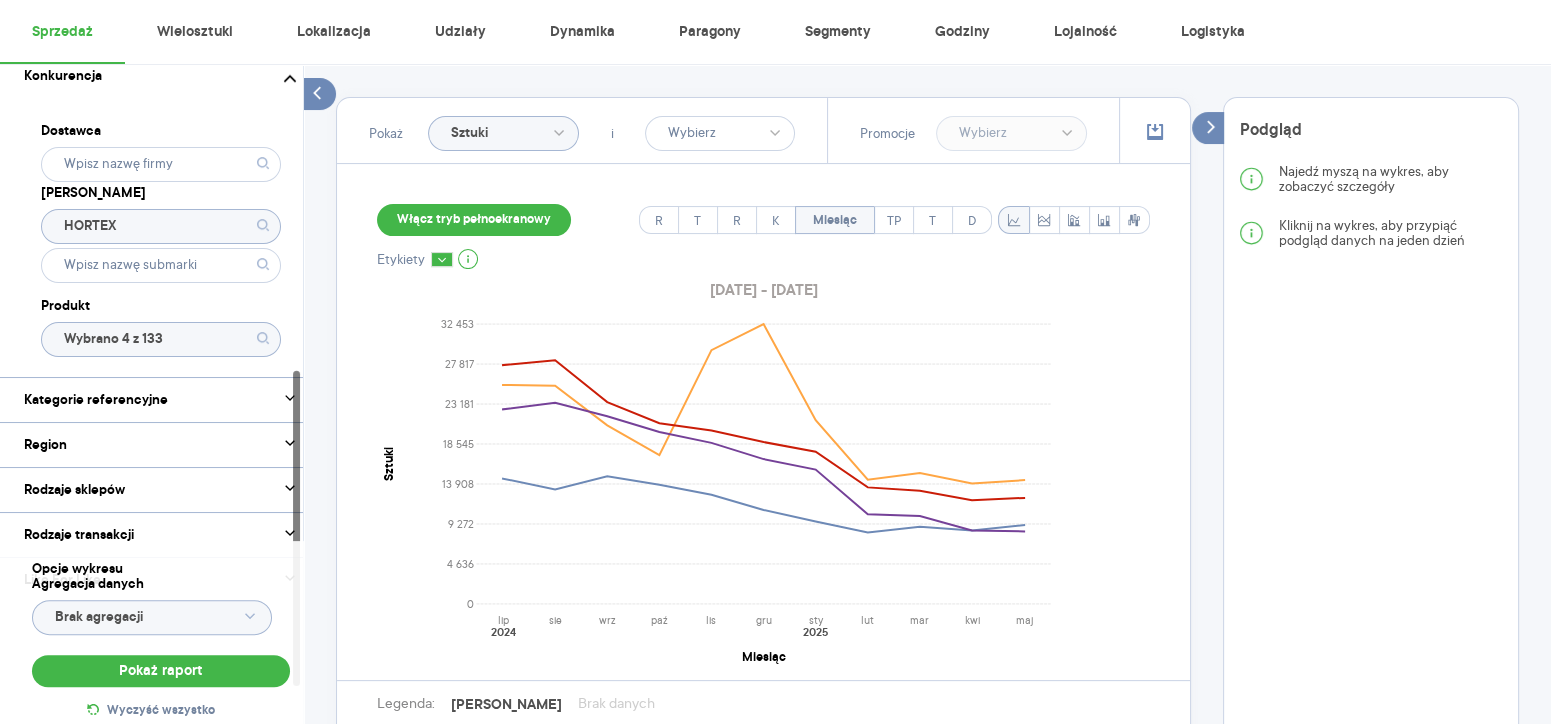 click on "HORTEX" 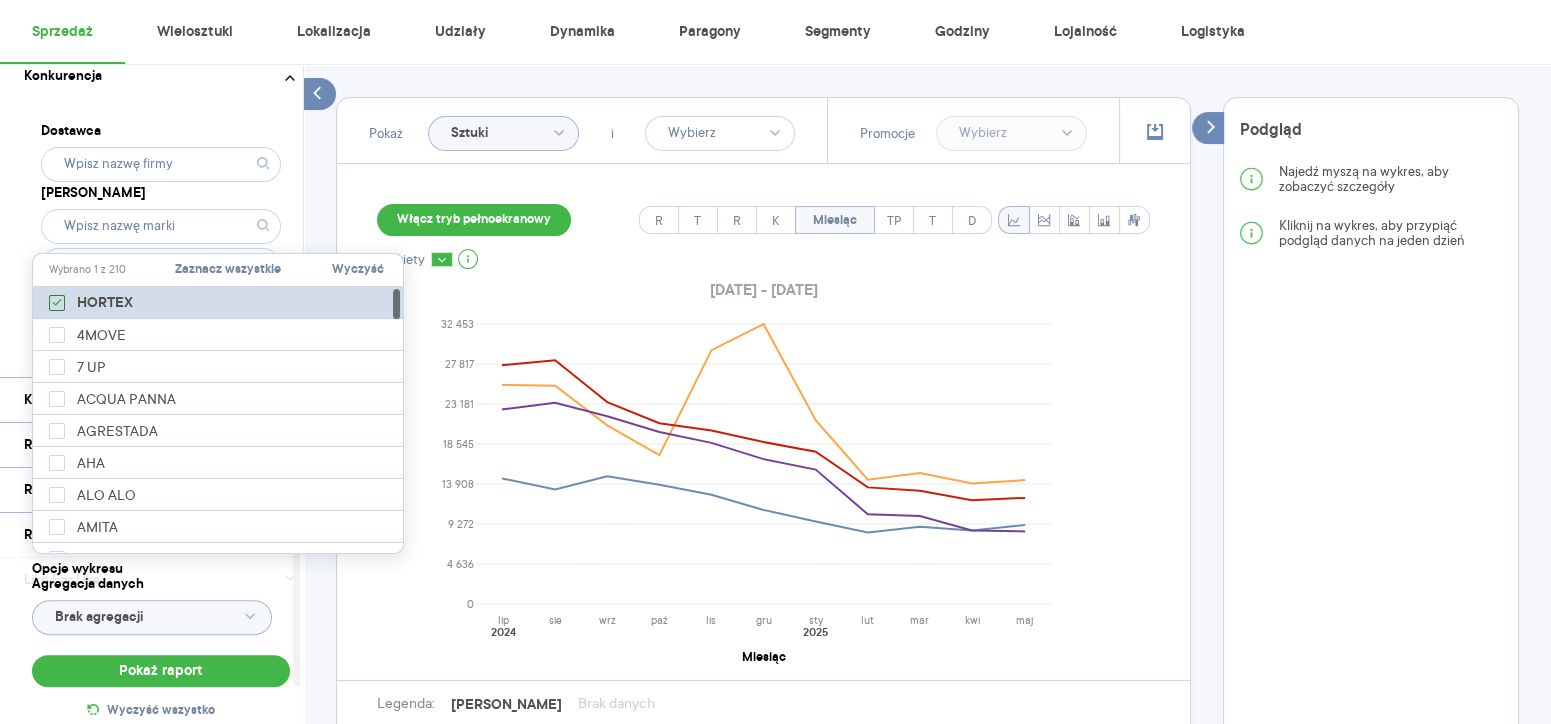click 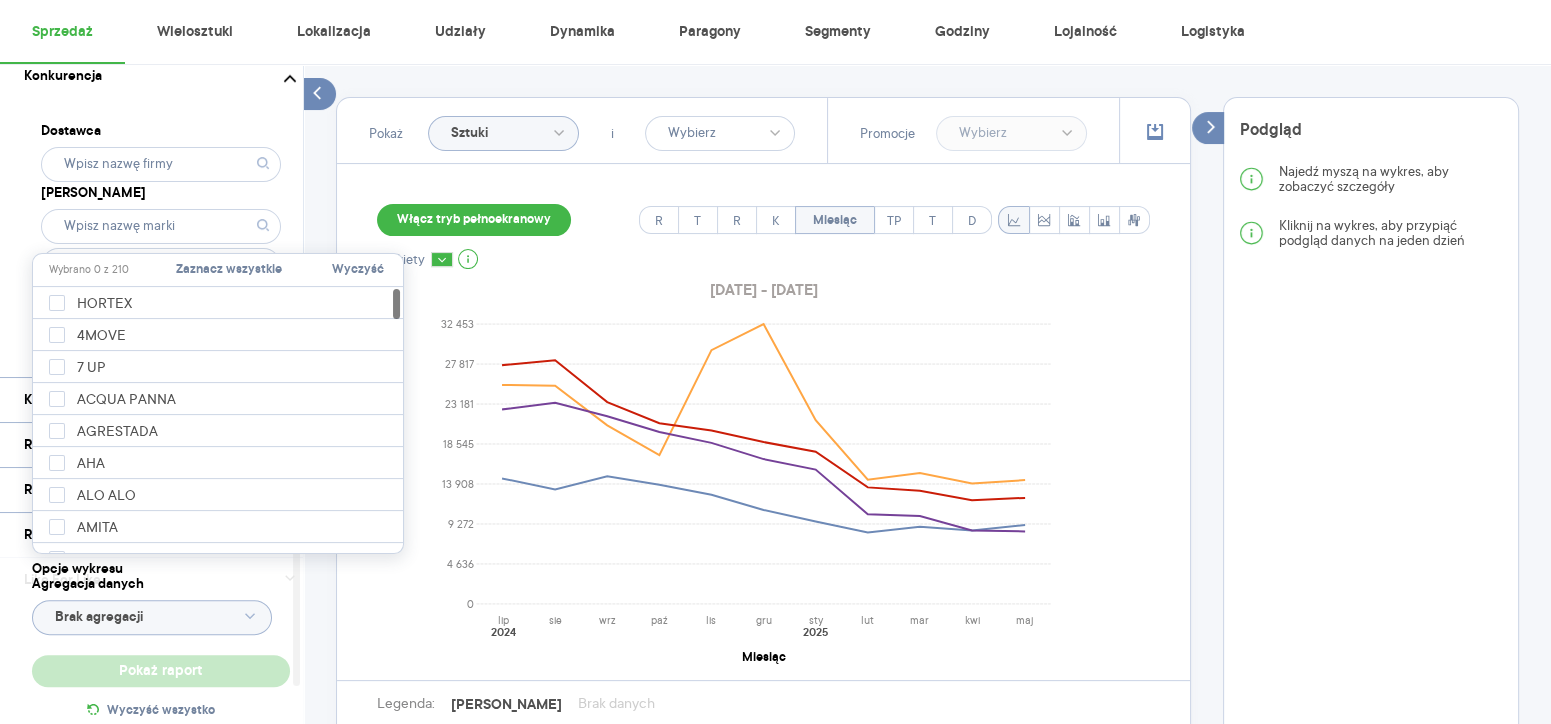type on "Wybrano 4 z 2299" 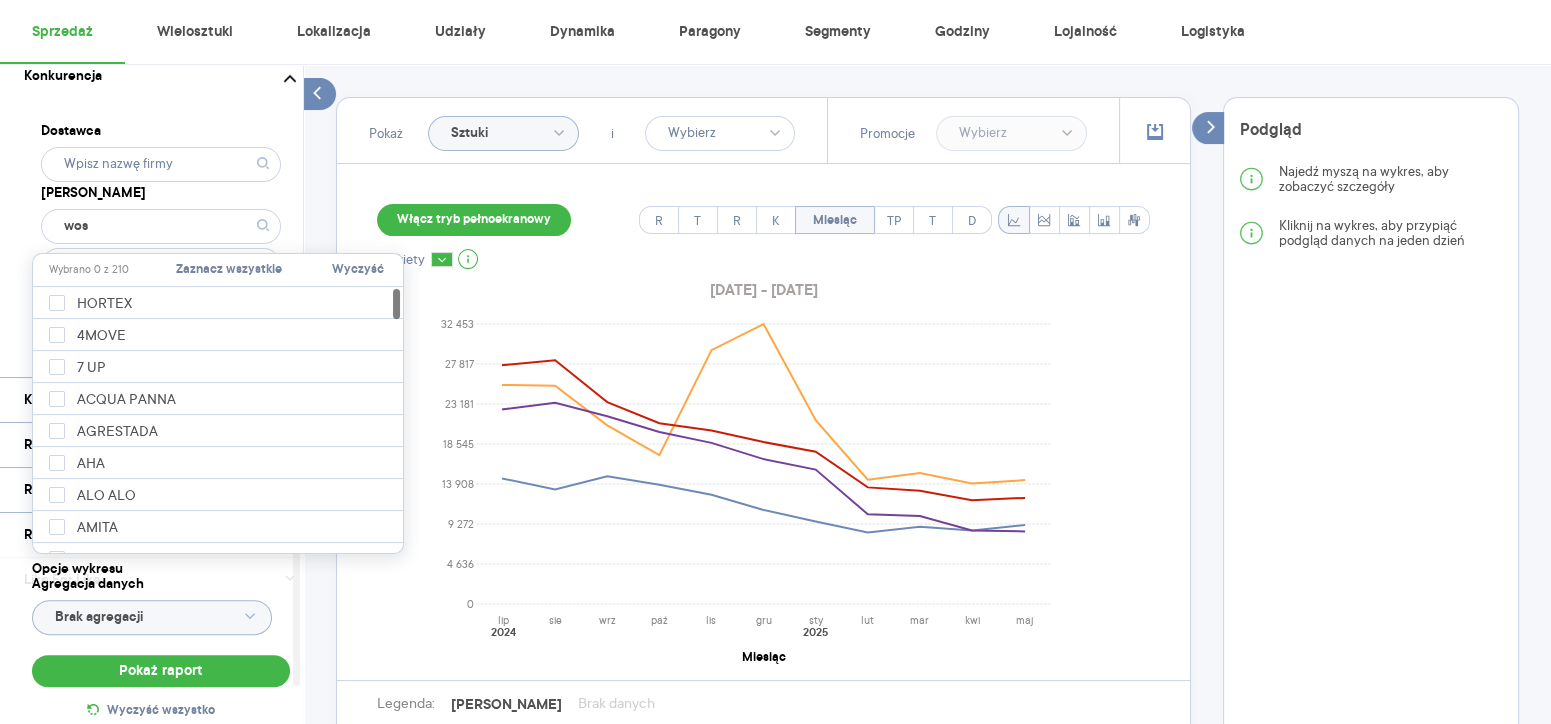 type on "wosa" 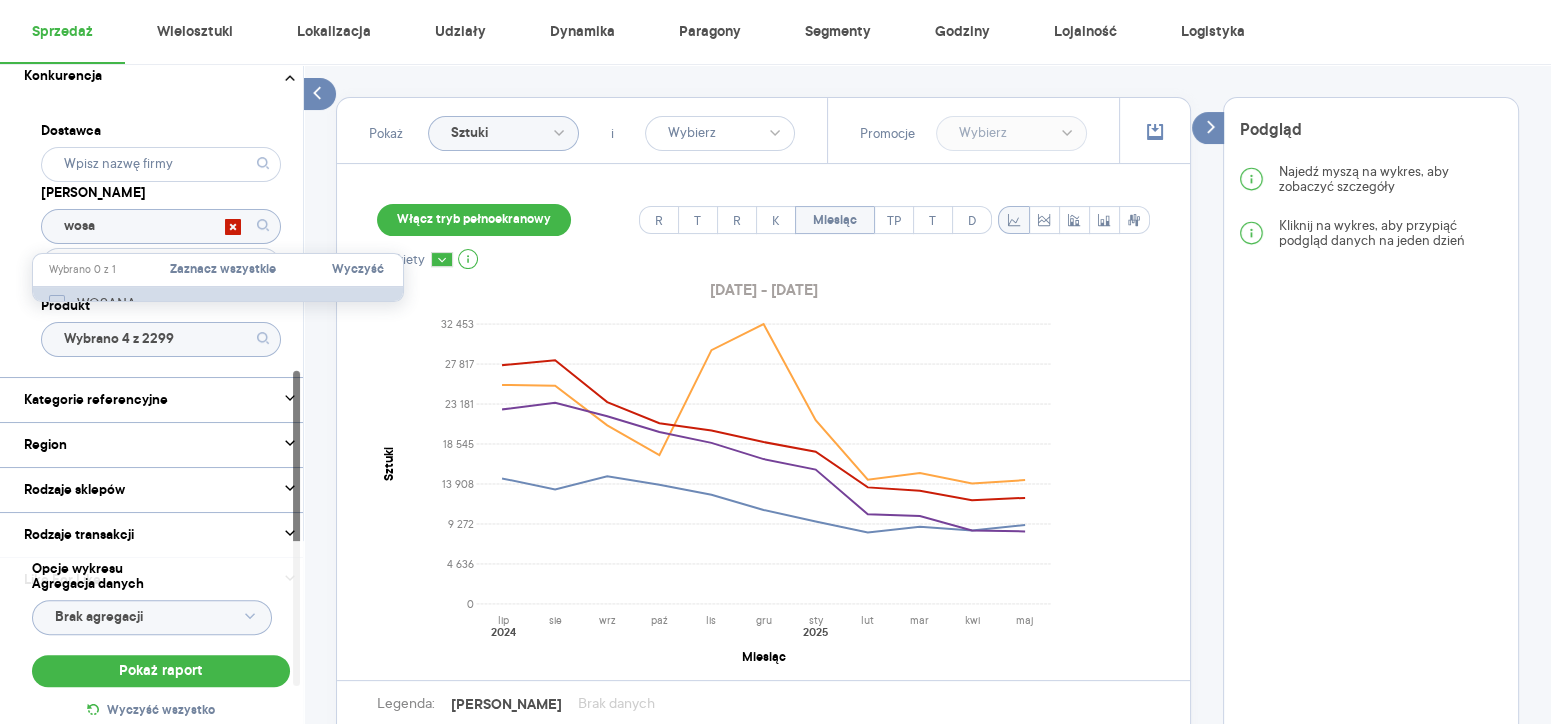 click on "WOSANA" at bounding box center [107, 303] 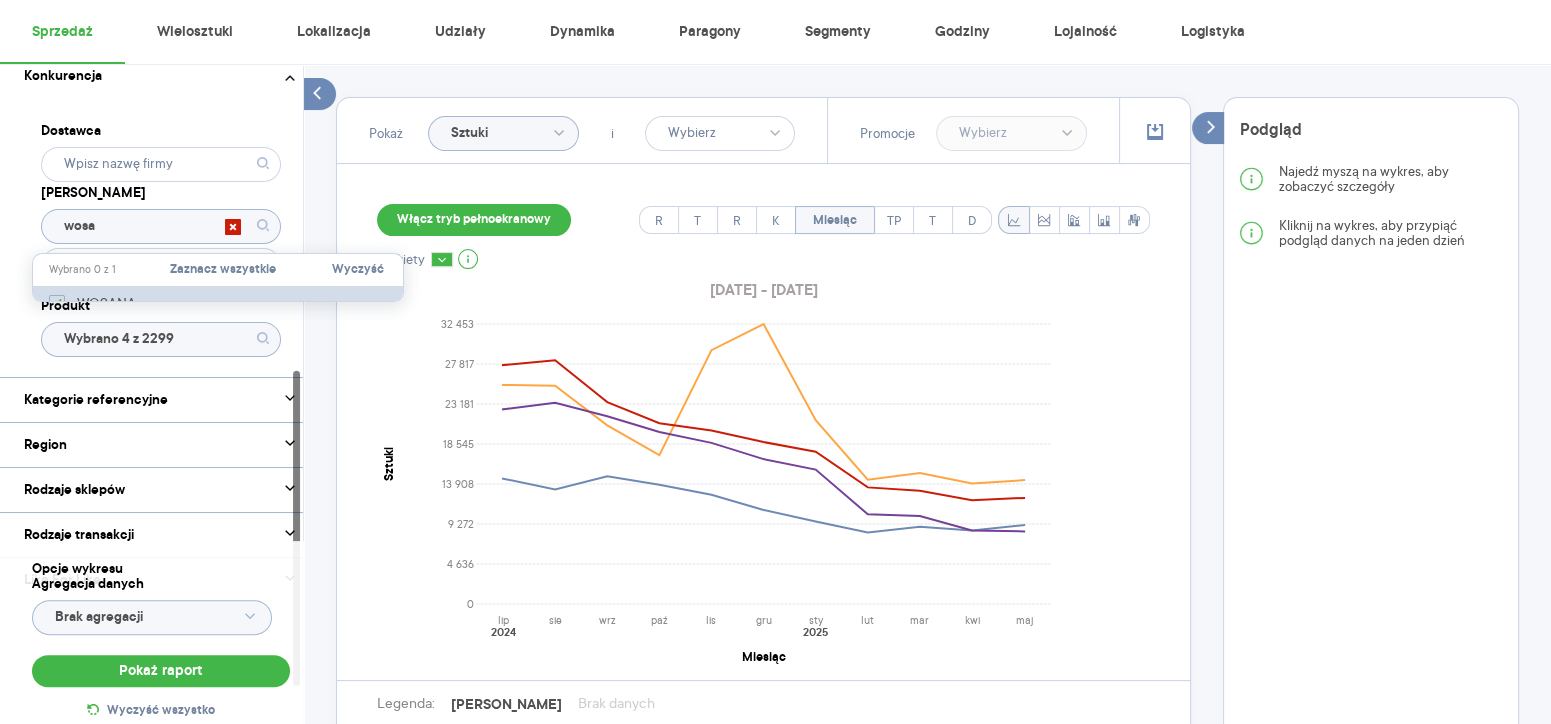 checkbox on "true" 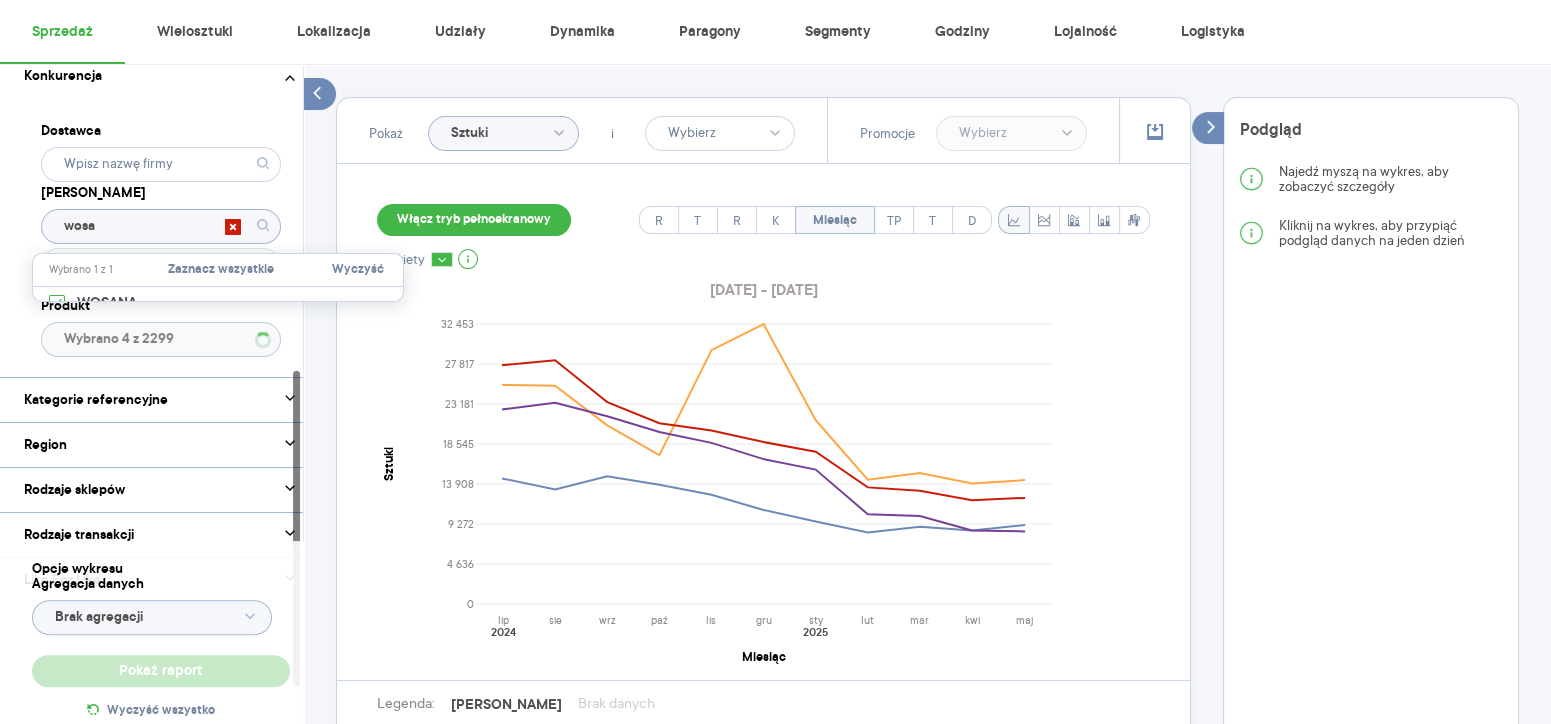 type 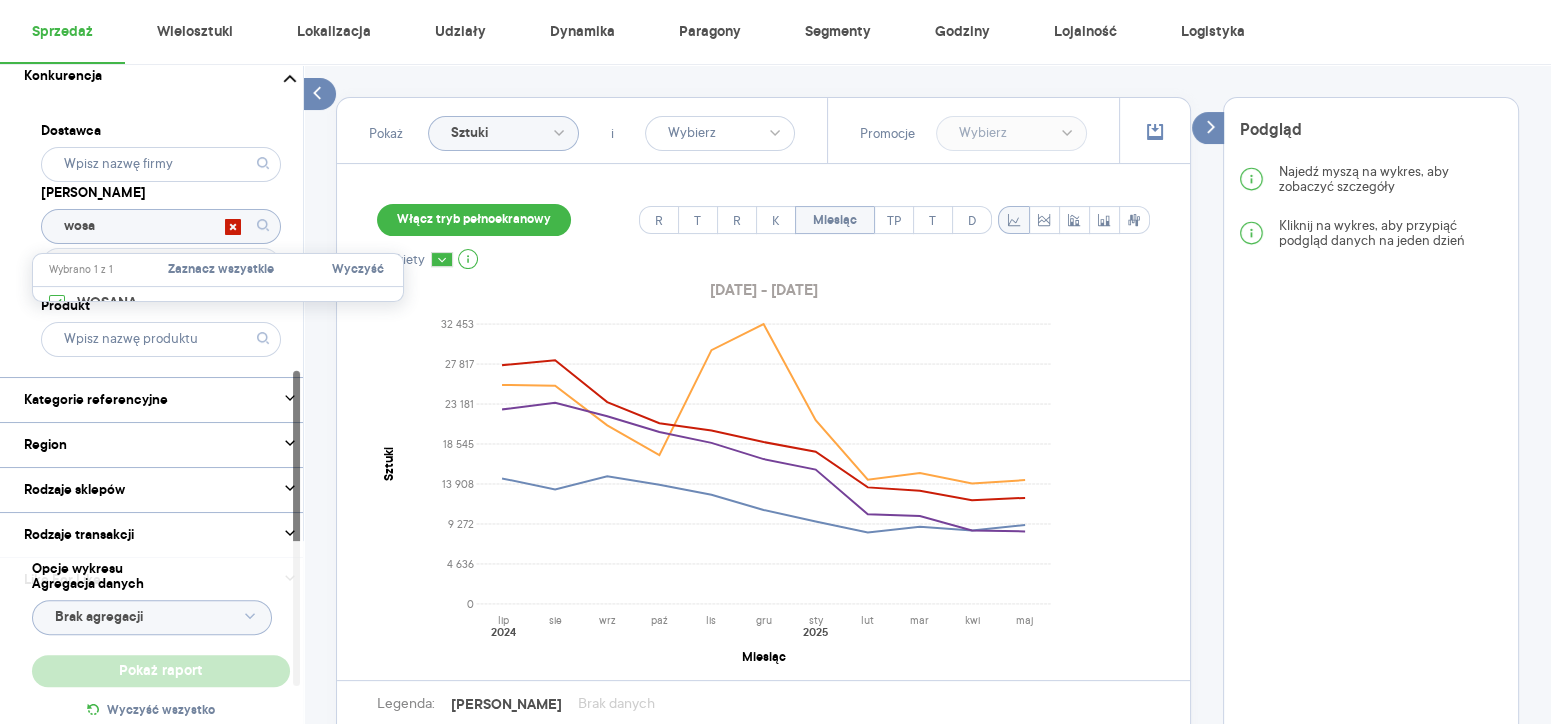 click 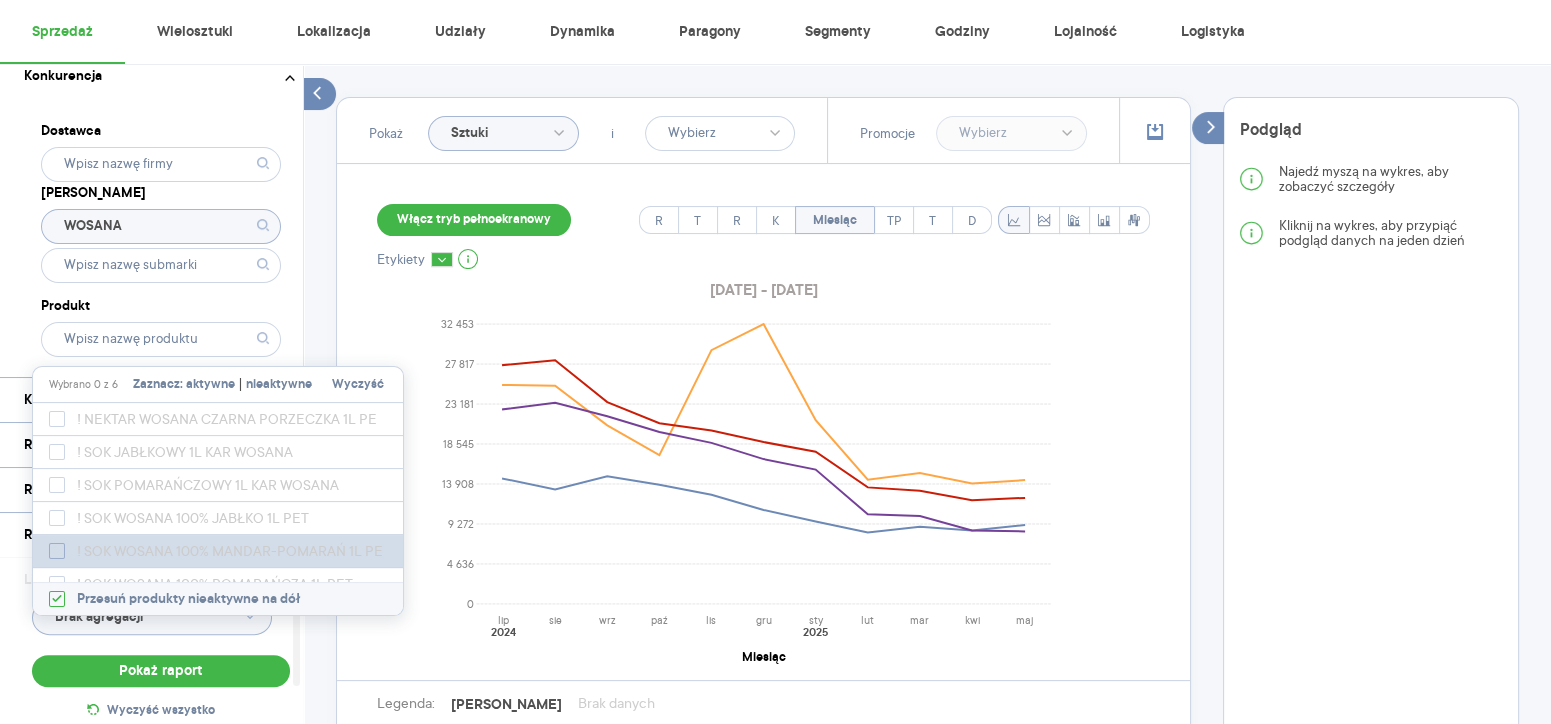 click on "! SOK WOSANA 100% MANDAR-POMARAŃ 1L PE" at bounding box center [235, 551] 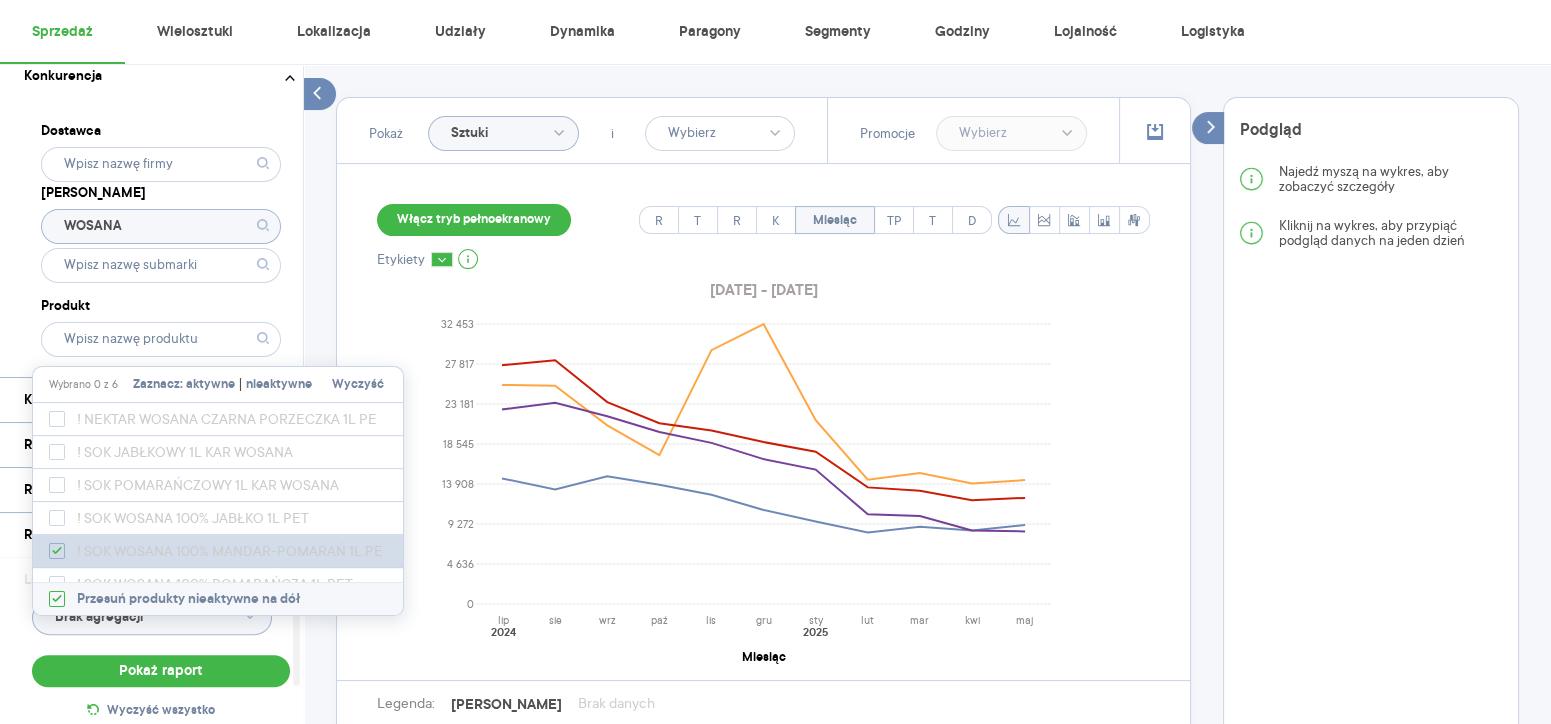 checkbox on "true" 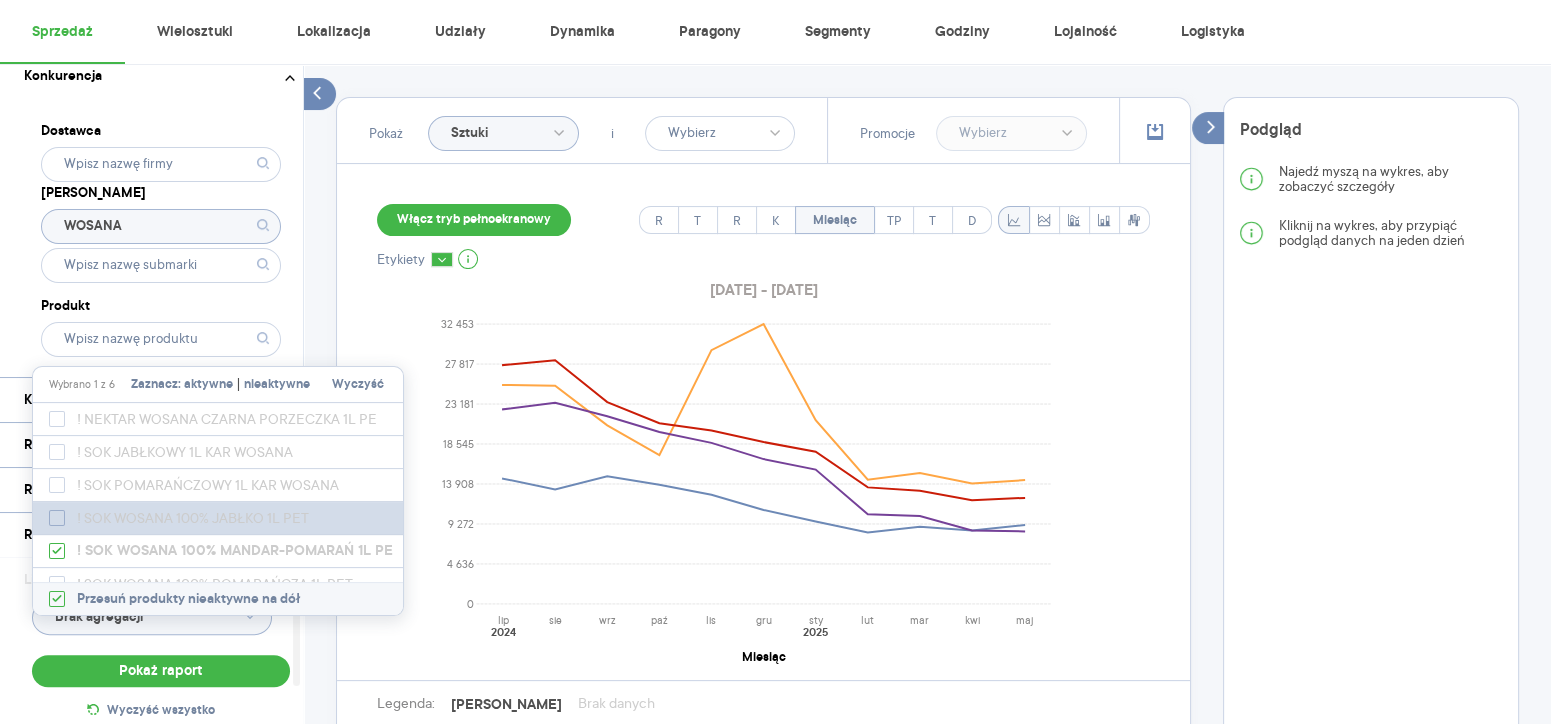 click on "! SOK WOSANA 100% JABŁKO 1L PET" at bounding box center (199, 518) 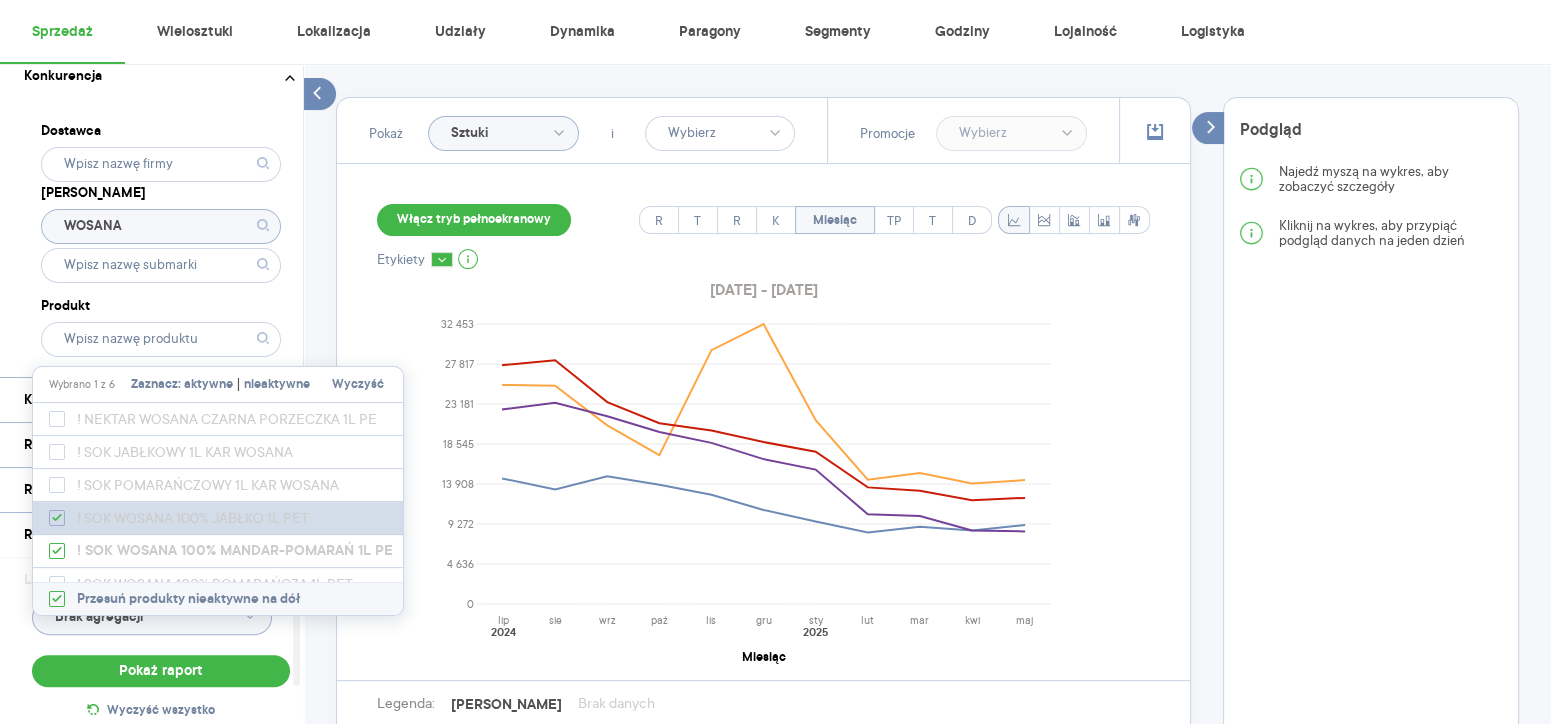 checkbox on "true" 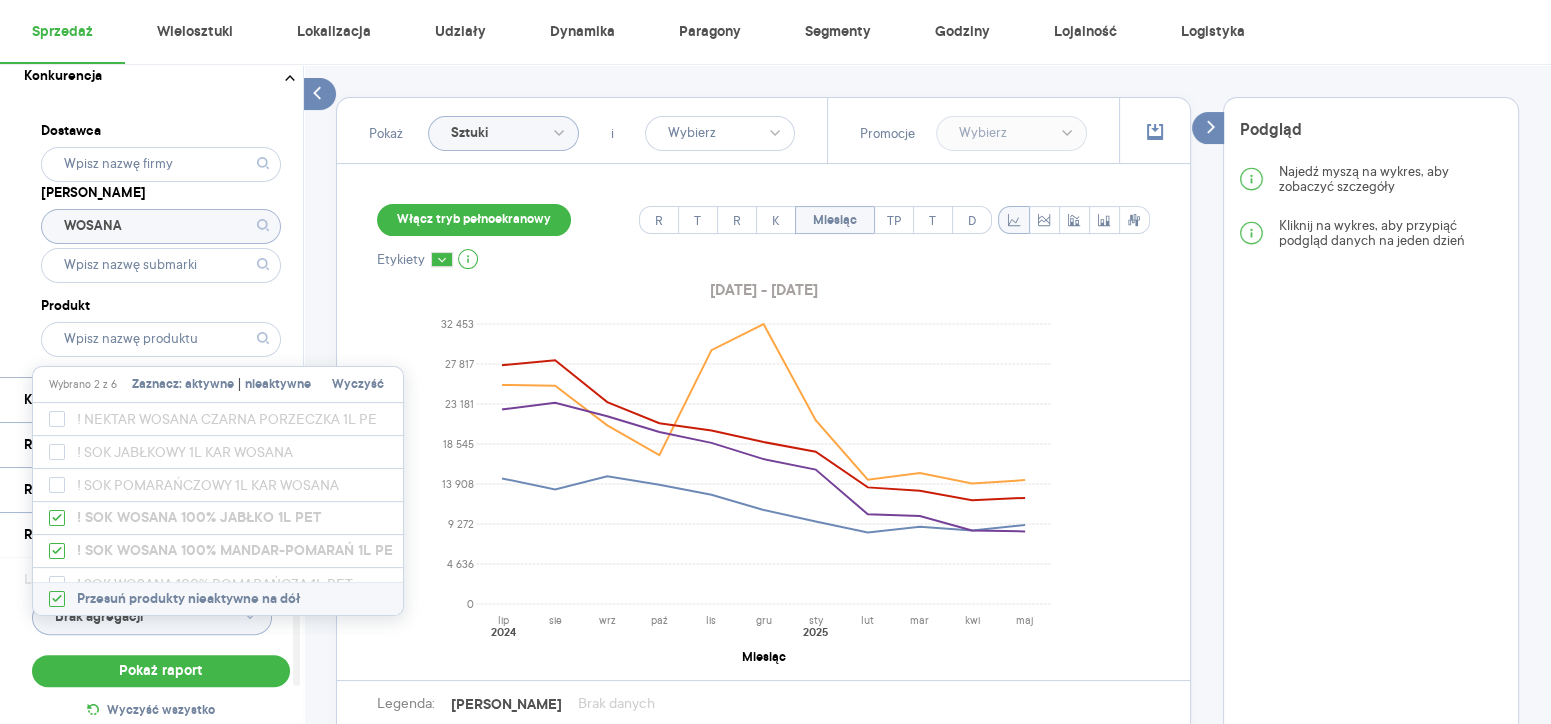 click on "Kategoria * Napoje Atrybuty Pokaż atrybuty Marka Produkt Pokaż hierarchię Przedział czasu [DATE] - [DATE] Agregacja czasowa miesiąc Konkurencja Dostawca Marka WOSANA Produkt Kategorie referencyjne Region Rodzaje sklepów Rodzaje transakcji Wszystkie Like For Like Uwzględnij LFL Opcje wykresu Agregacja danych Brak agregacji Pokaż raport Wyczyść wszystko Sprzedaż Podsumowanie - dane własne  (MWS sp. z o.o. sp. k.) Pokaż: Dane total Dane per sklep Dystrybucja Jednostki naturalne Dane własne Wartość sprzedaży (brutto) 412 672 164,58 11,73% 369 359 179,45 Liczba sztuk 95 864 246 3,40% 92 707 582 Średnia cena (brutto) 4,30 8,05% 3,98 Średnia sprzedaż dziennie (brutto) 1 231 857,21 11,73% 1 102 564,71 Poprzedni okres R/R Pokaż Sztuki i Promocje Włącz tryb pełnoekranowy R T R K Miesiąc TP T D Etykiety [DATE] - [DATE] 0 4 636 9 272 13 908 18 545 23 181 27 817 32 453 Sztuki lip sie wrz paź lis gru sty lut mar kwi [DATE] 2025 Miesiąc Legenda: Dane Brak danych Napoje Podgląd" at bounding box center (927, 441) 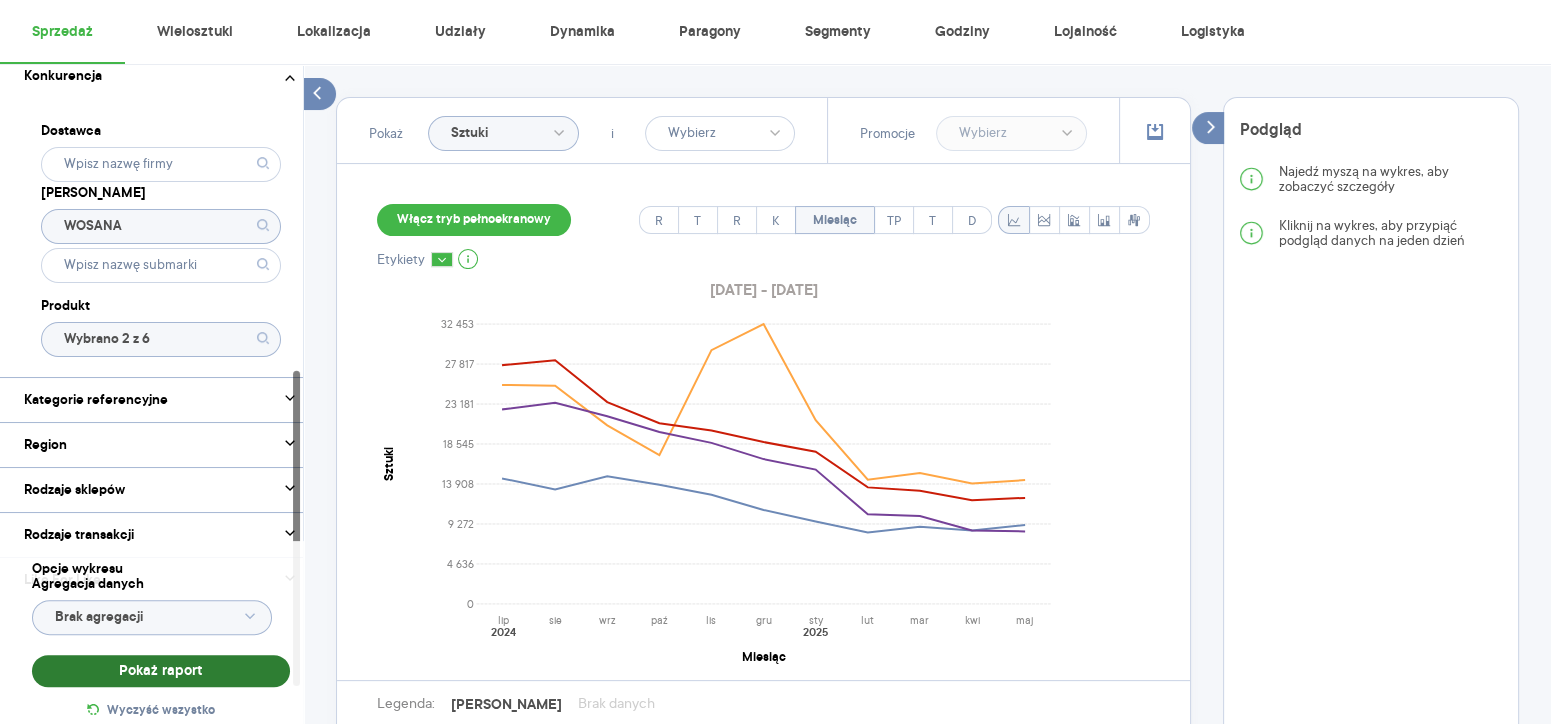click on "Pokaż raport" at bounding box center [161, 671] 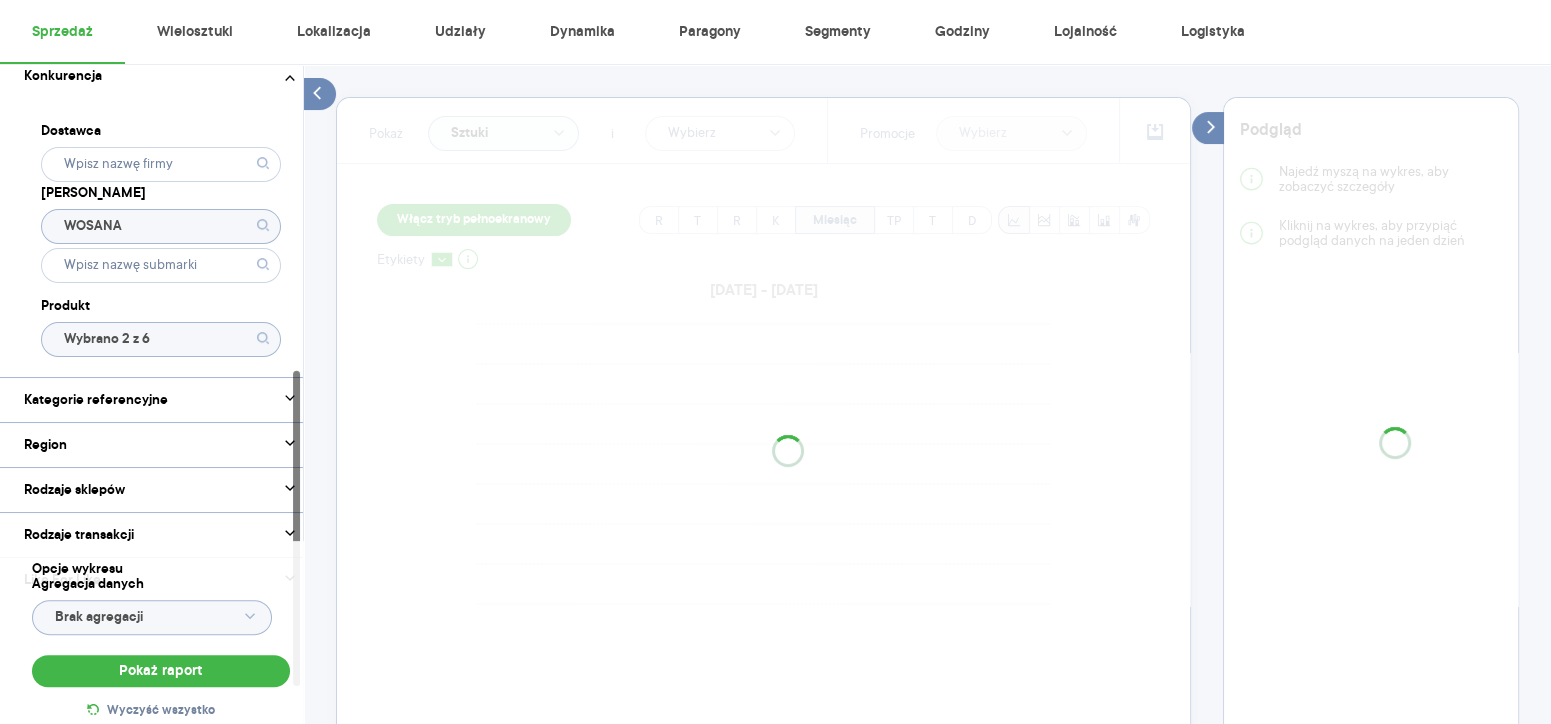 click at bounding box center (763, 427) 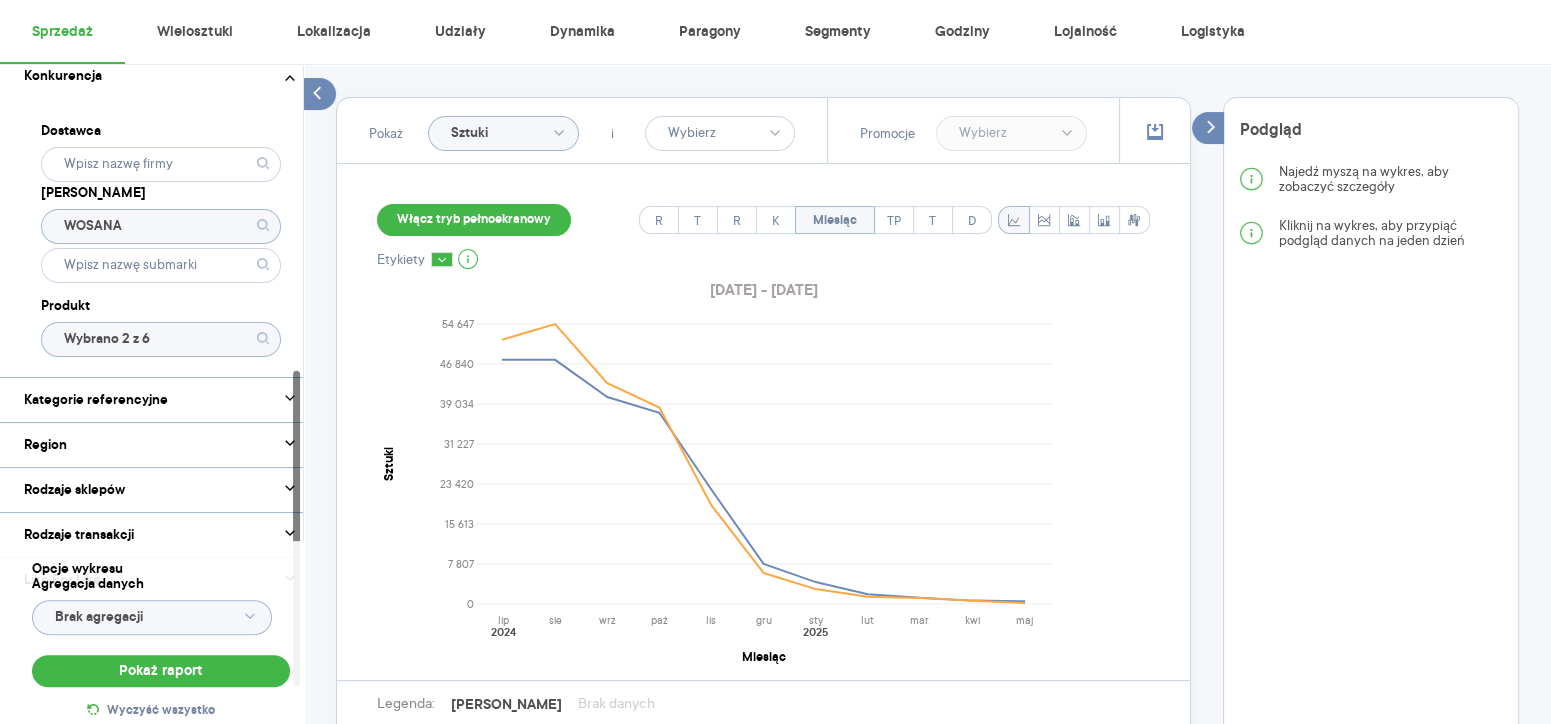 click on "Włącz tryb pełnoekranowy" at bounding box center [474, 220] 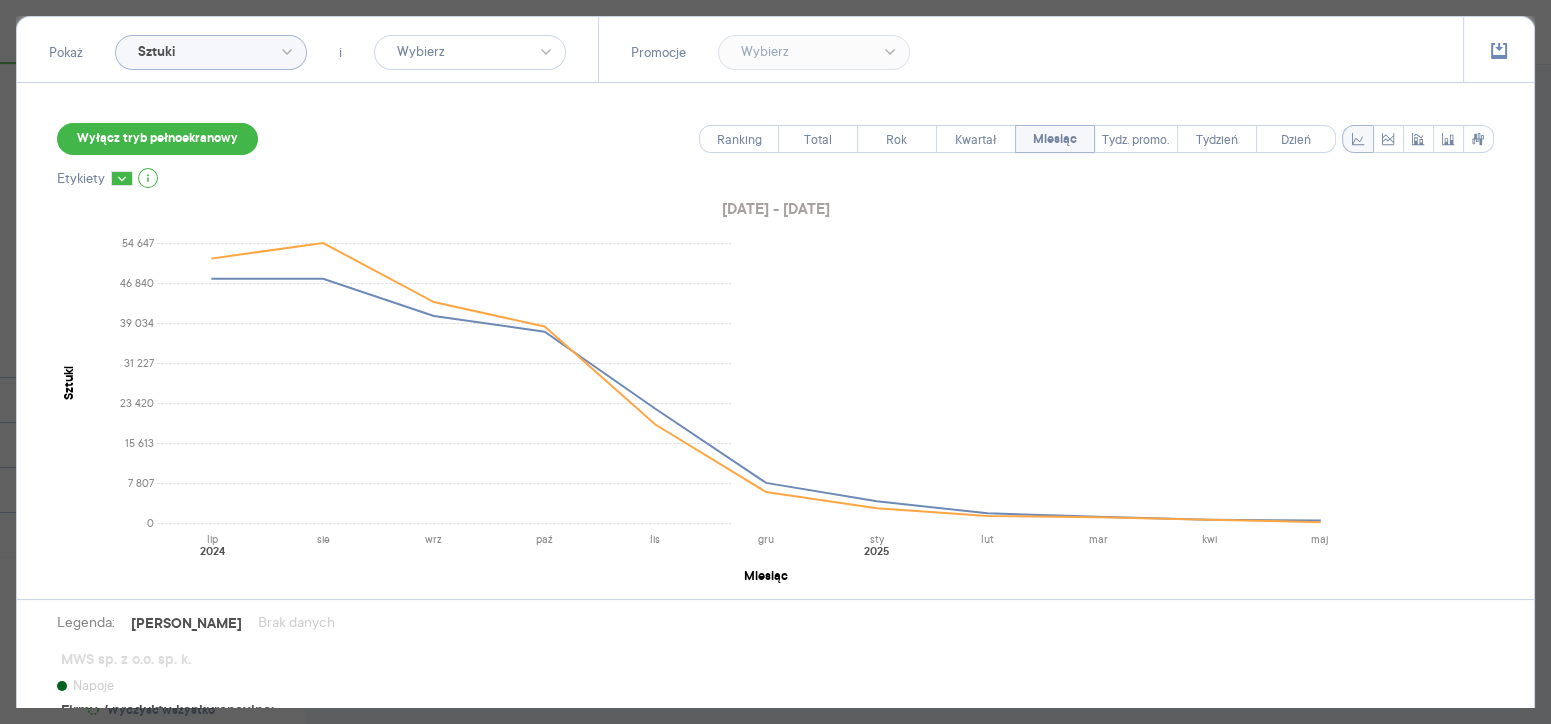 scroll, scrollTop: 218, scrollLeft: 0, axis: vertical 